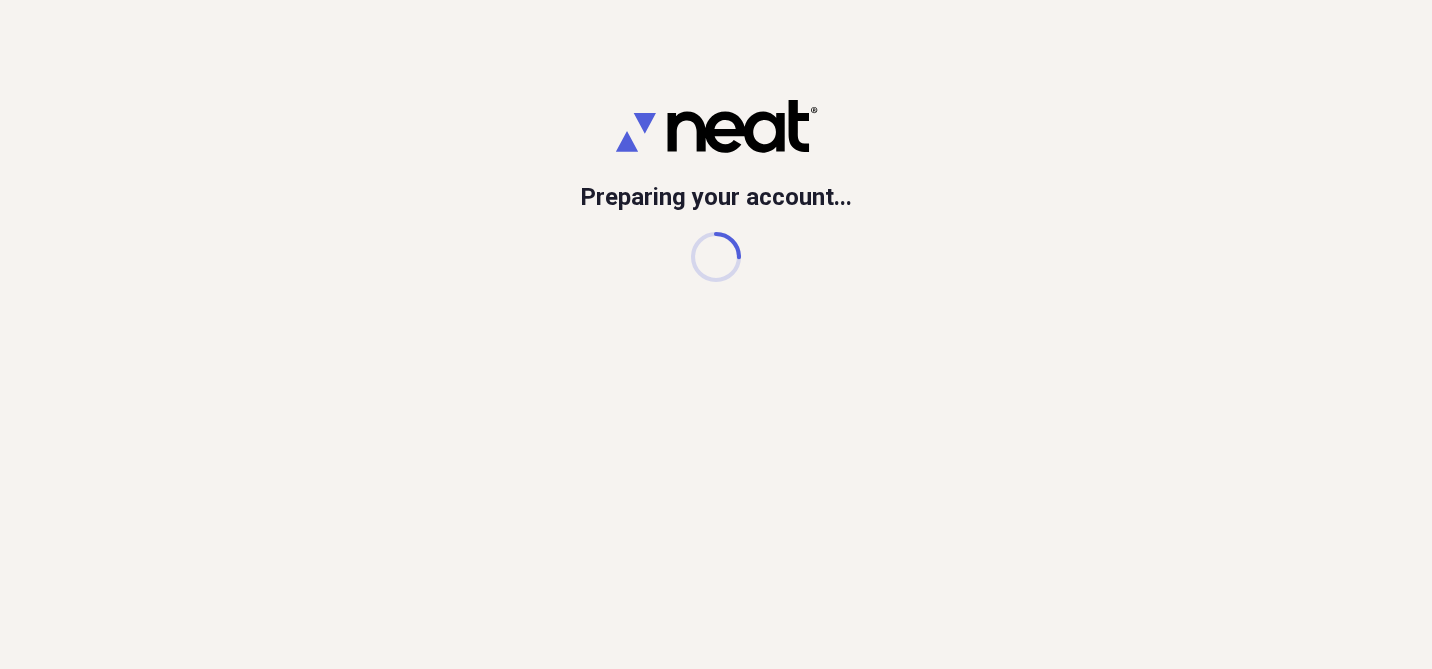 scroll, scrollTop: 0, scrollLeft: 0, axis: both 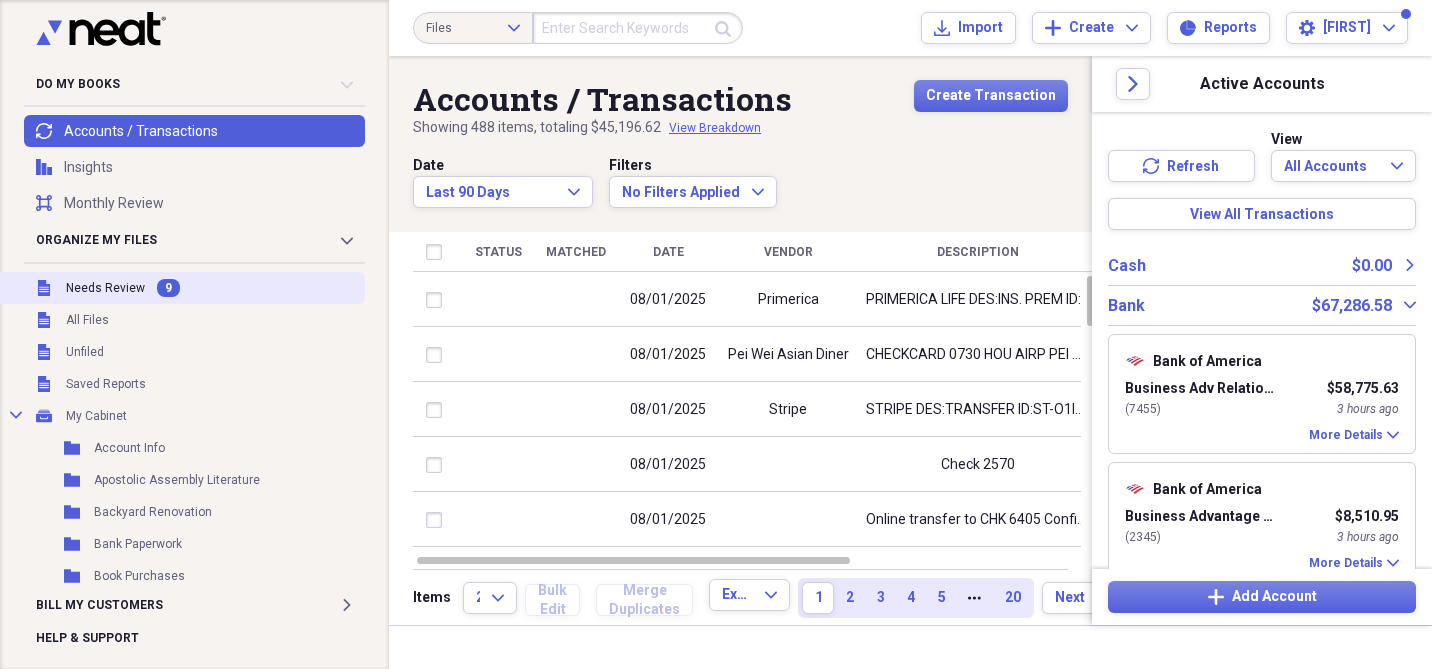 click on "9" at bounding box center (168, 288) 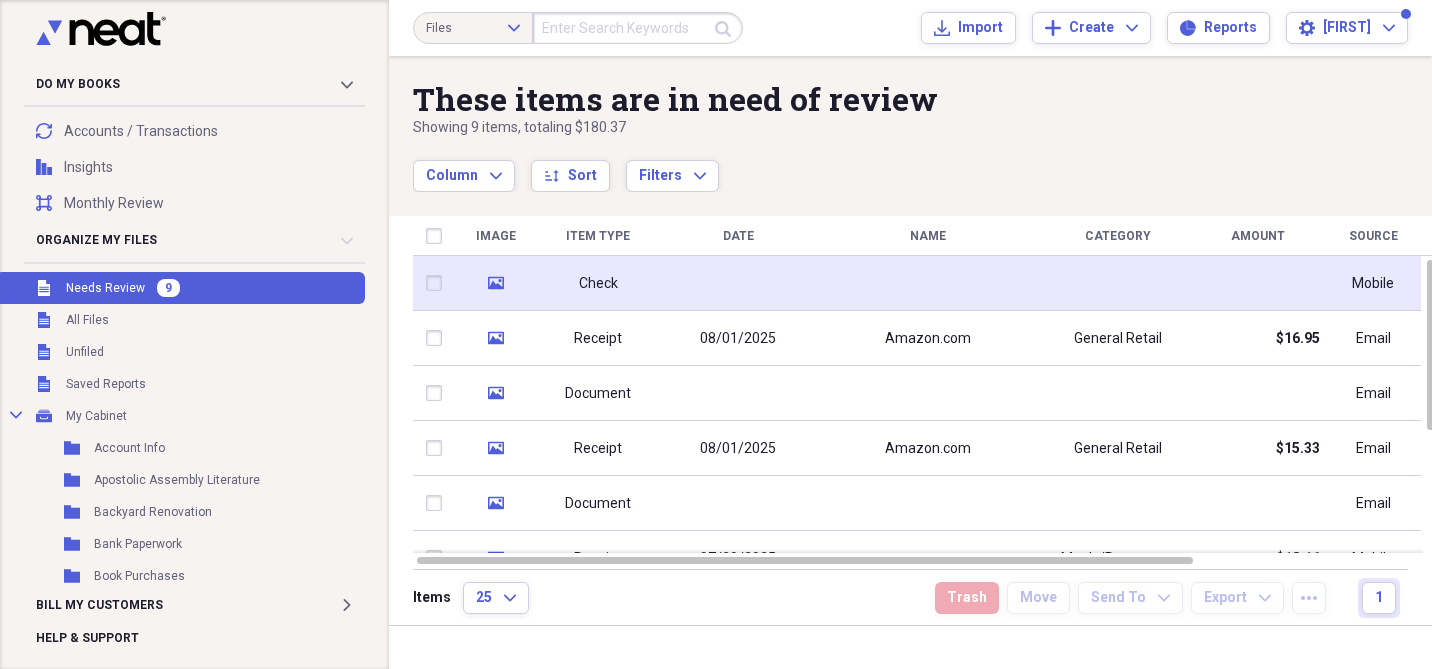 click at bounding box center [928, 283] 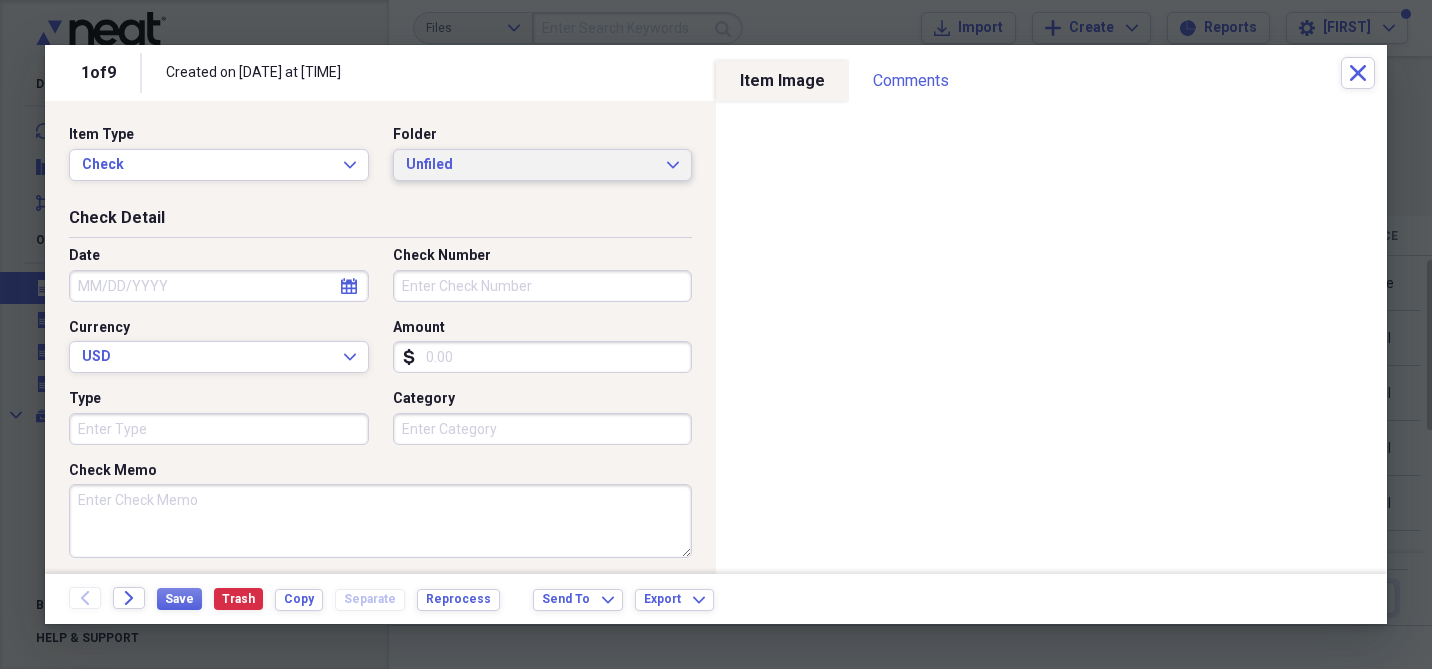 click on "Unfiled" at bounding box center (531, 165) 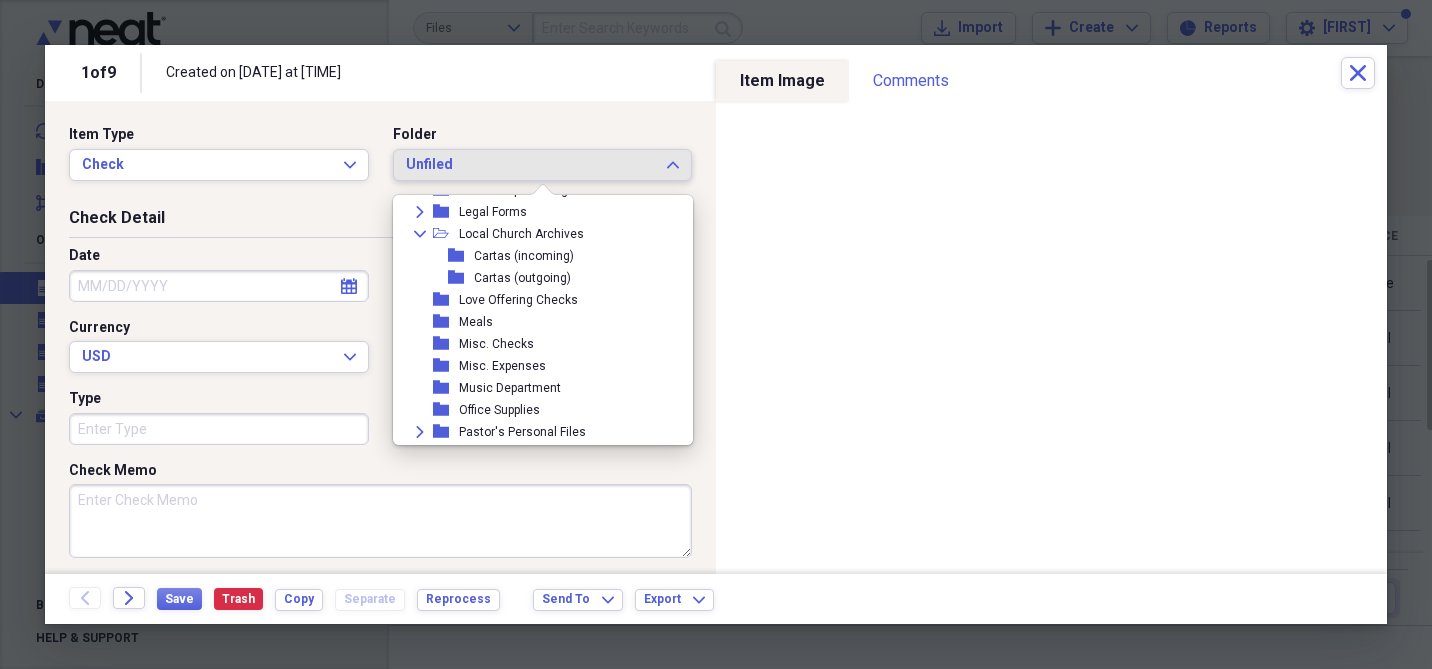 scroll, scrollTop: 692, scrollLeft: 0, axis: vertical 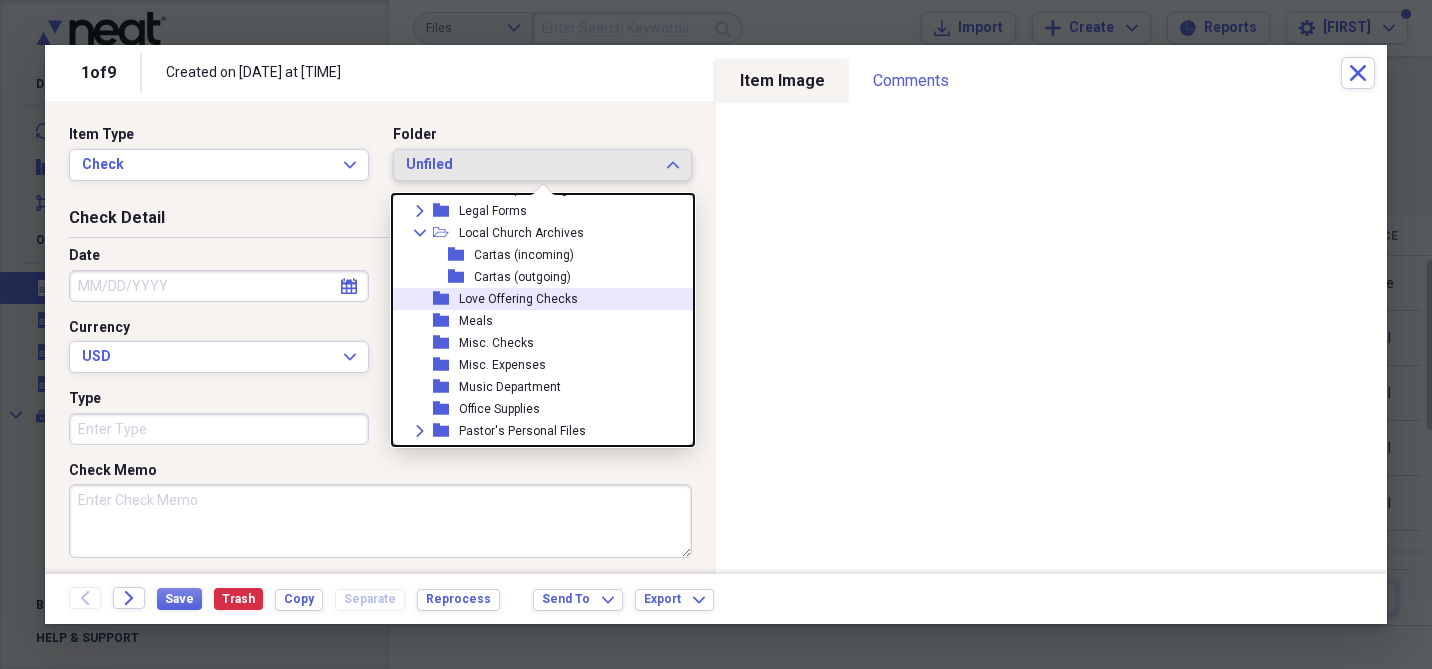 click on "Love Offering Checks" at bounding box center [518, 299] 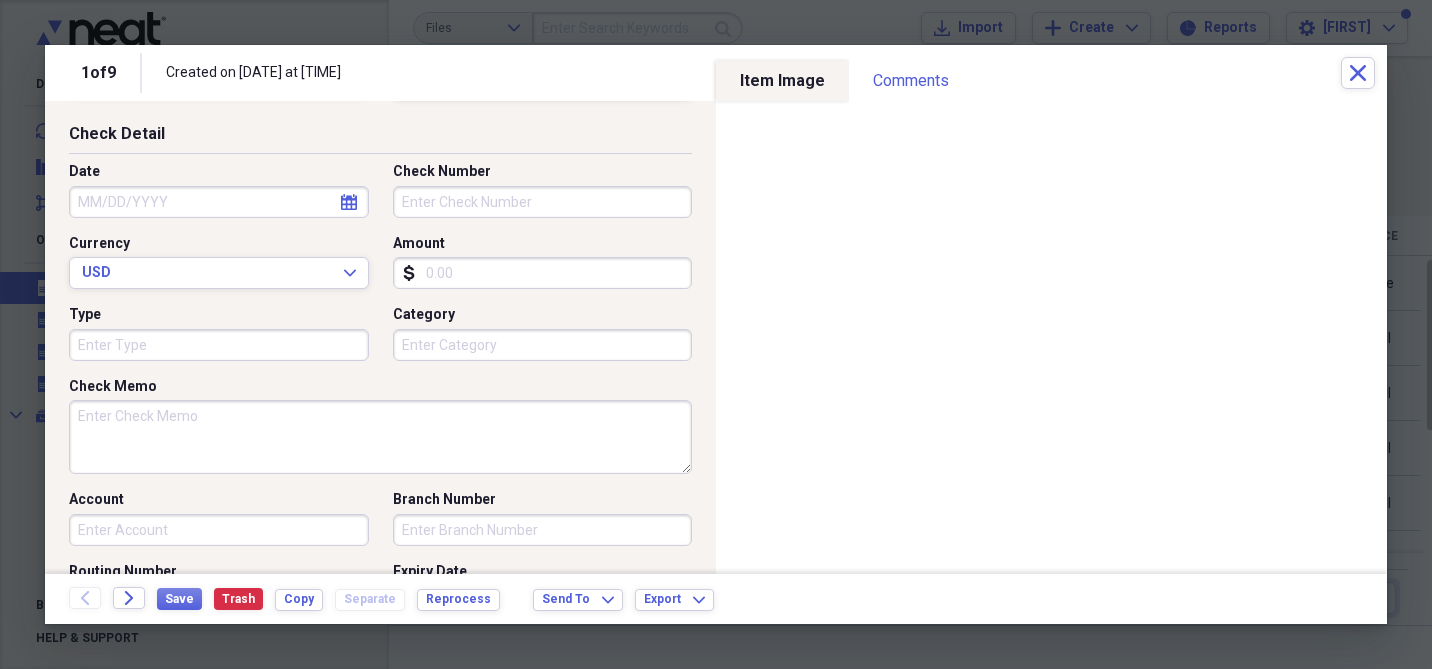 scroll, scrollTop: 118, scrollLeft: 0, axis: vertical 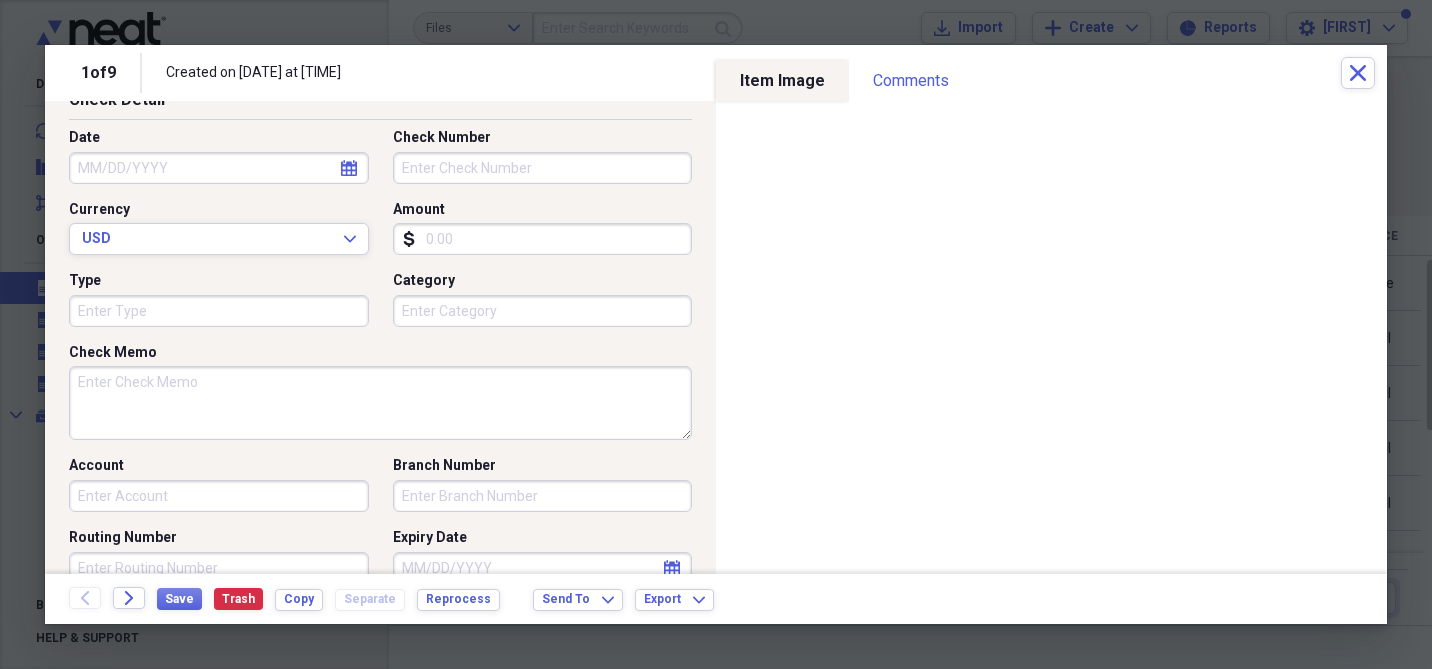 click on "Check Memo" at bounding box center (380, 403) 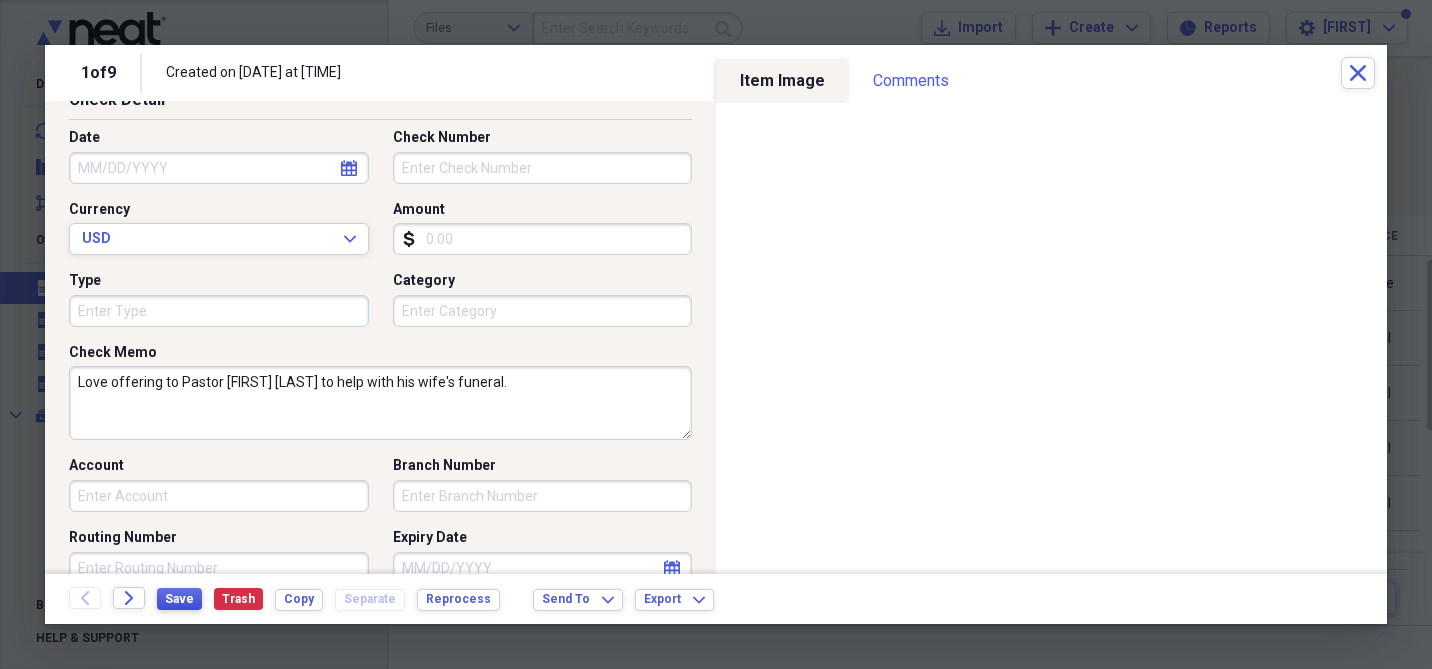click on "Save" at bounding box center [179, 599] 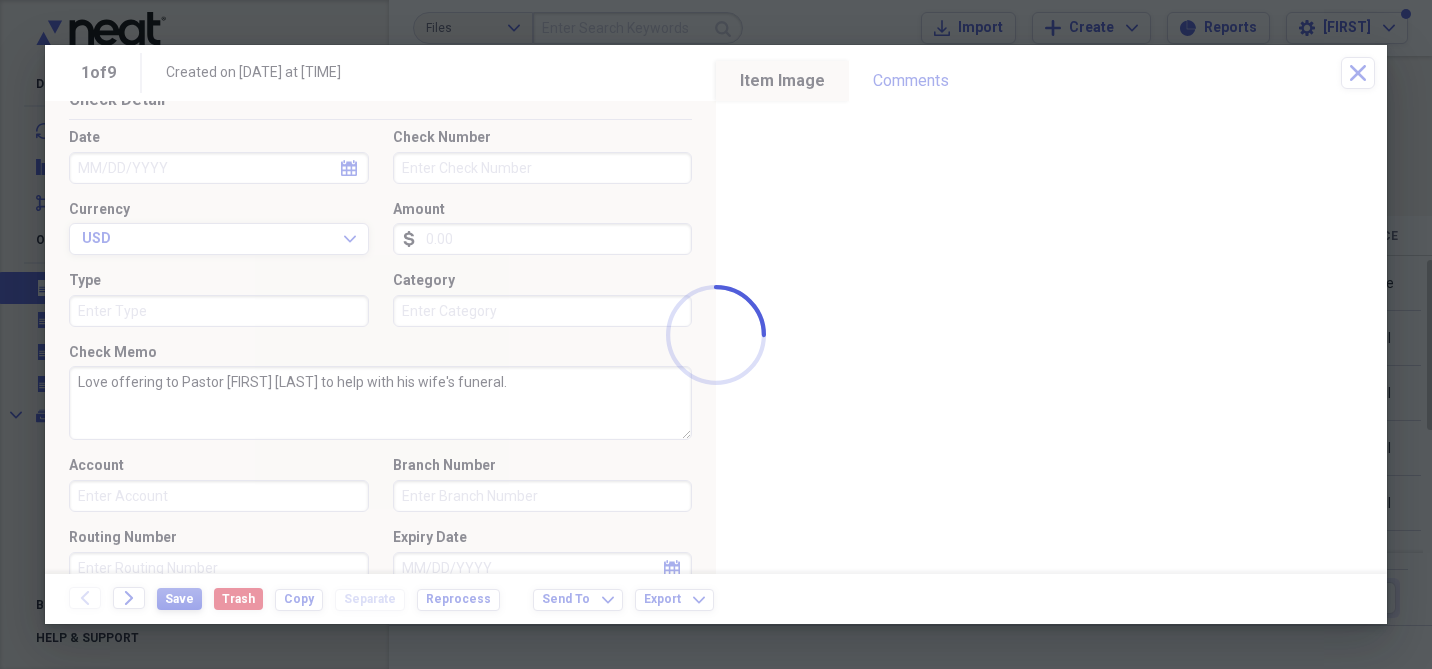 type on "Love offering to Pastor [FIRST] [LAST] to help with his wife's funeral." 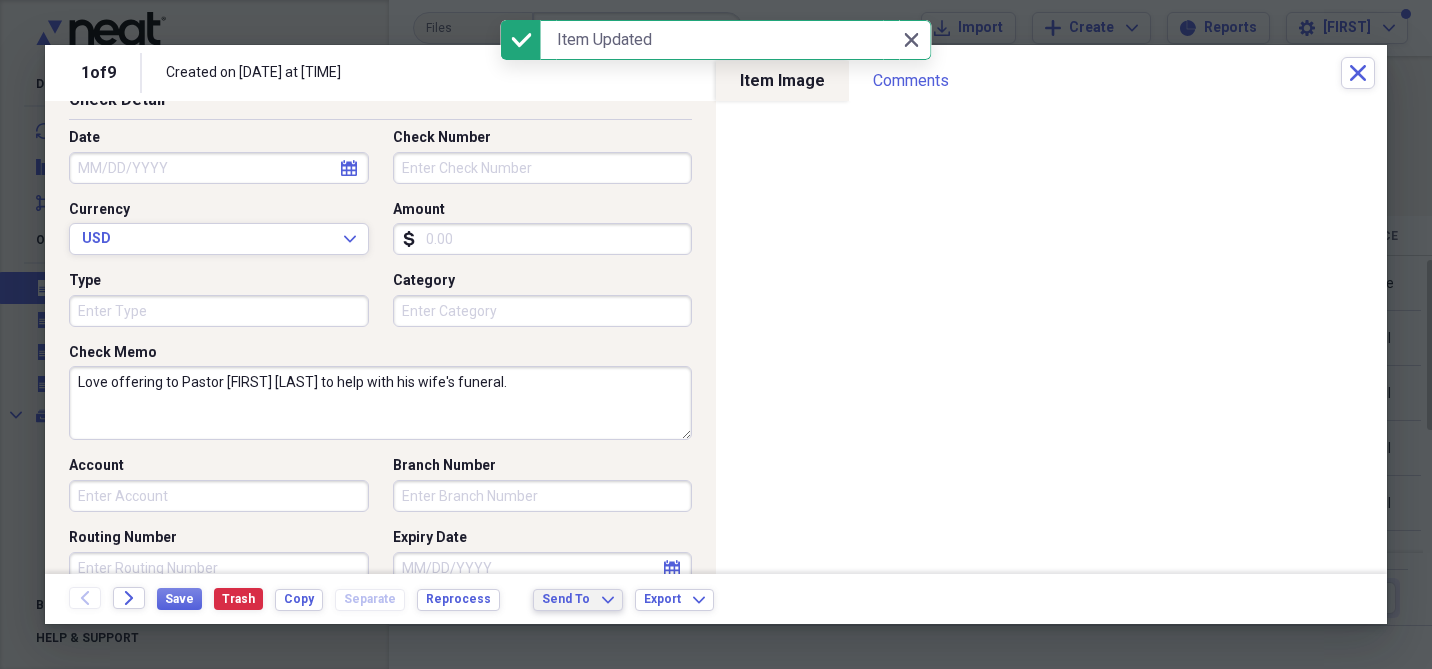 click on "Send To Expand" at bounding box center (578, 599) 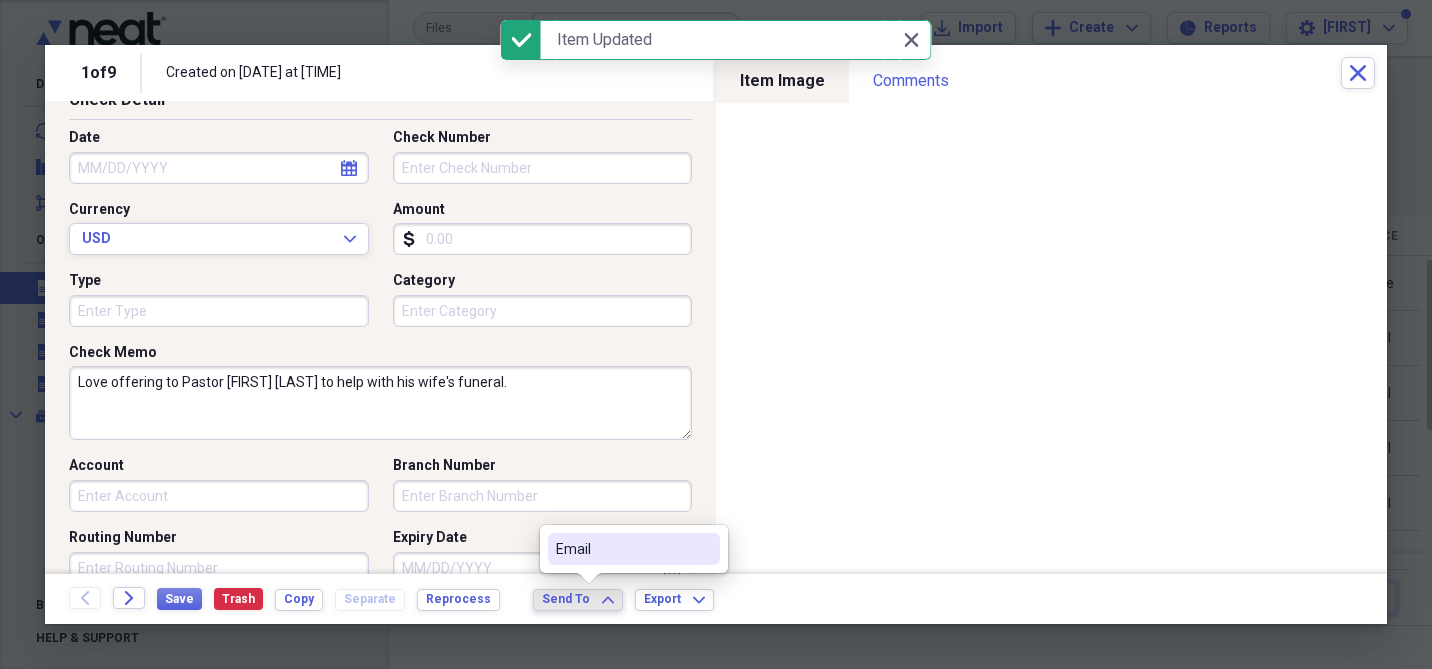 click on "Email" at bounding box center [622, 549] 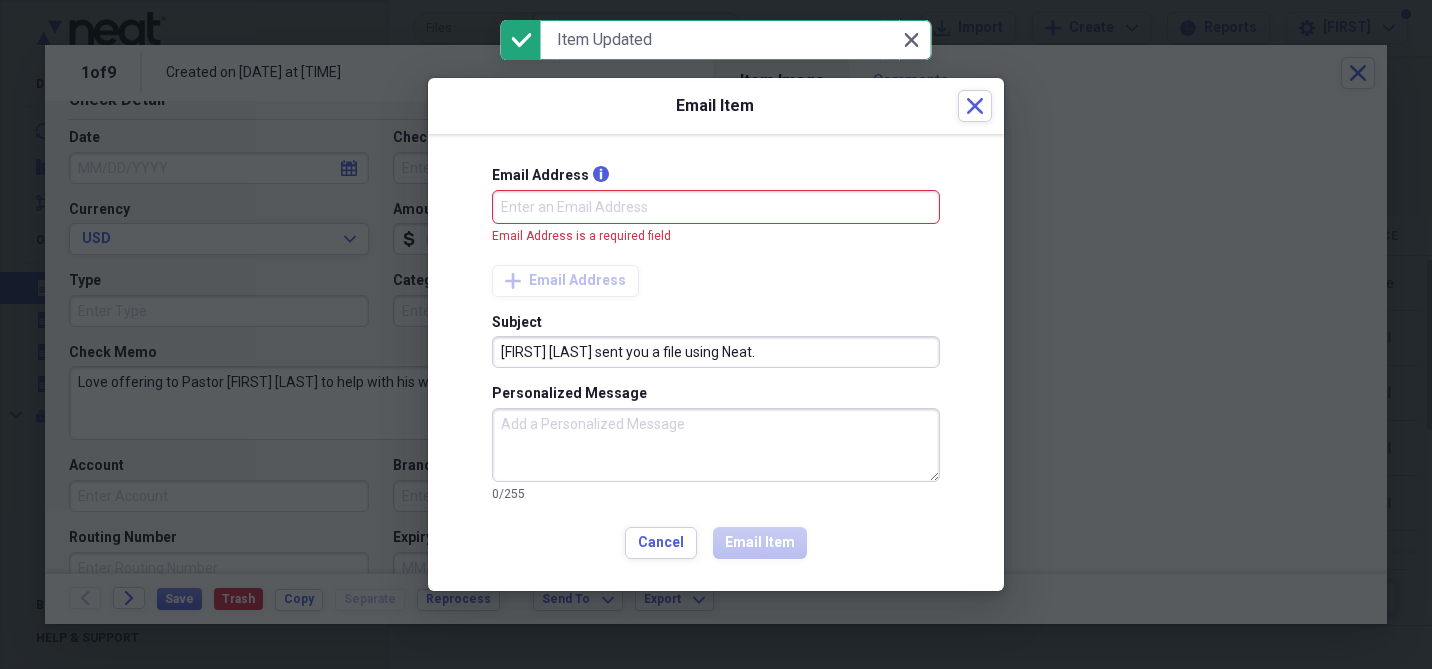 click on "Personalized Message" at bounding box center (716, 445) 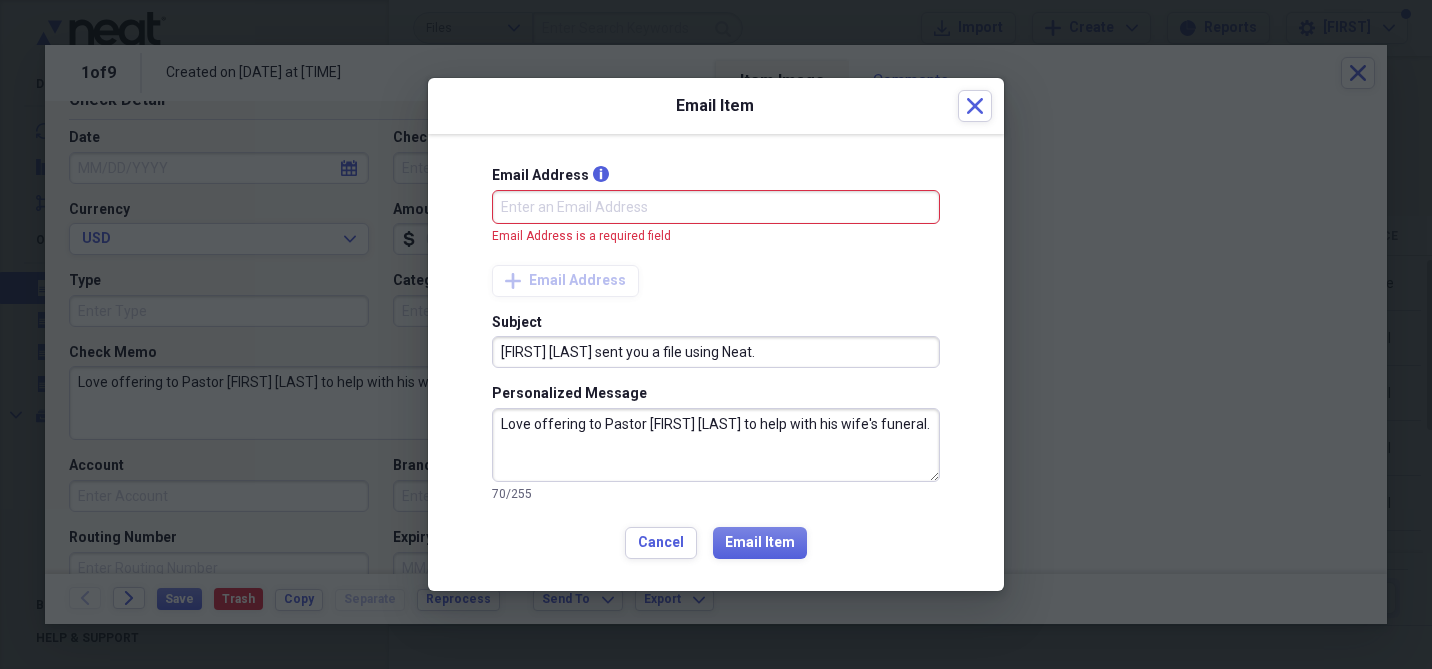 type on "Love offering to Pastor [FIRST] [LAST] to help with his wife's funeral." 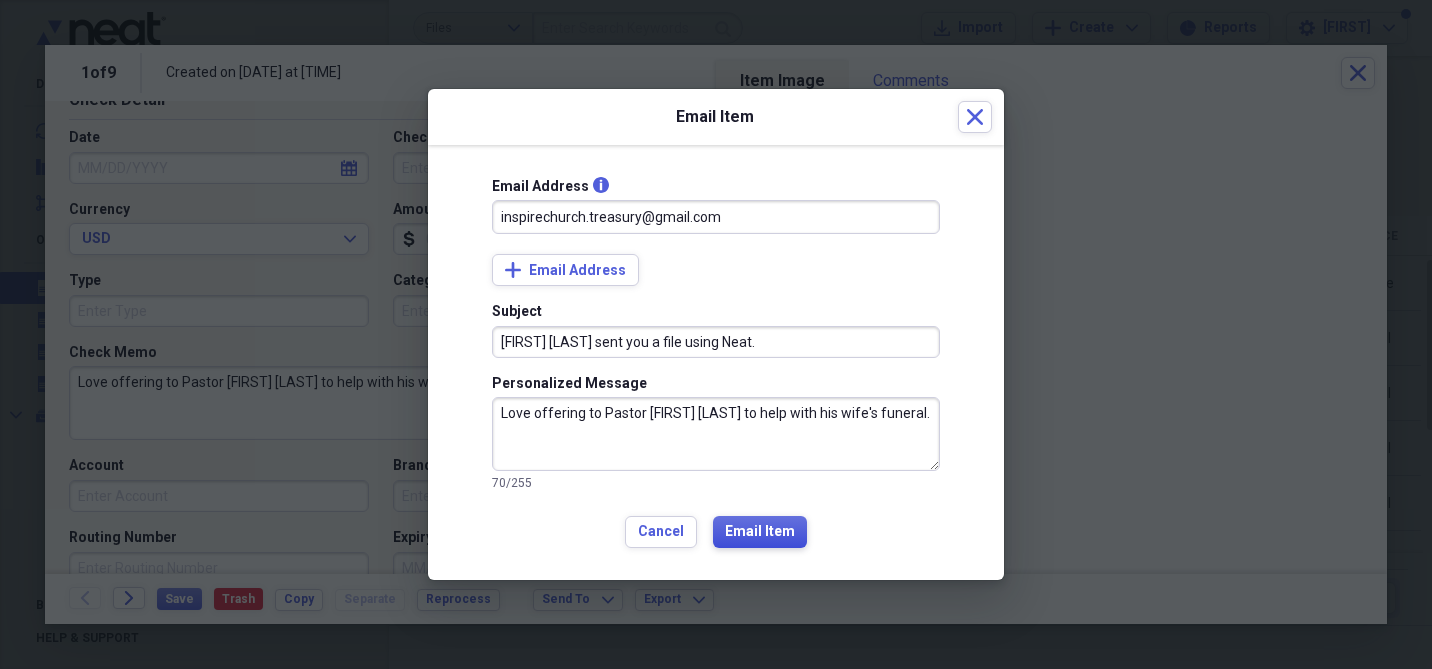 type on "inspirechurch.treasury@gmail.com" 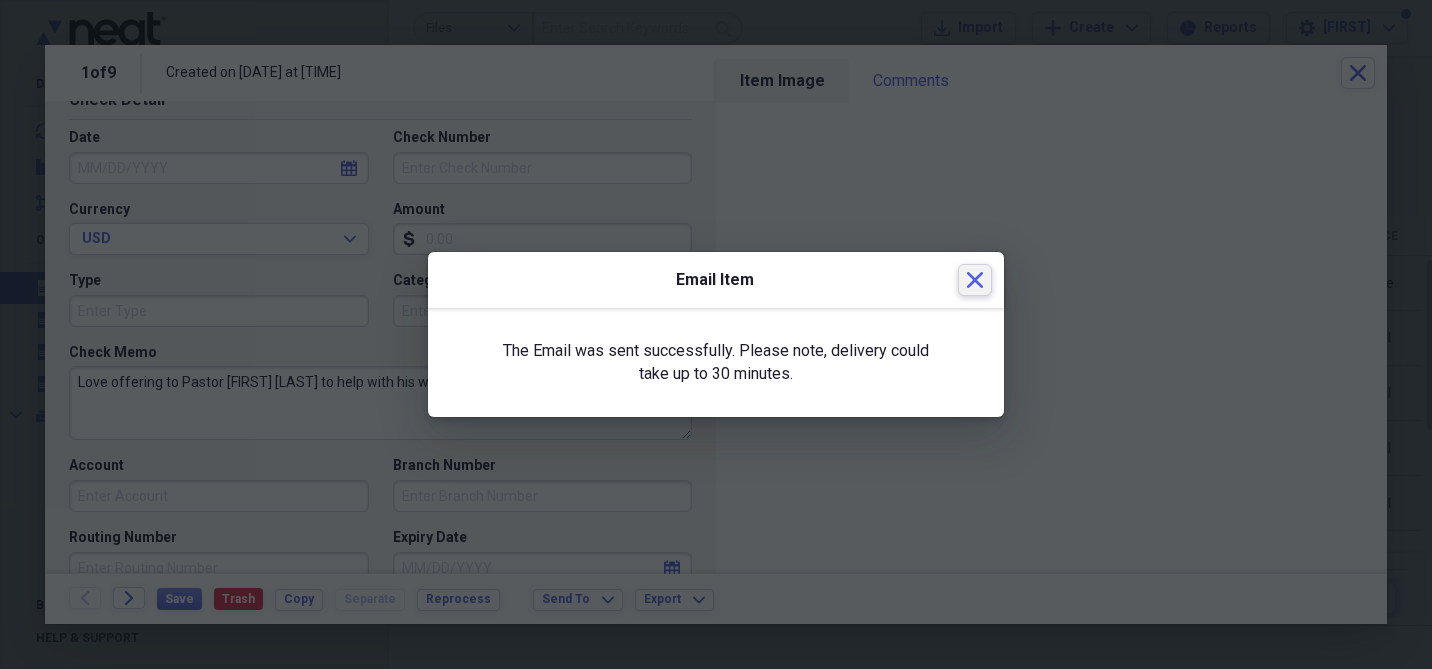 click on "Close" at bounding box center (975, 280) 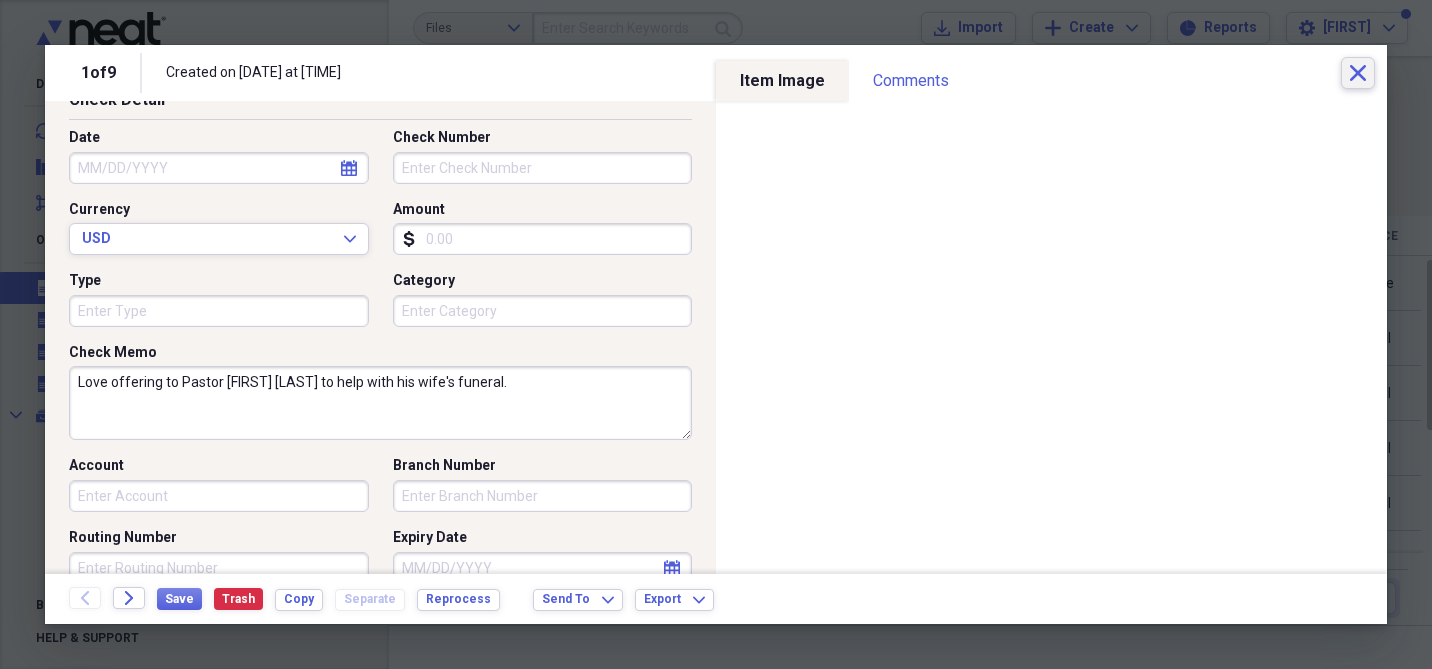 click on "Close" 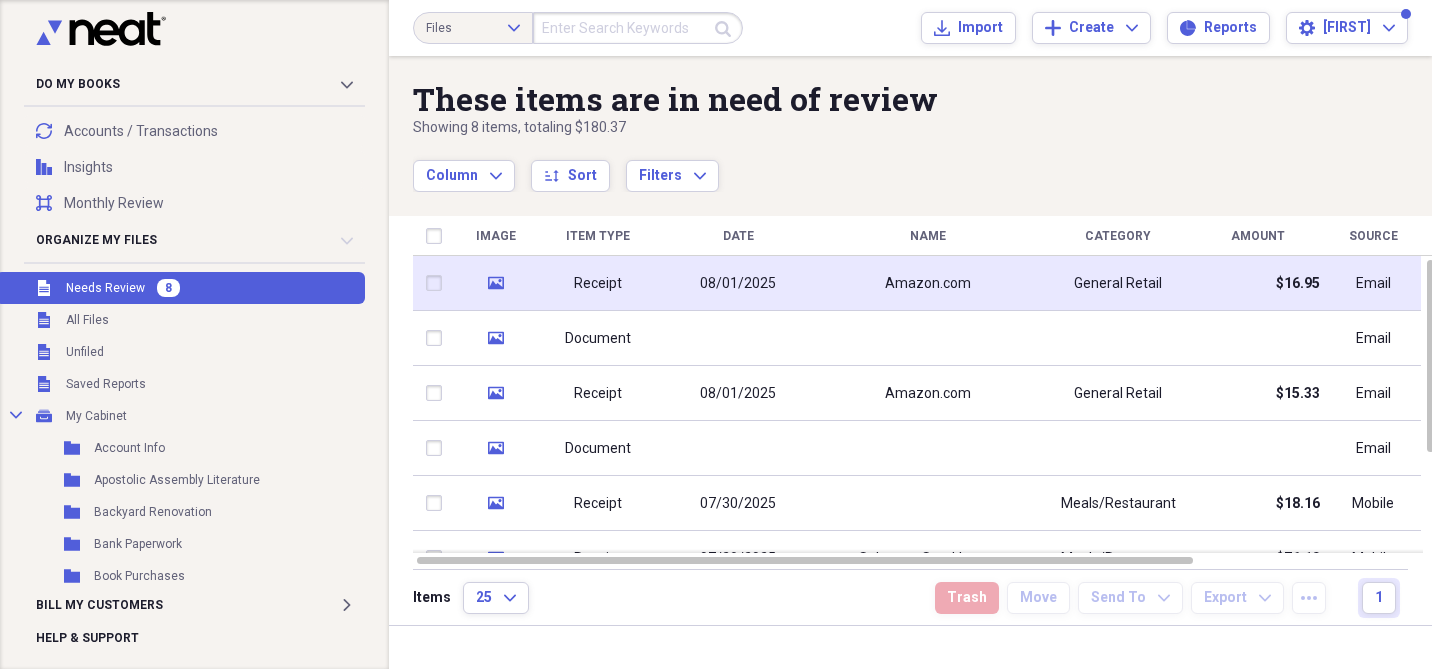 click on "Amazon.com" at bounding box center (928, 283) 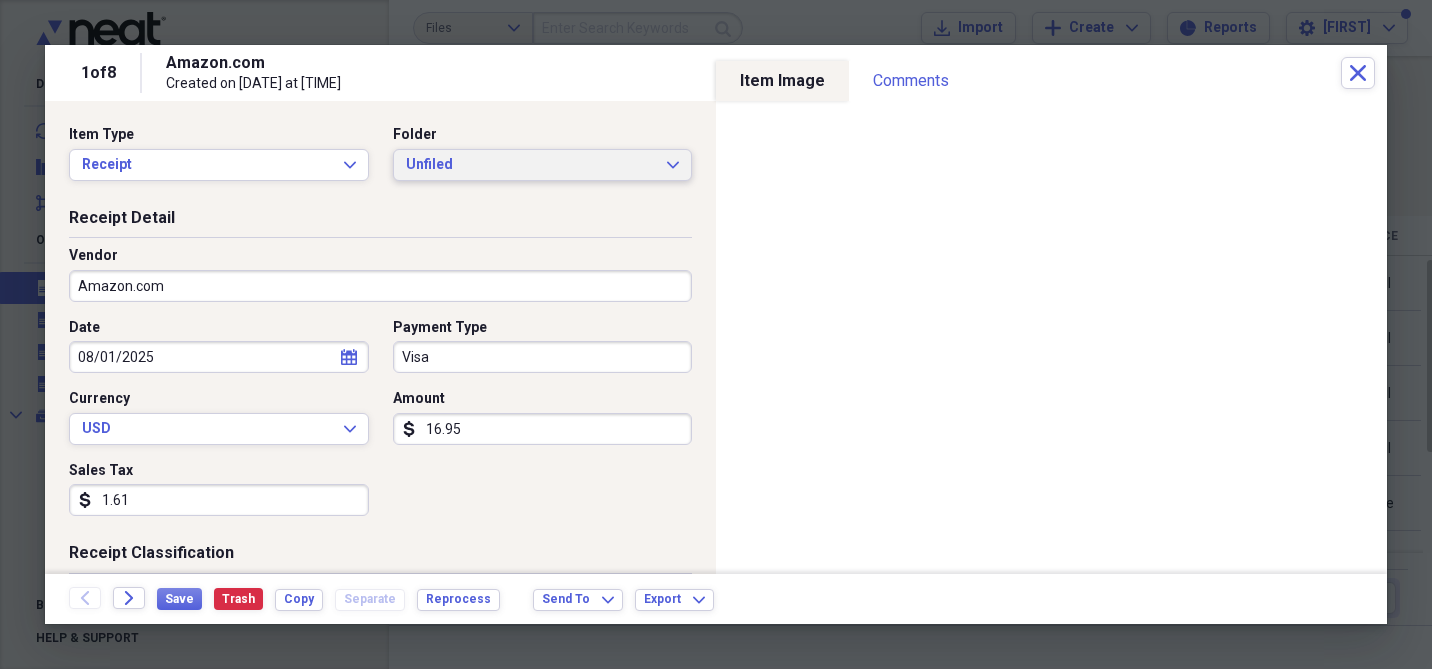 click on "Unfiled Expand" at bounding box center [543, 165] 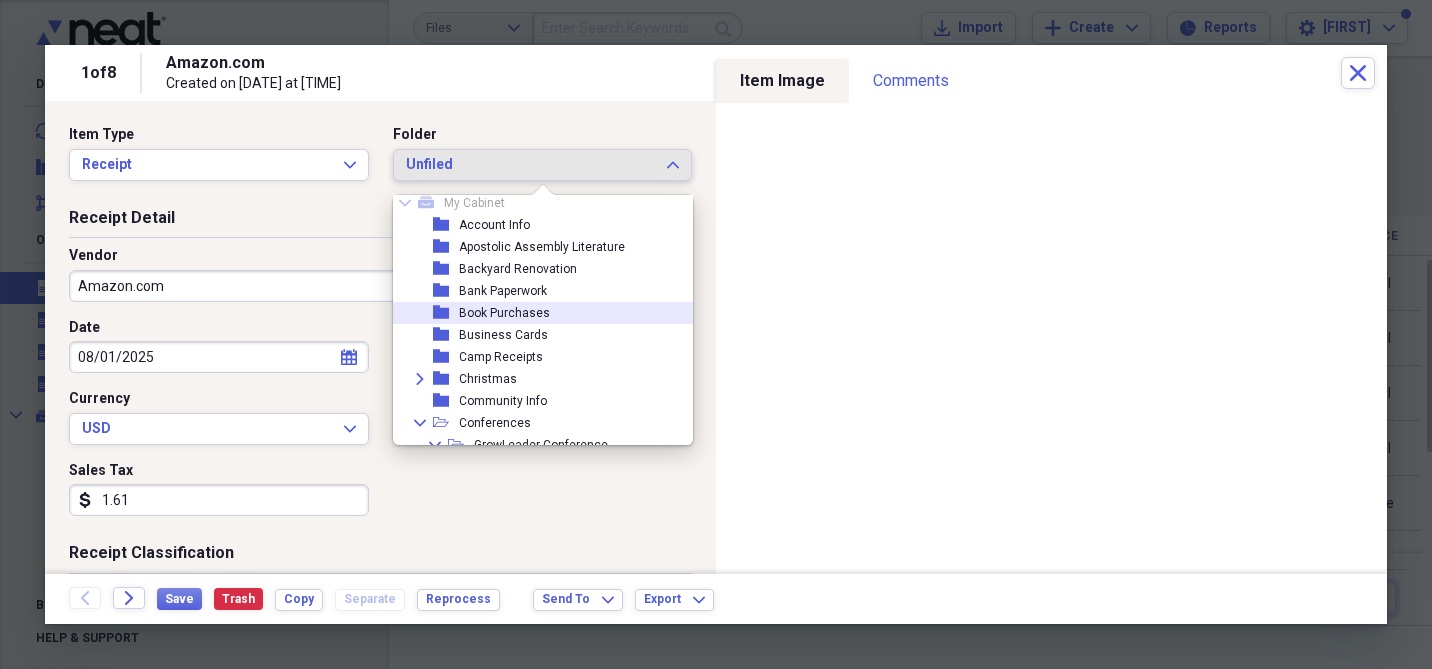 scroll, scrollTop: 49, scrollLeft: 0, axis: vertical 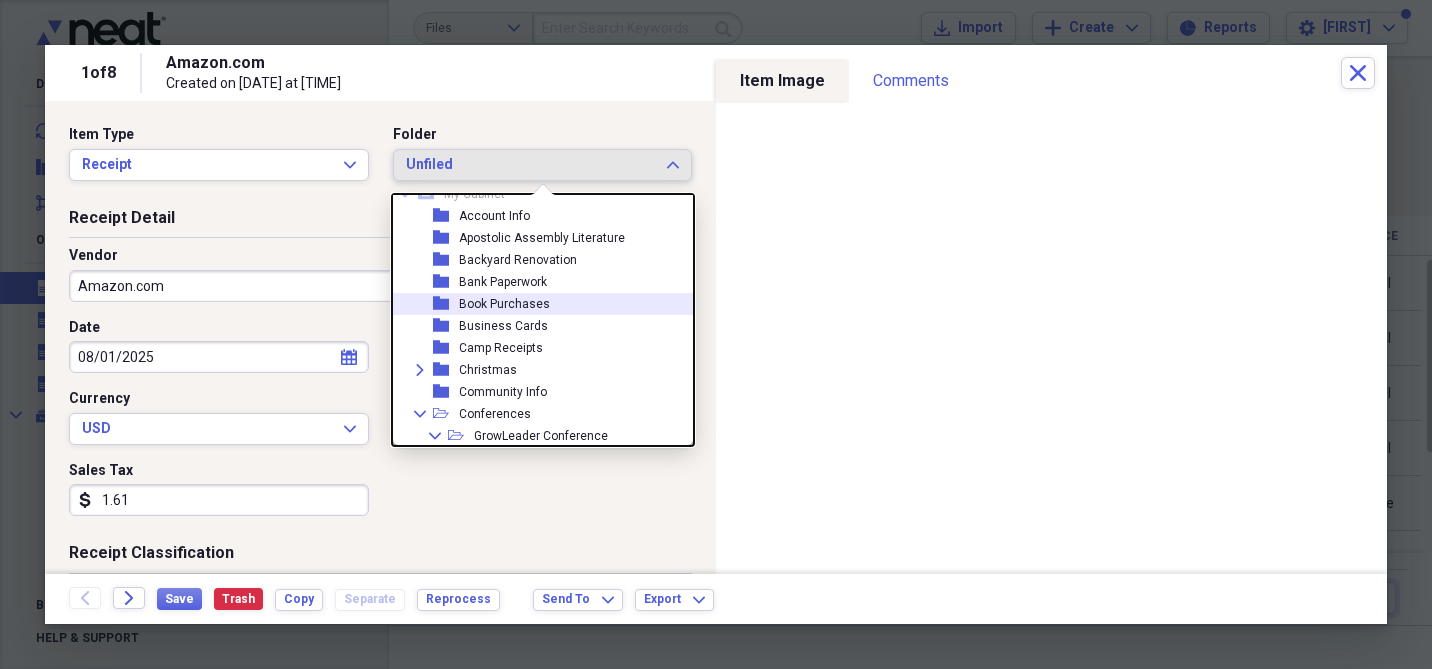 click on "Book Purchases" at bounding box center (504, 304) 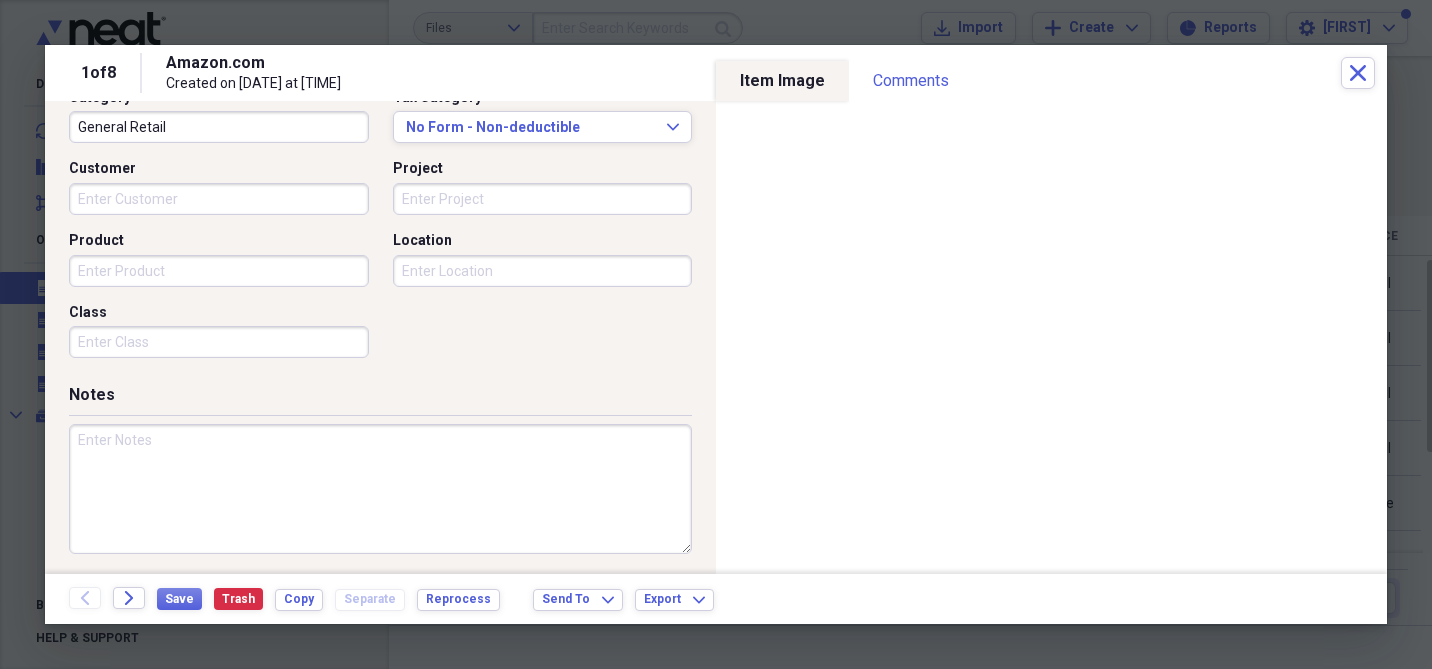 click at bounding box center [380, 489] 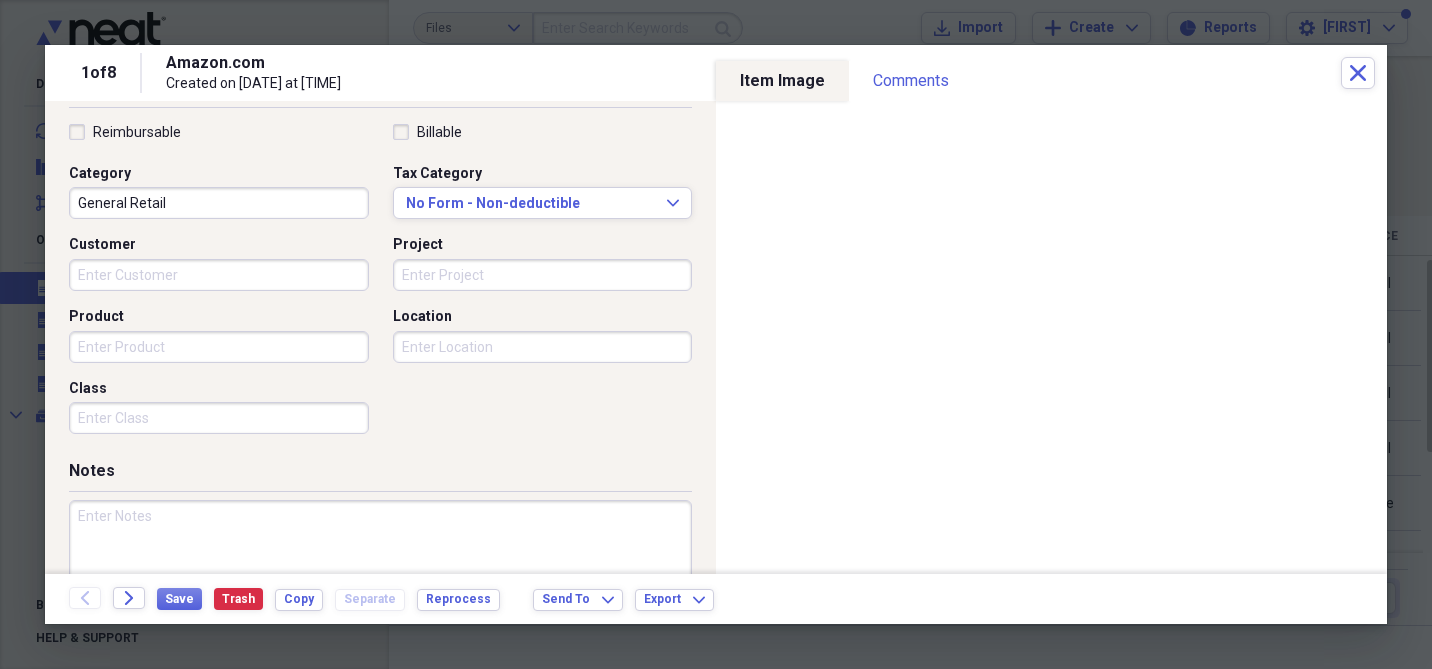 scroll, scrollTop: 513, scrollLeft: 0, axis: vertical 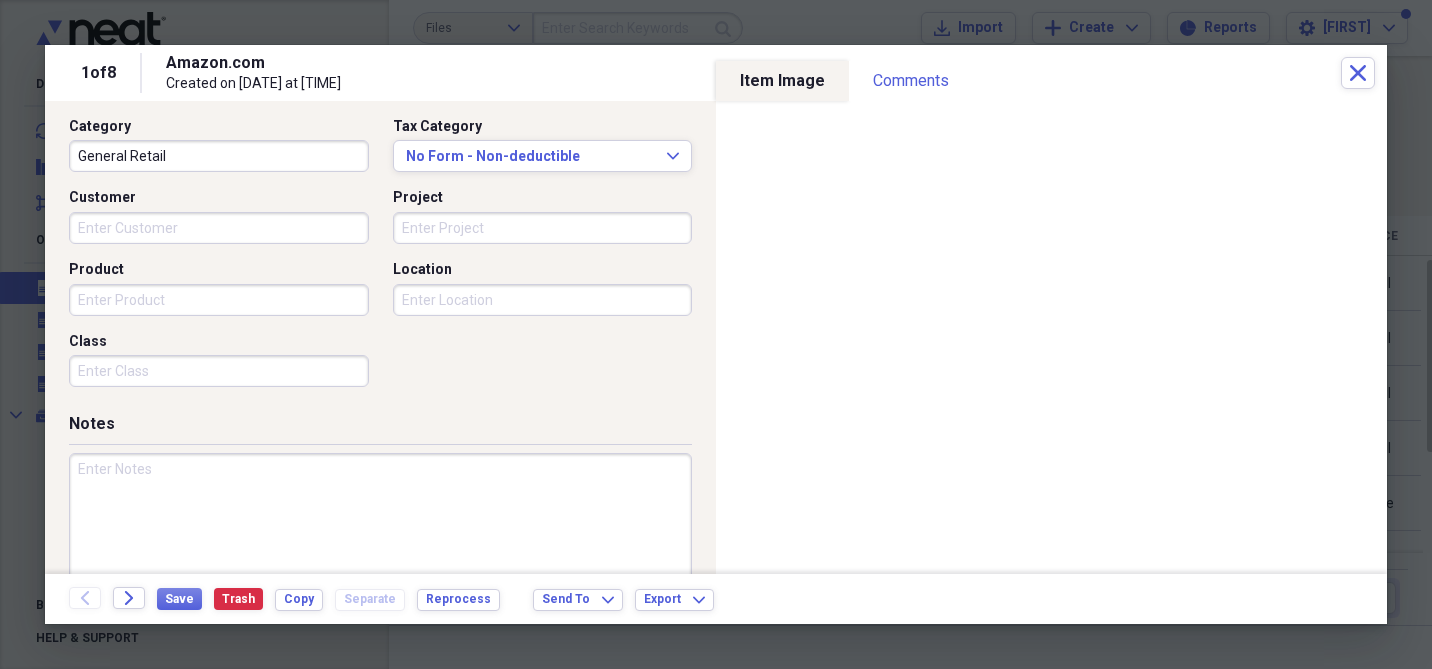 click at bounding box center [380, 518] 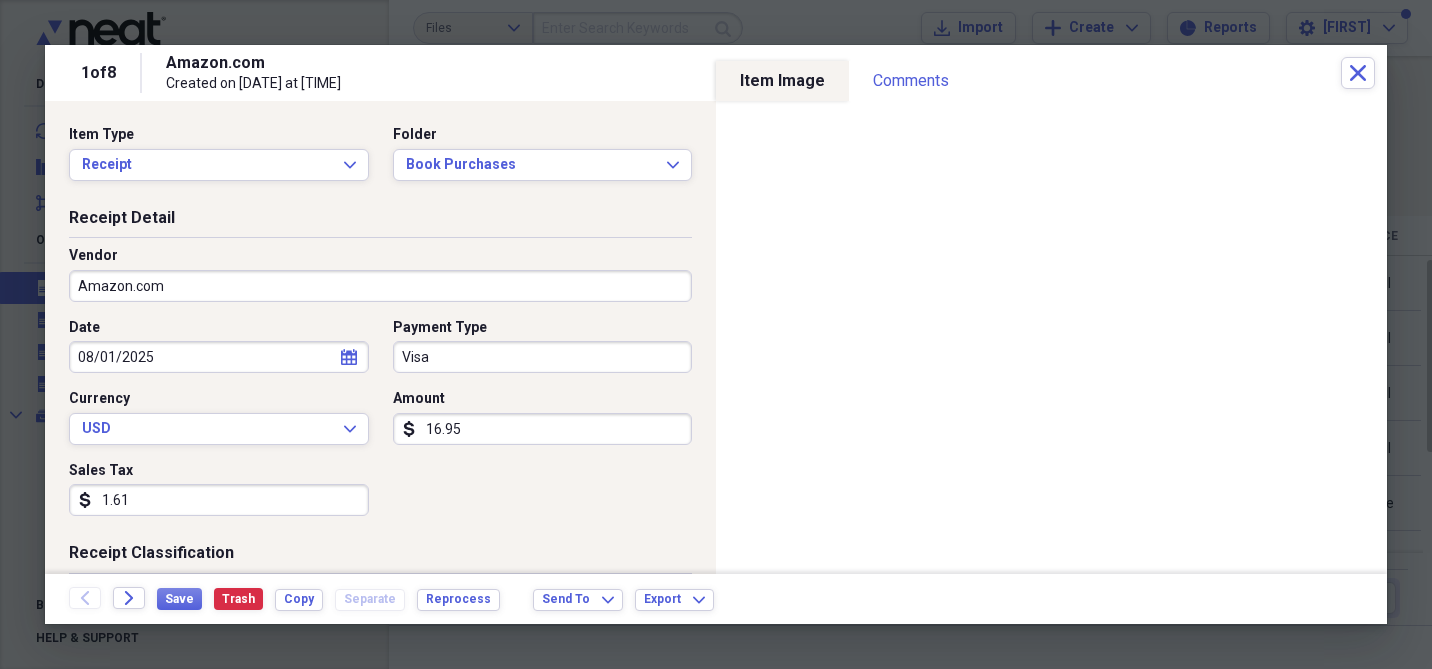 scroll, scrollTop: 0, scrollLeft: 0, axis: both 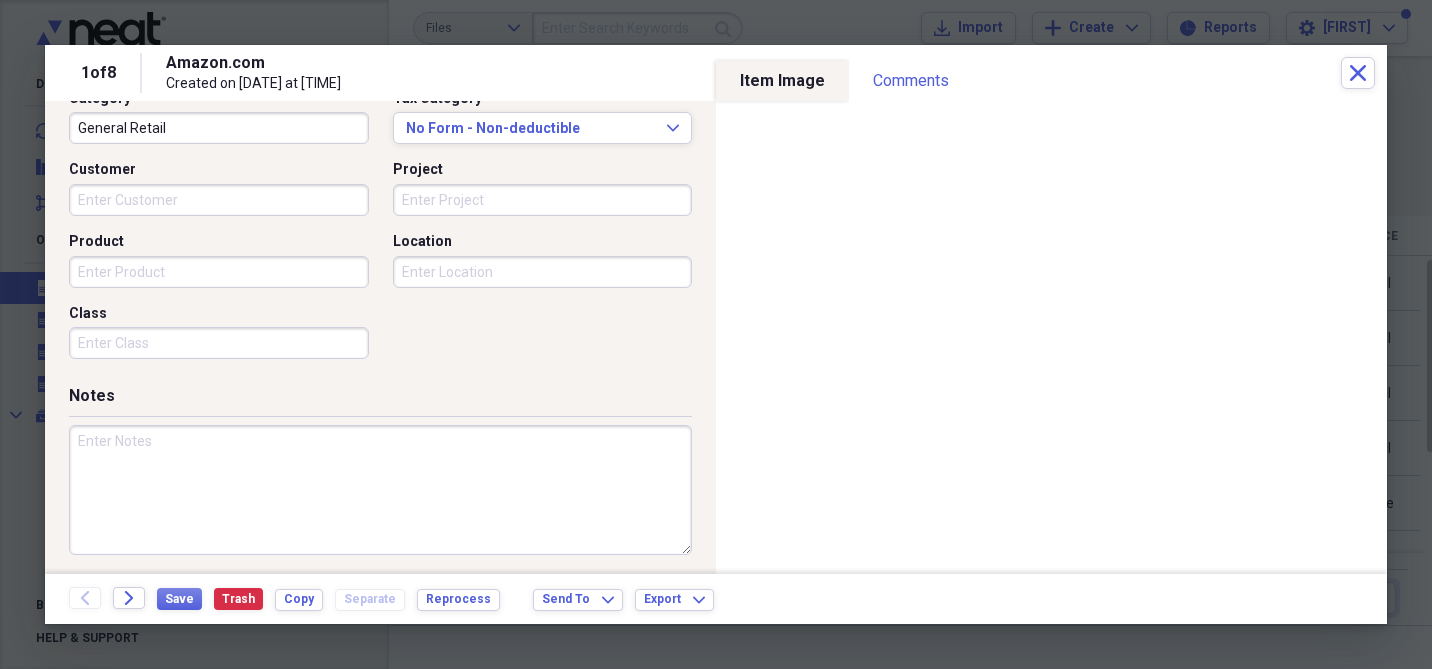 click at bounding box center [380, 490] 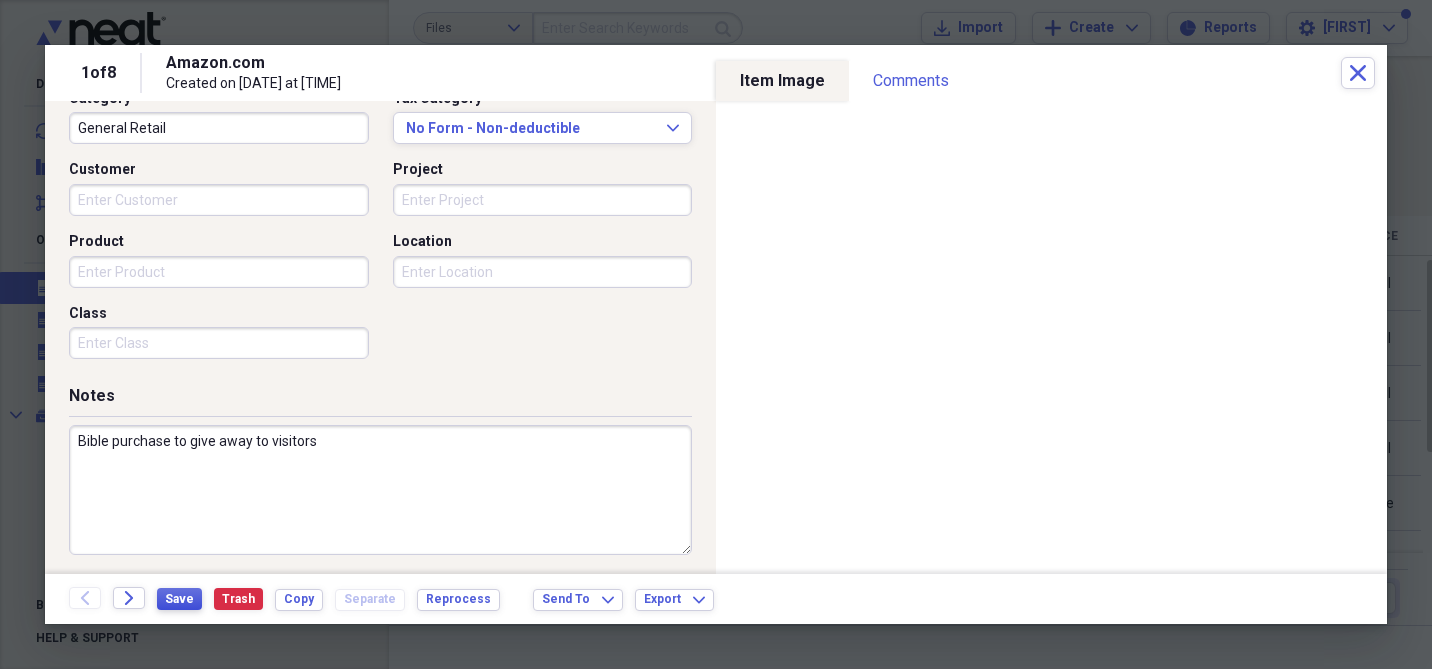 click on "Save" at bounding box center [179, 599] 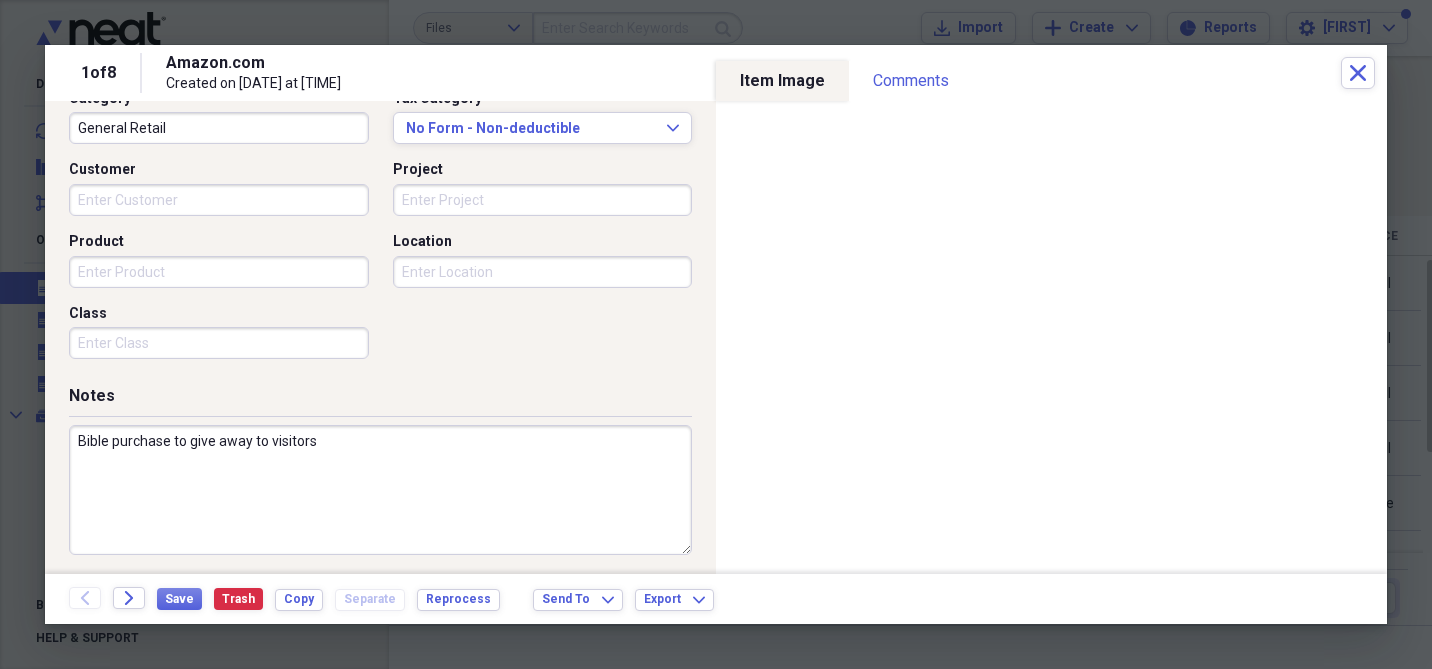 click on "Bible purchase to give away to visitors" at bounding box center (380, 490) 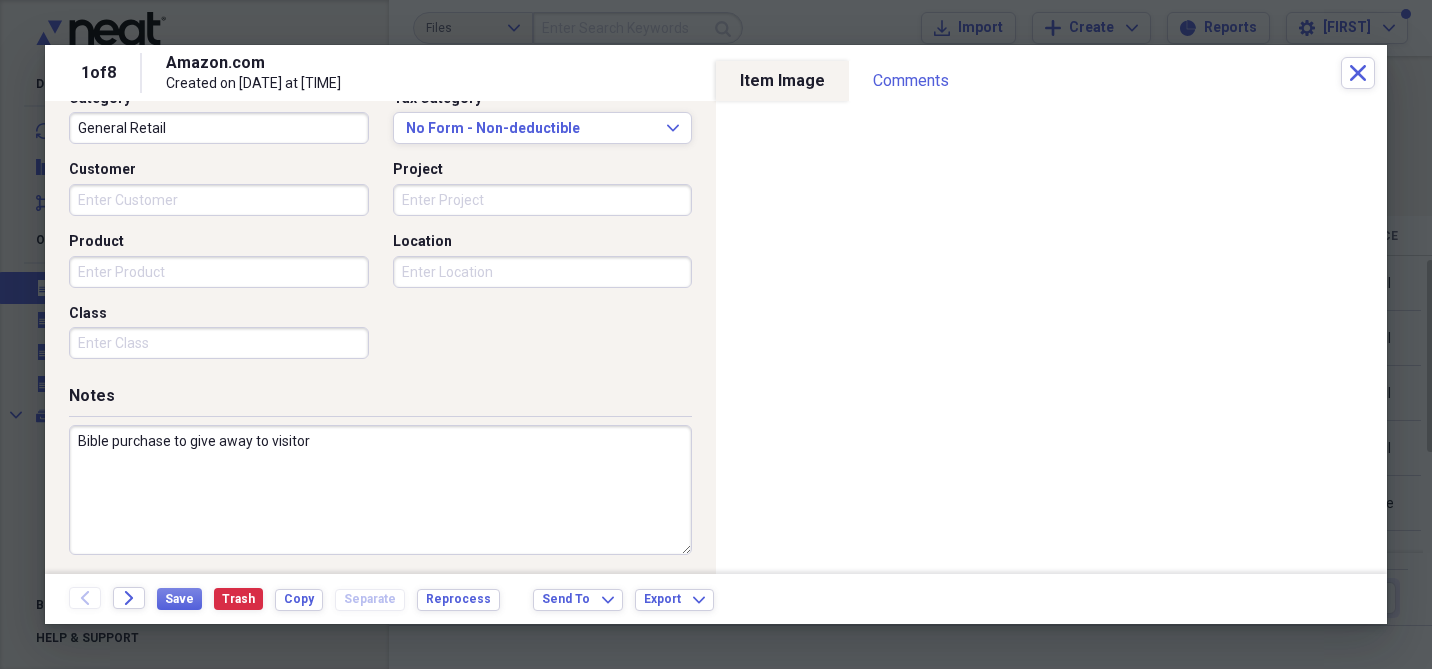 click on "Bible purchase to give away to visitor" at bounding box center [380, 490] 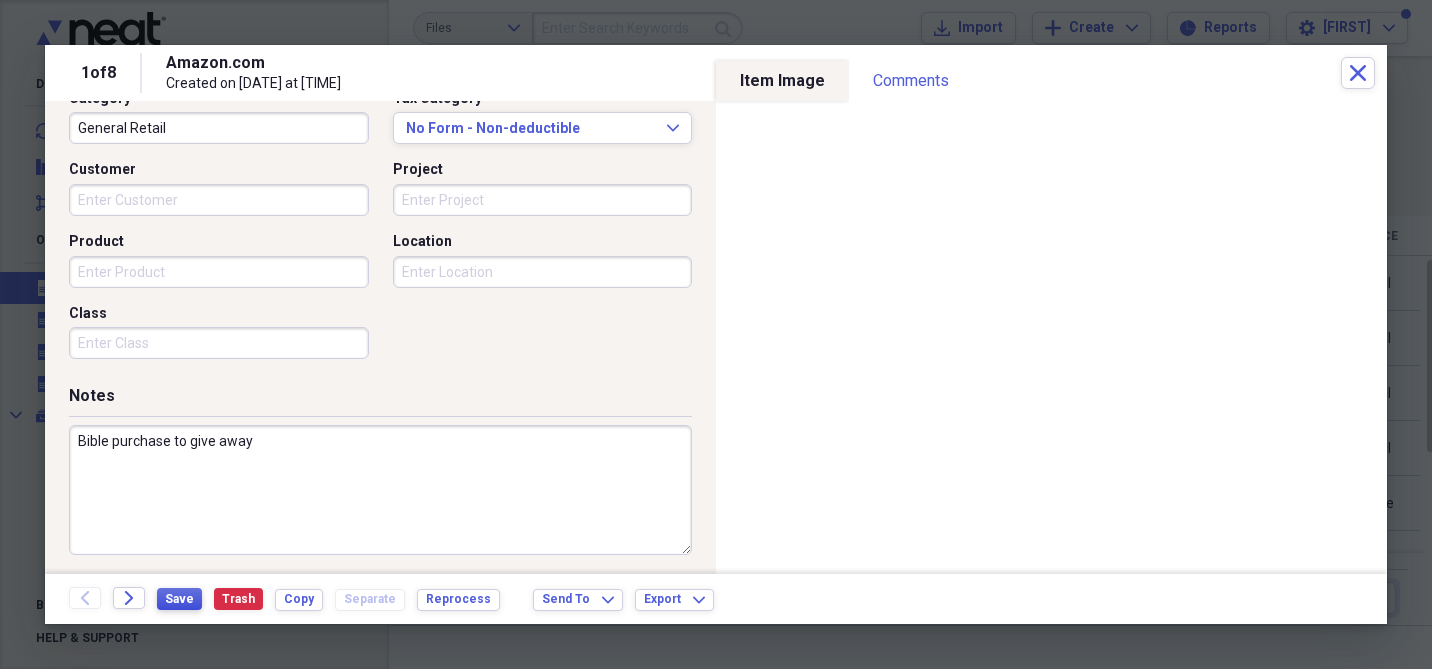type on "Bible purchase to give away" 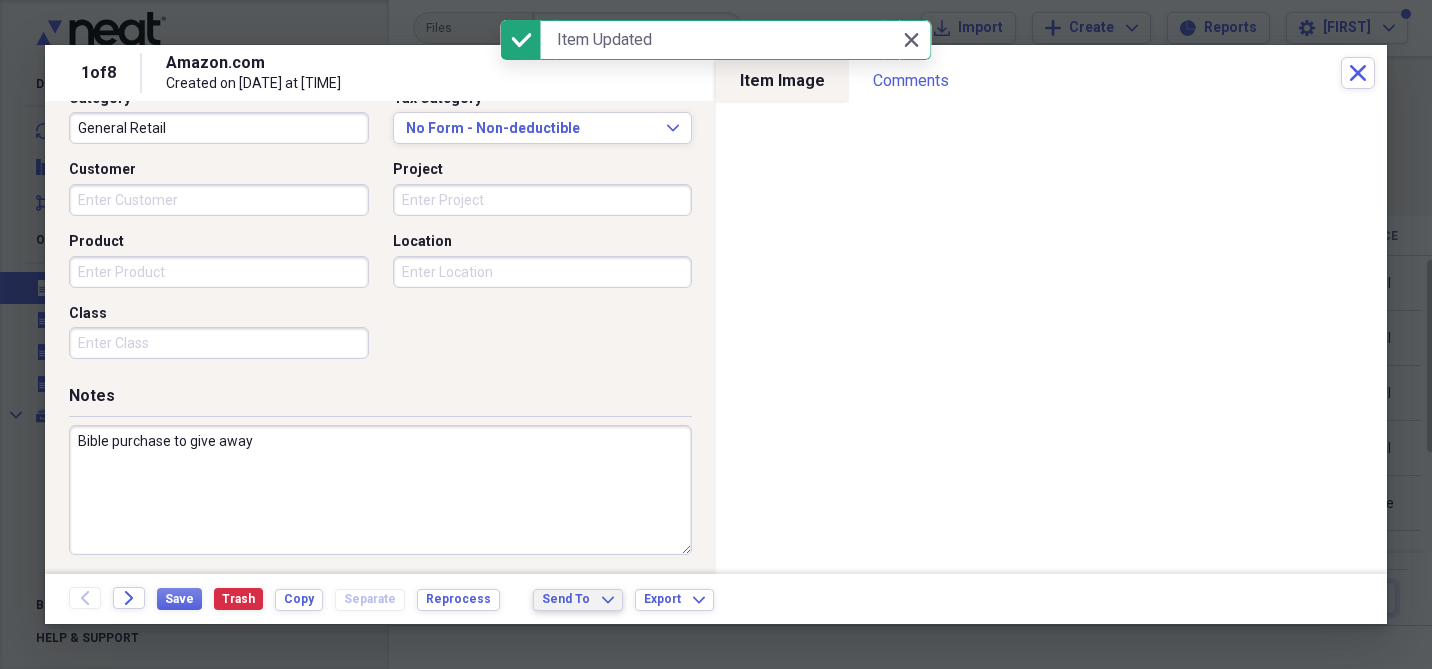 click on "Expand" 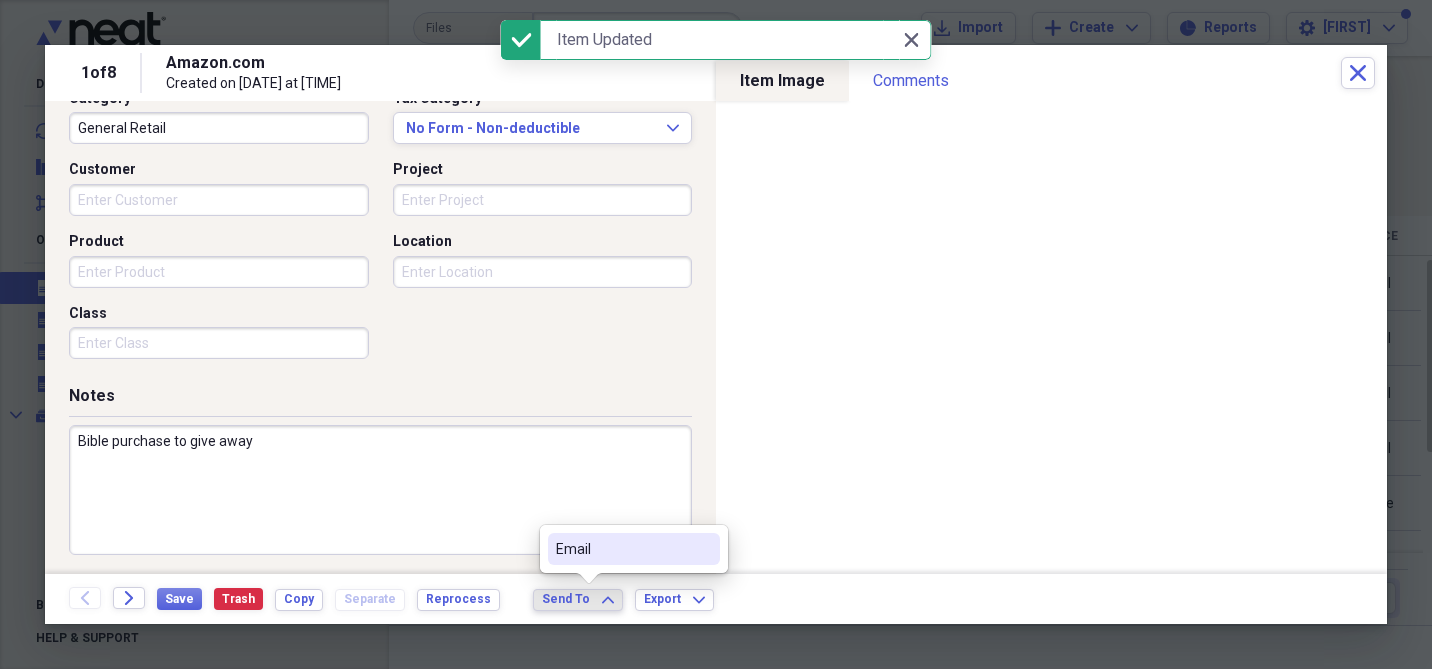click on "Email" at bounding box center (622, 549) 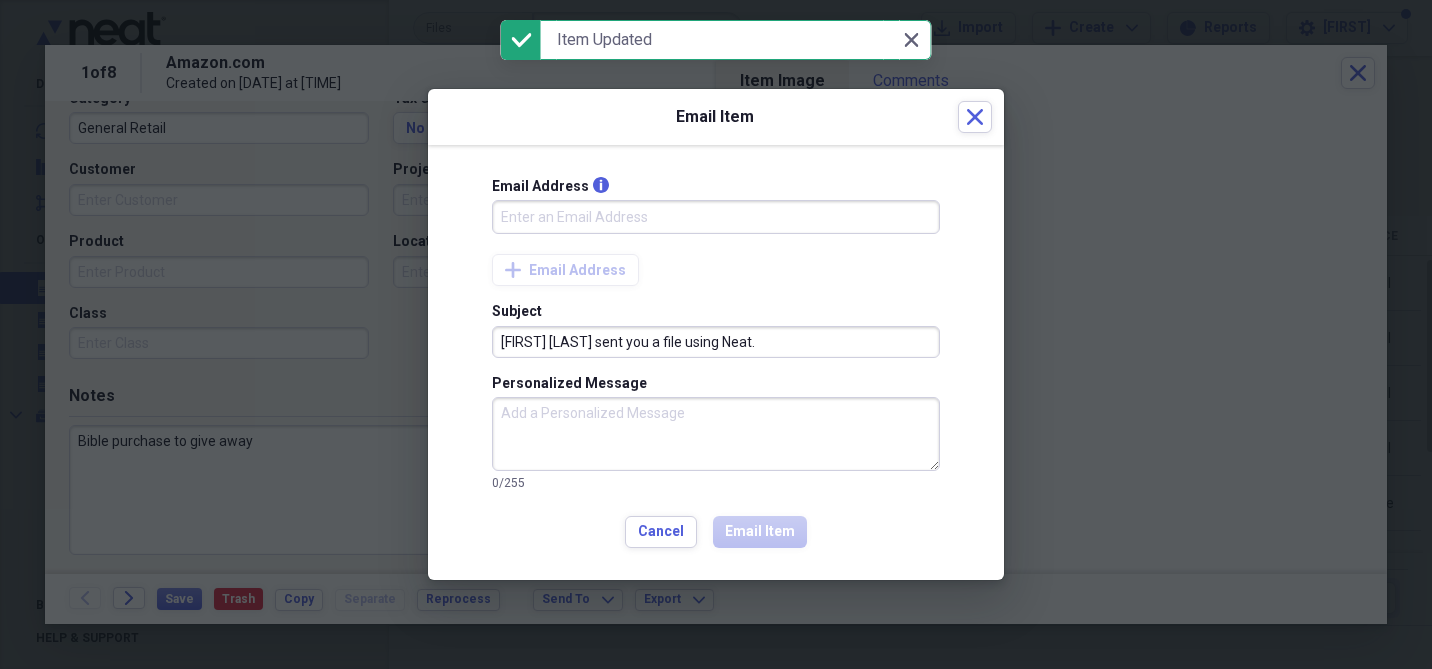 click on "Email Address info" at bounding box center [716, 217] 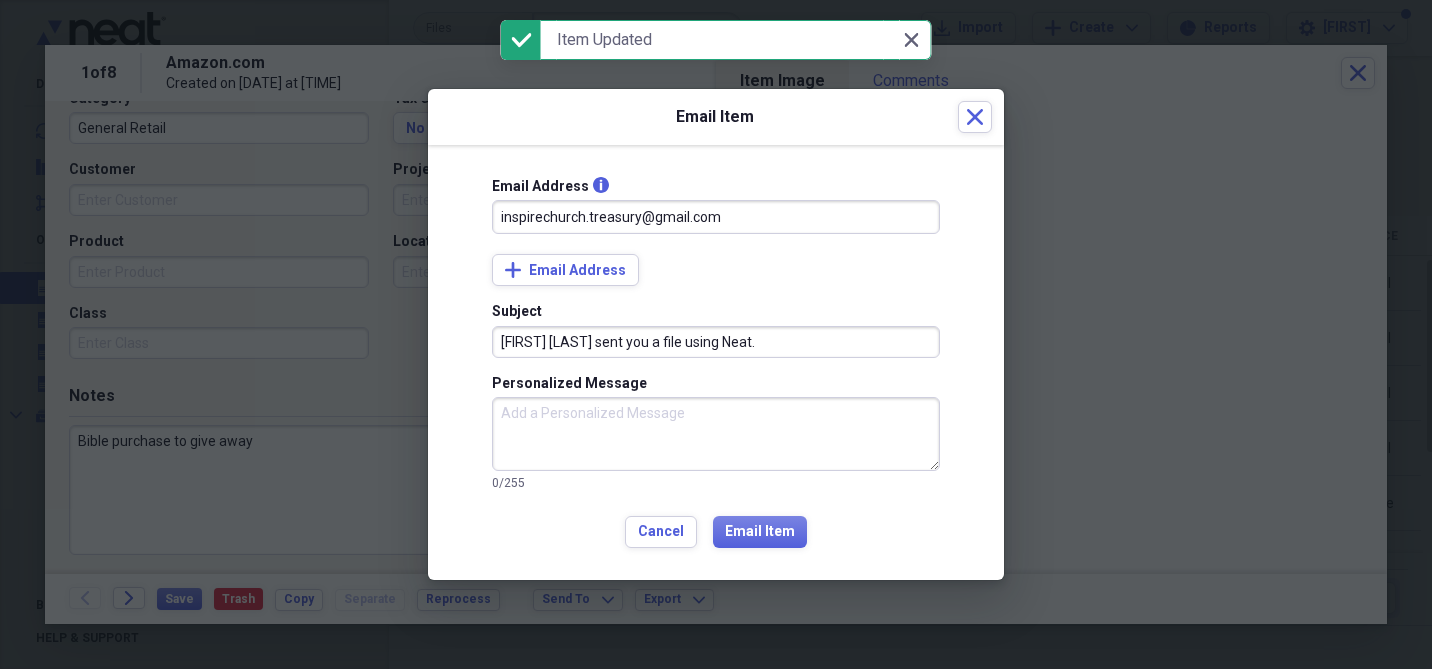type on "inspirechurch.treasury@gmail.com" 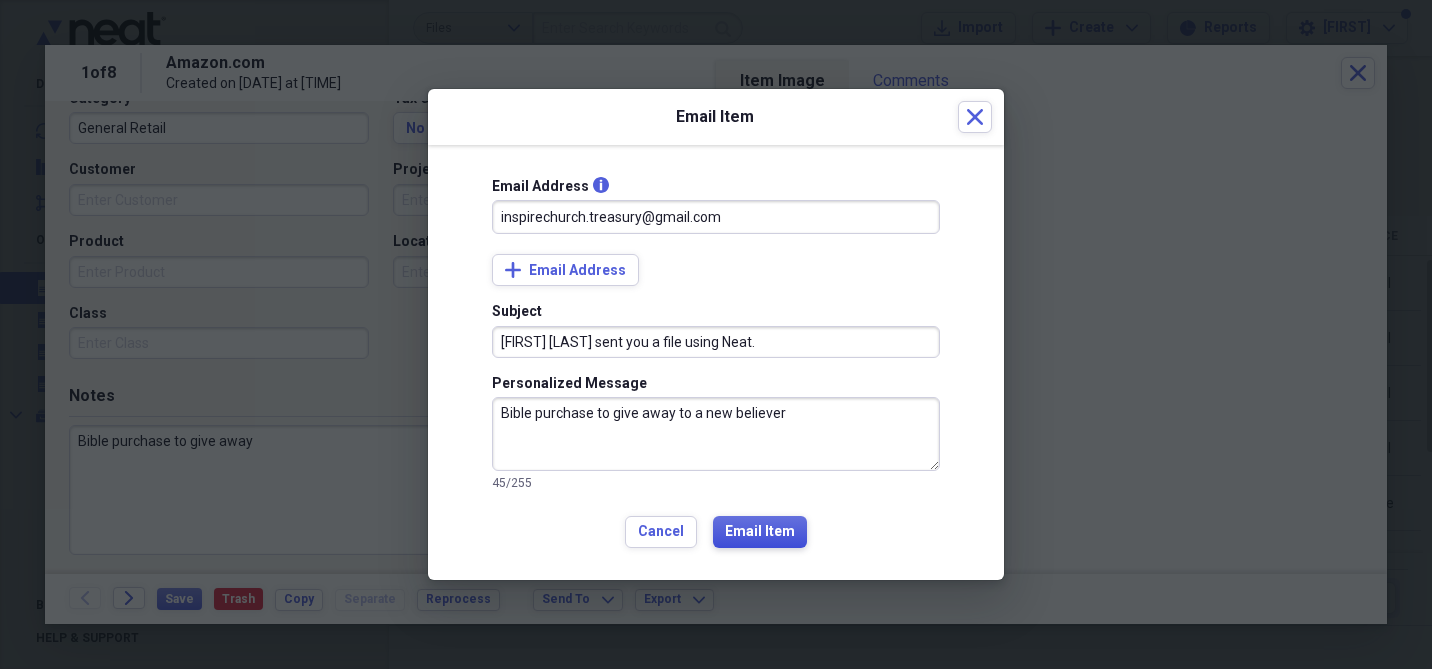 type on "Bible purchase to give away to a new believer" 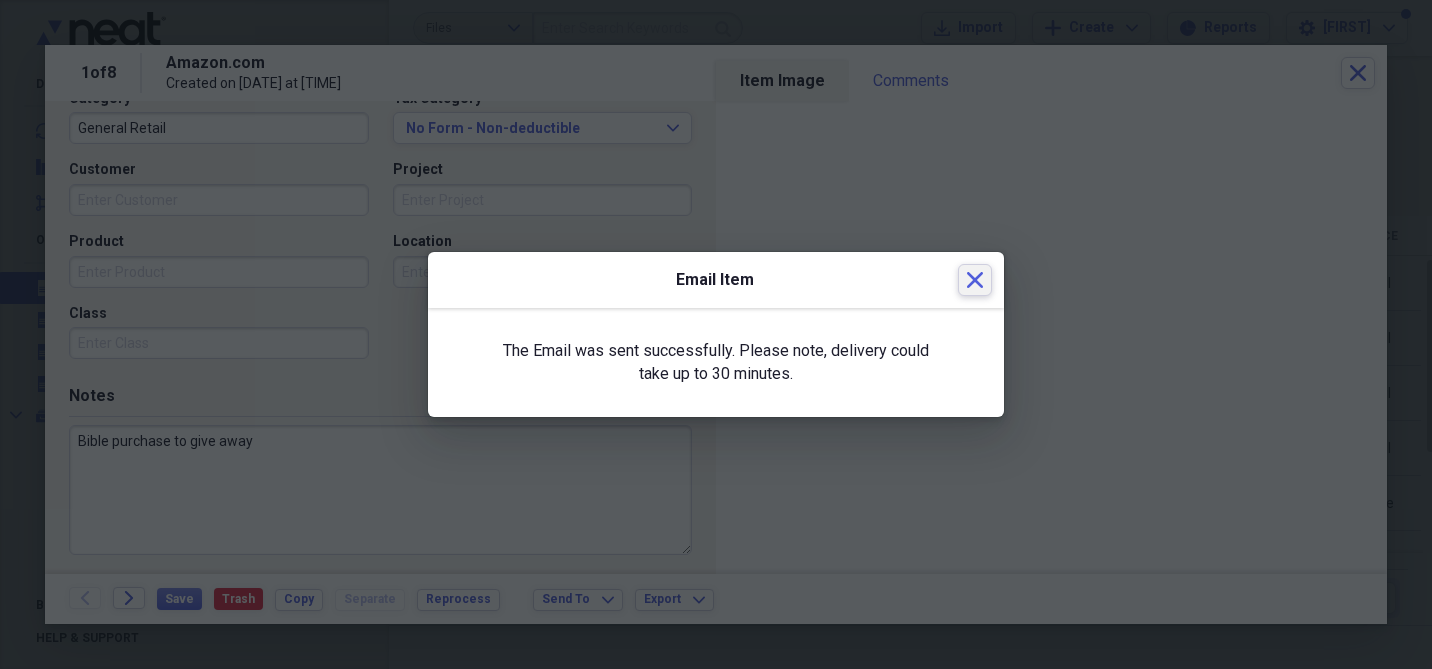 click on "Close" 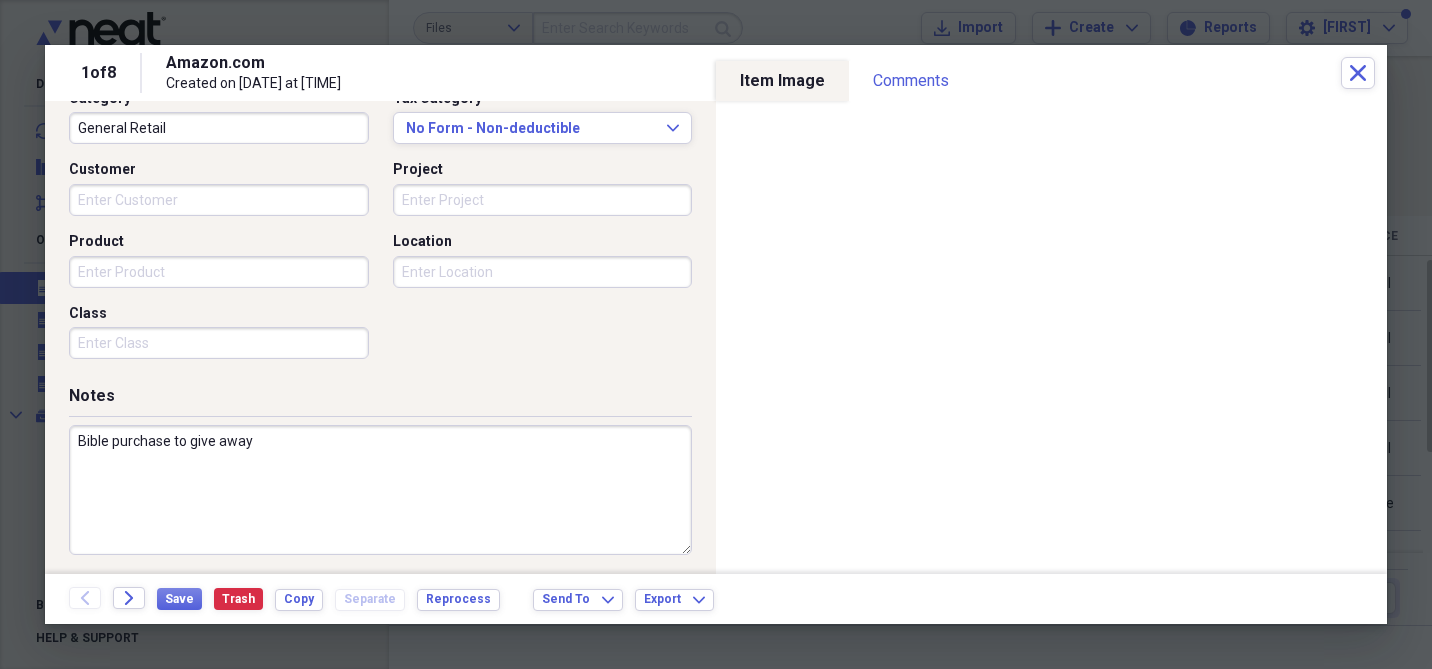 click on "1 of 8 Amazon.com Created on 08/01/2025 at 12:30 pm Close" at bounding box center [716, 73] 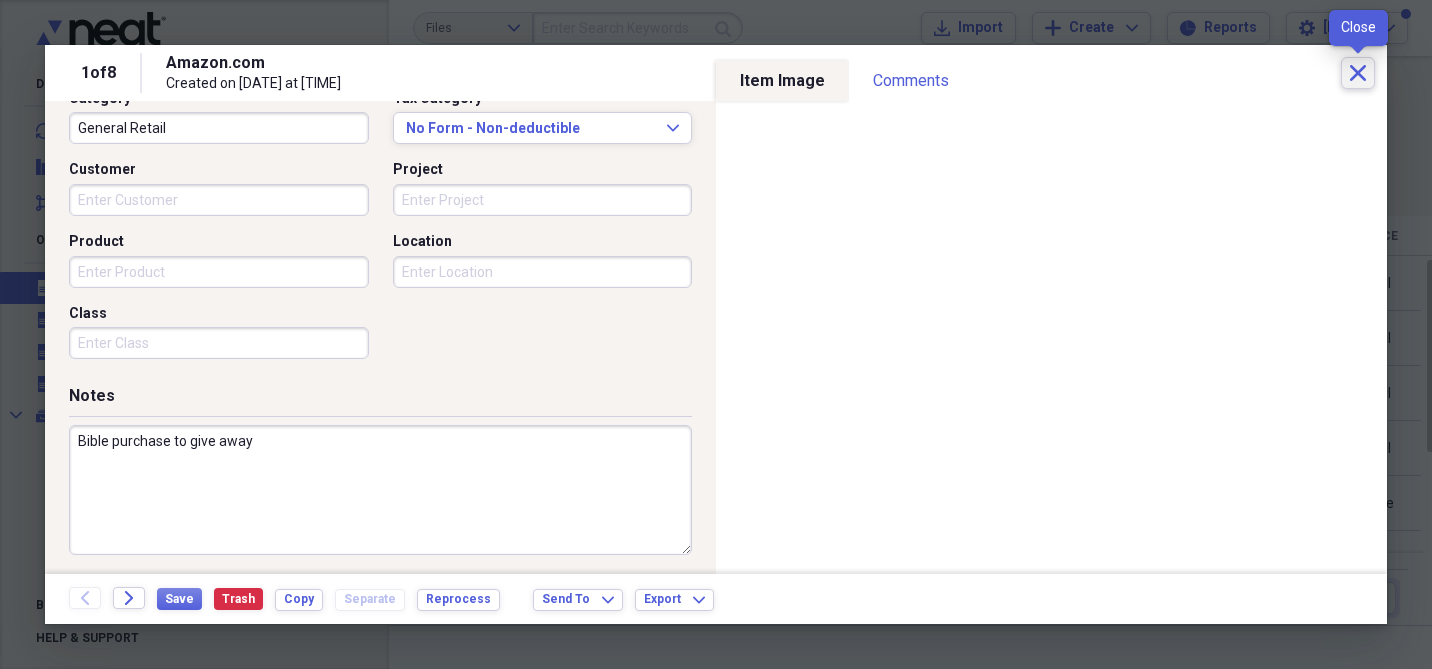 click on "Close" 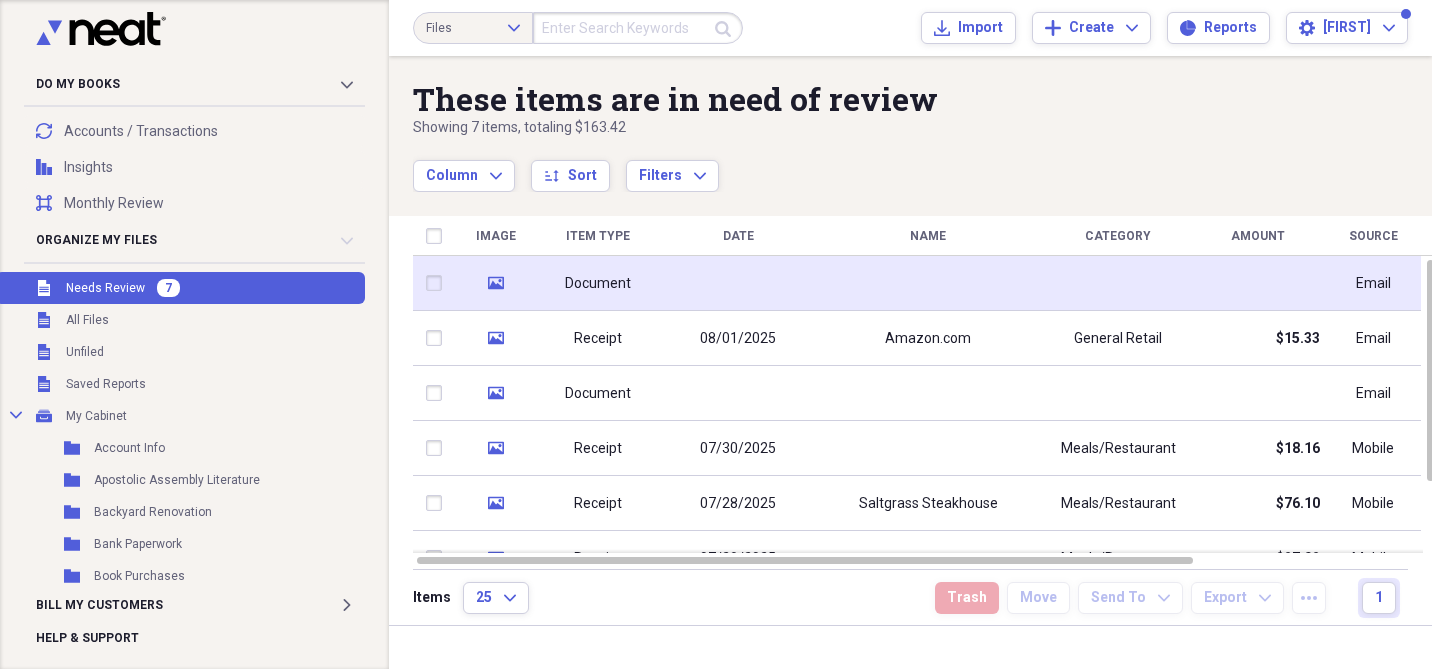 click at bounding box center (738, 283) 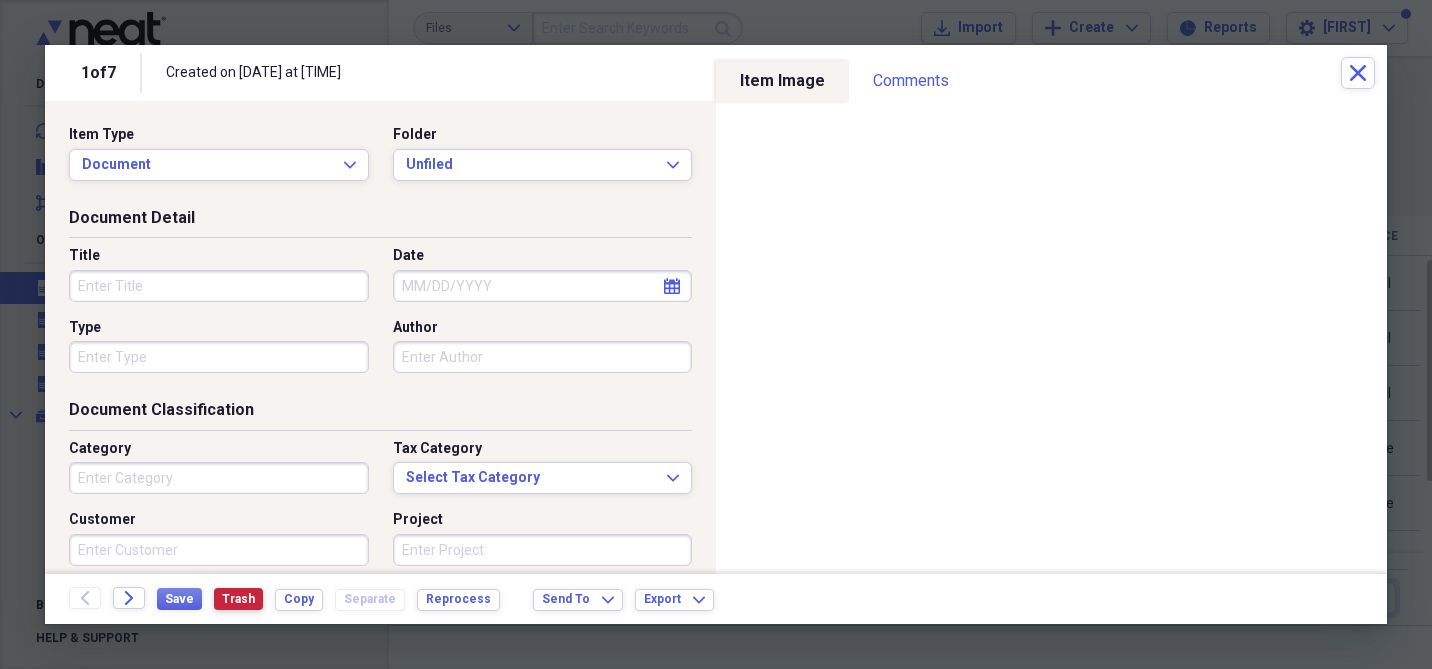 click on "Trash" at bounding box center [238, 599] 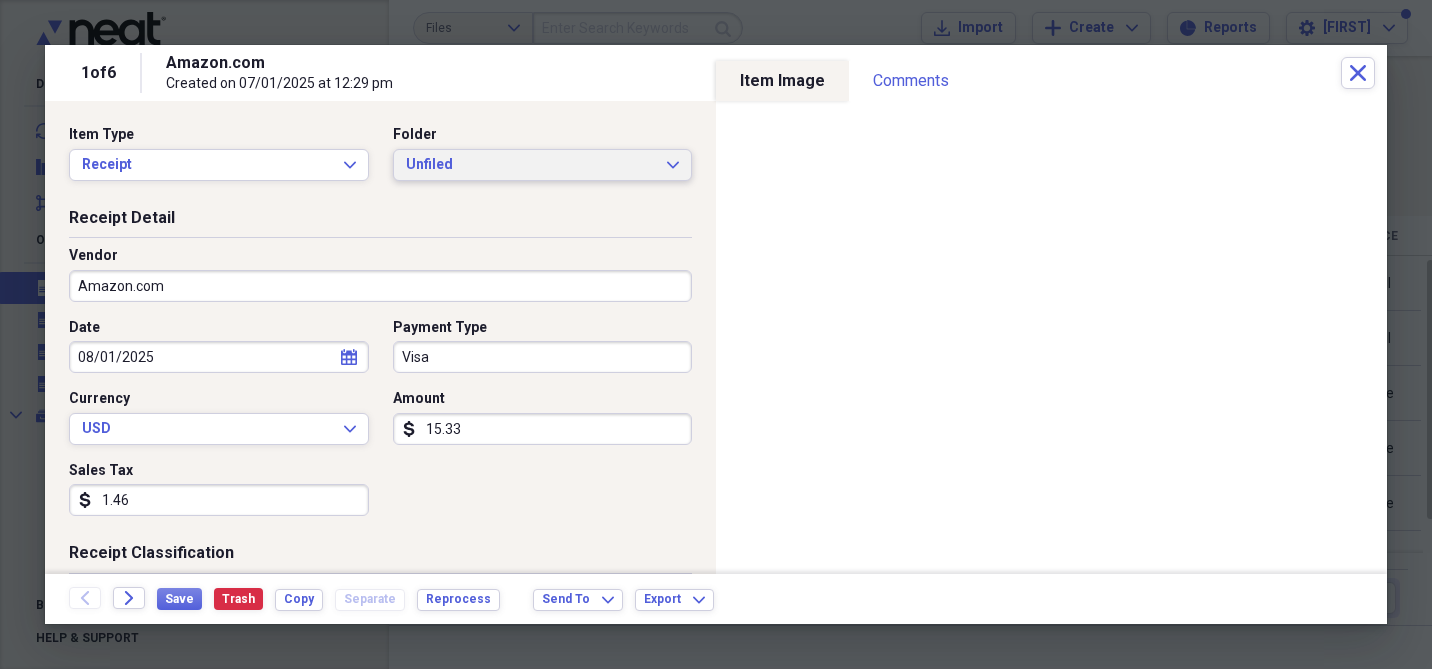 click on "Unfiled" at bounding box center [531, 165] 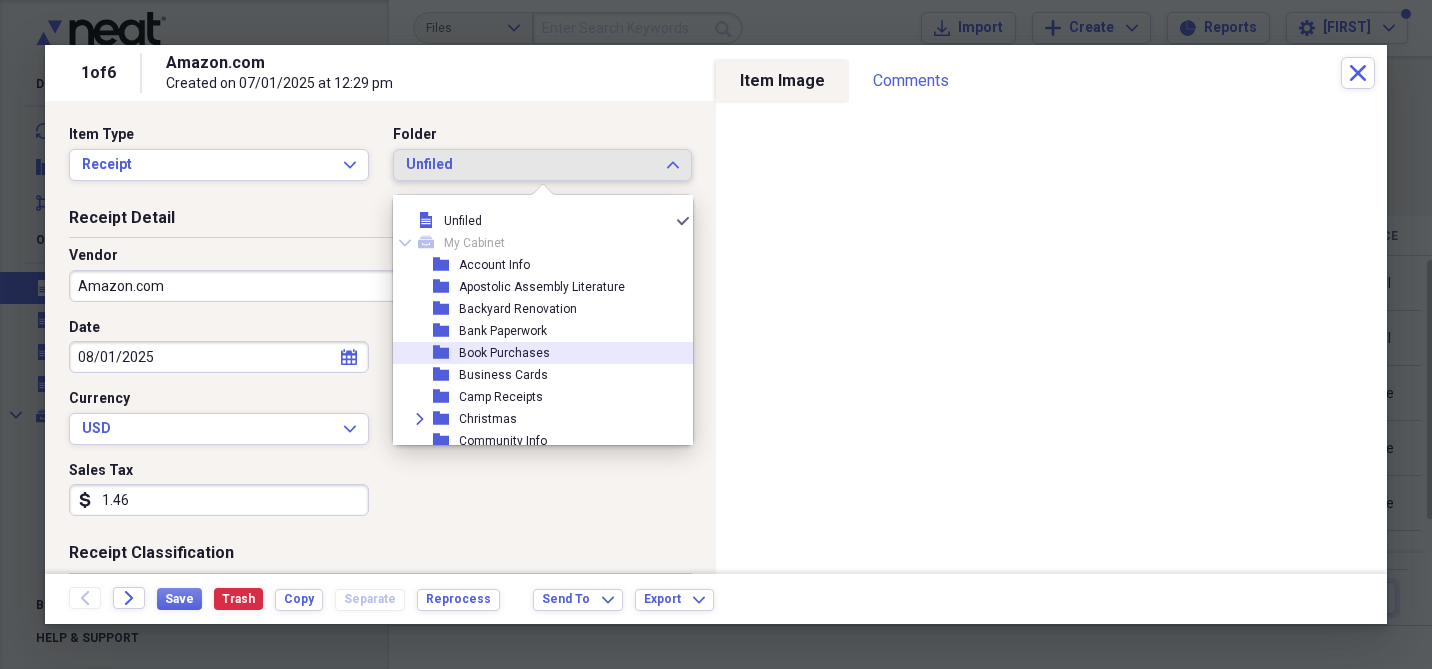 click on "Book Purchases" at bounding box center [504, 353] 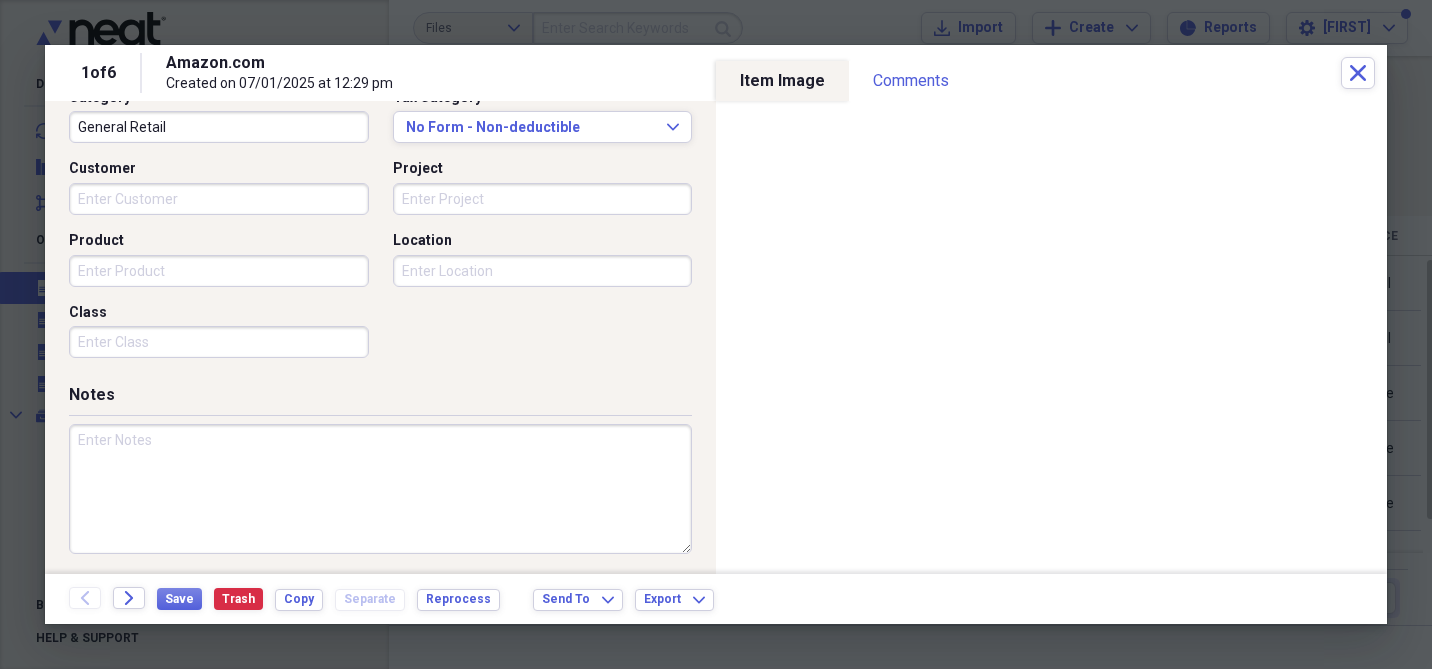 scroll, scrollTop: 541, scrollLeft: 0, axis: vertical 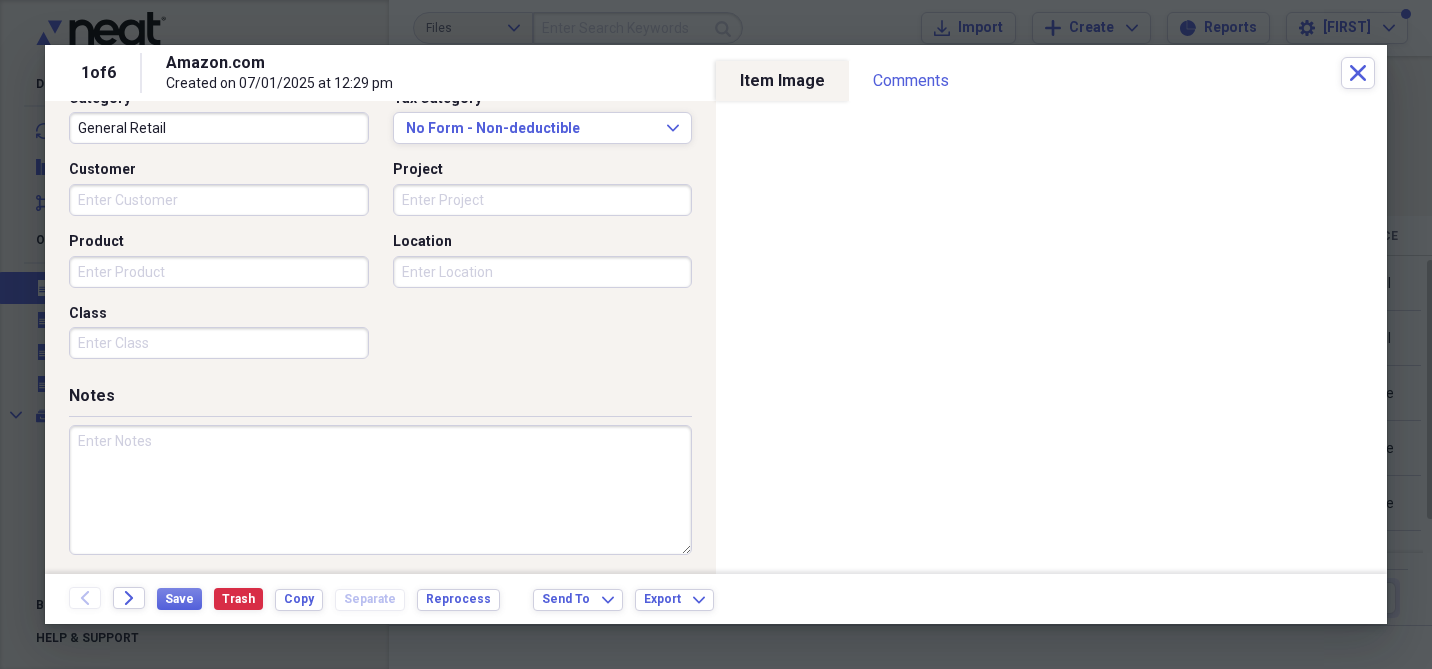 click at bounding box center (380, 490) 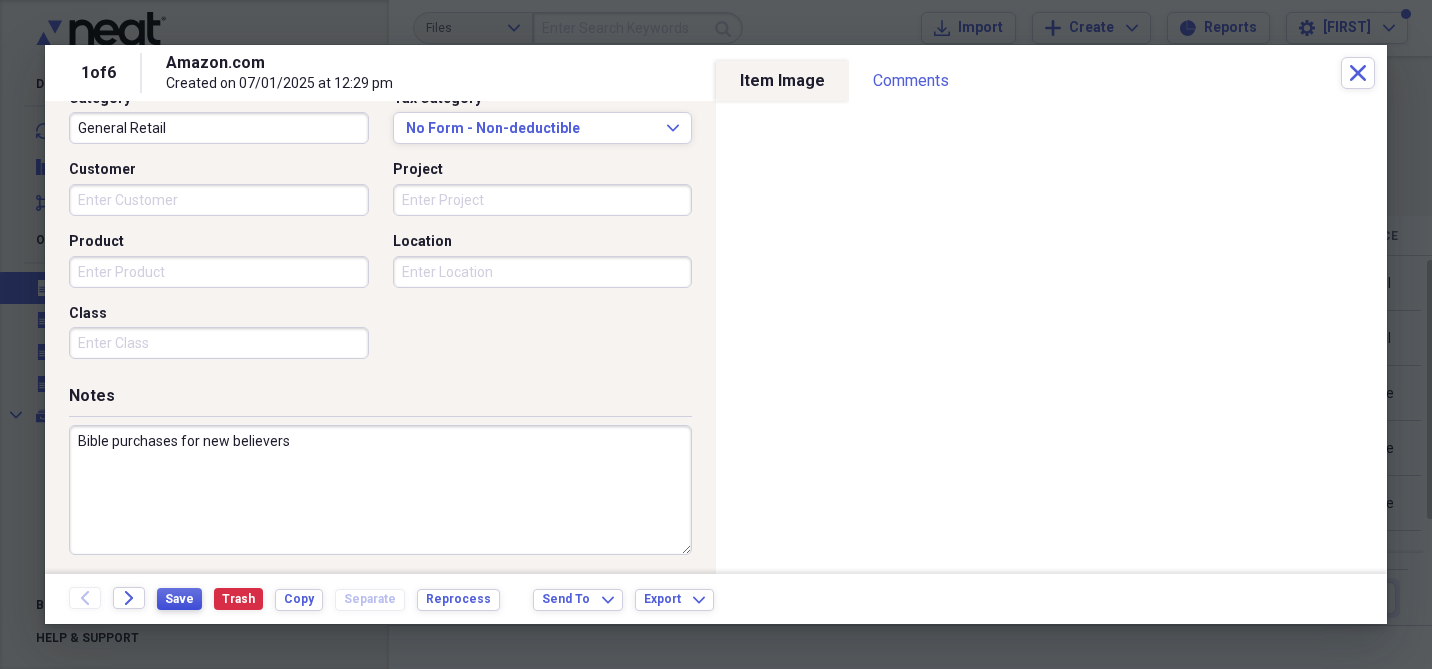 type on "Bible purchases for new believers" 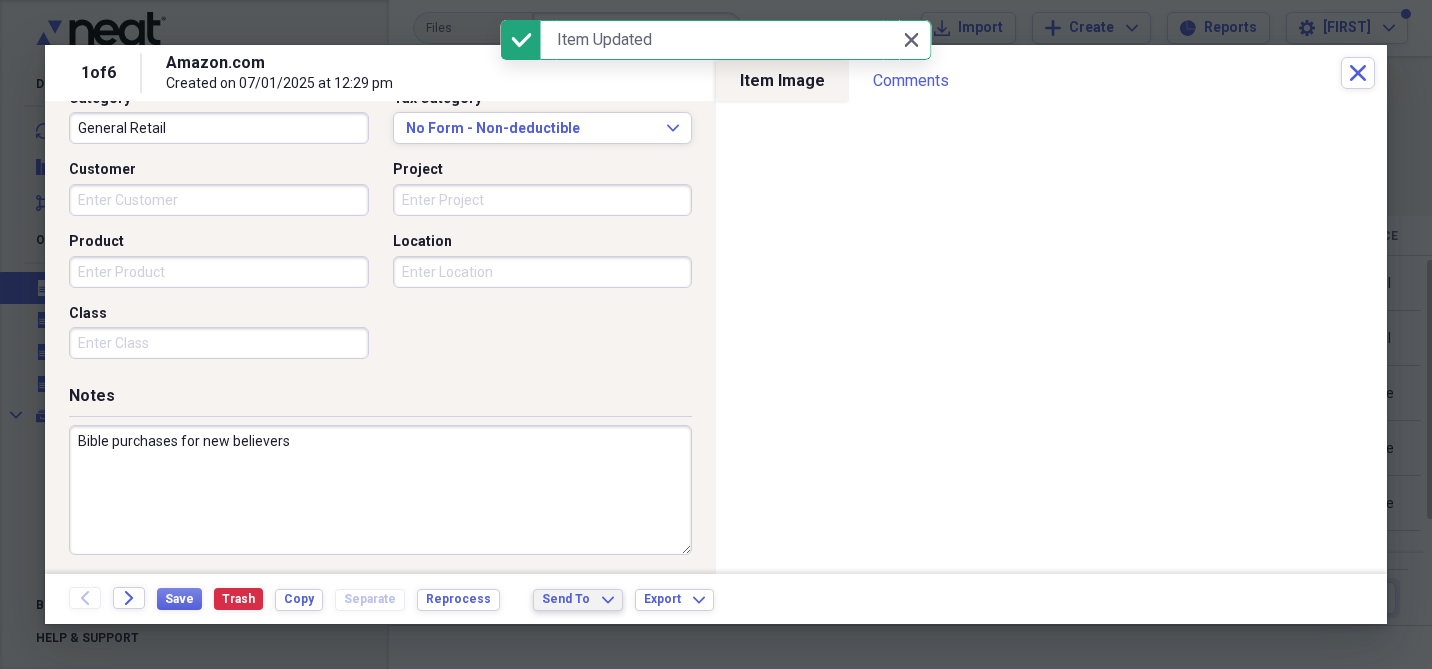 click on "Send To" at bounding box center (566, 599) 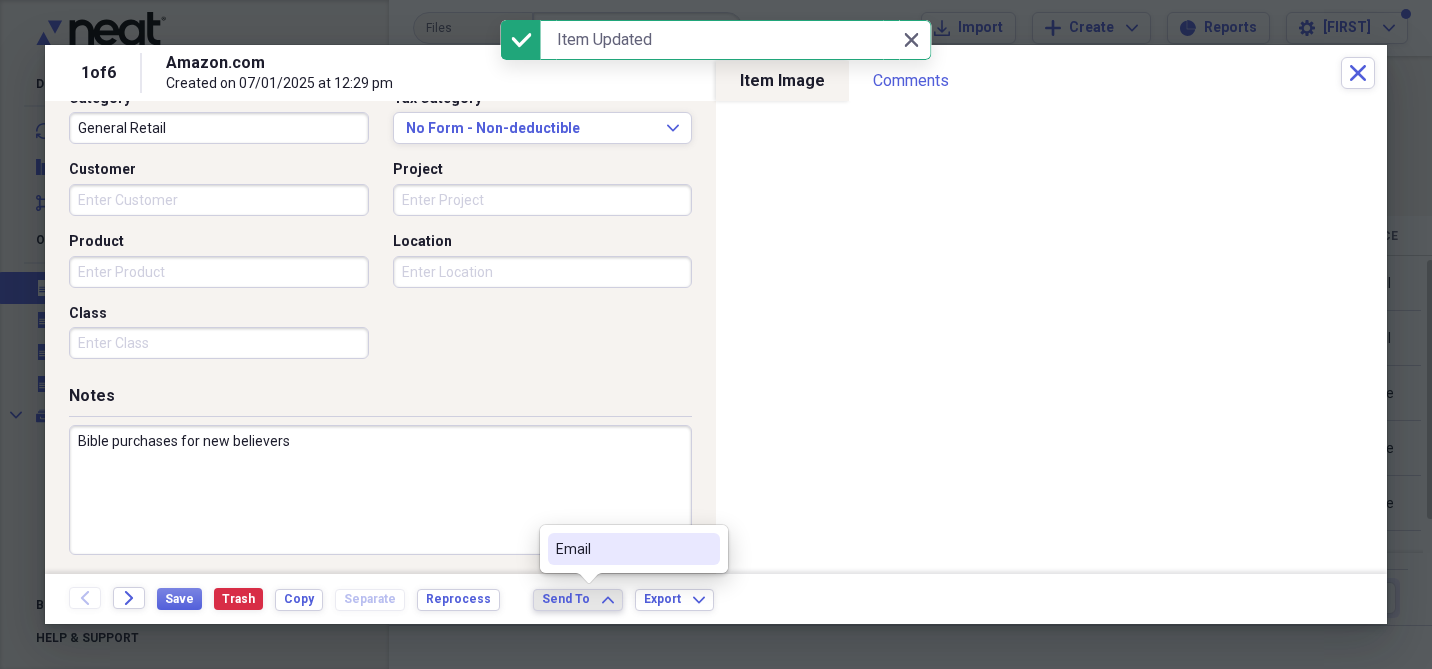 click on "Email" at bounding box center [622, 549] 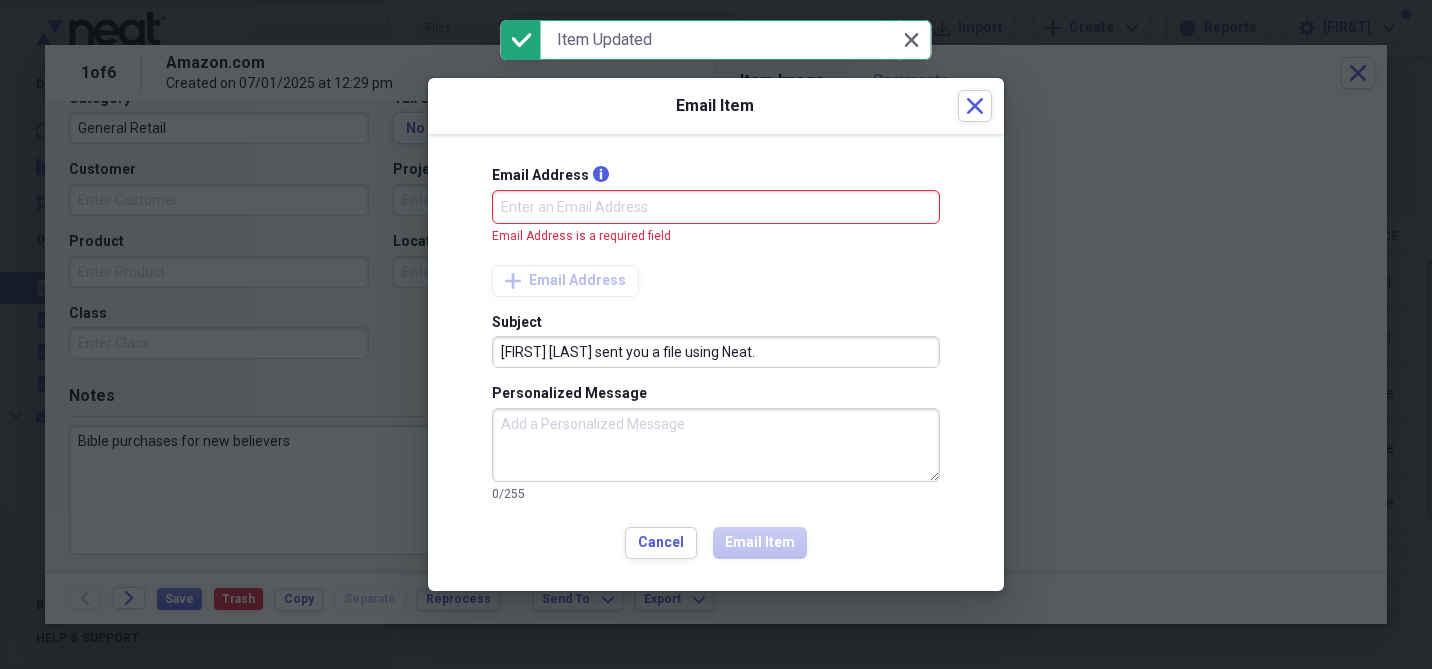 click on "Personalized Message" at bounding box center [716, 445] 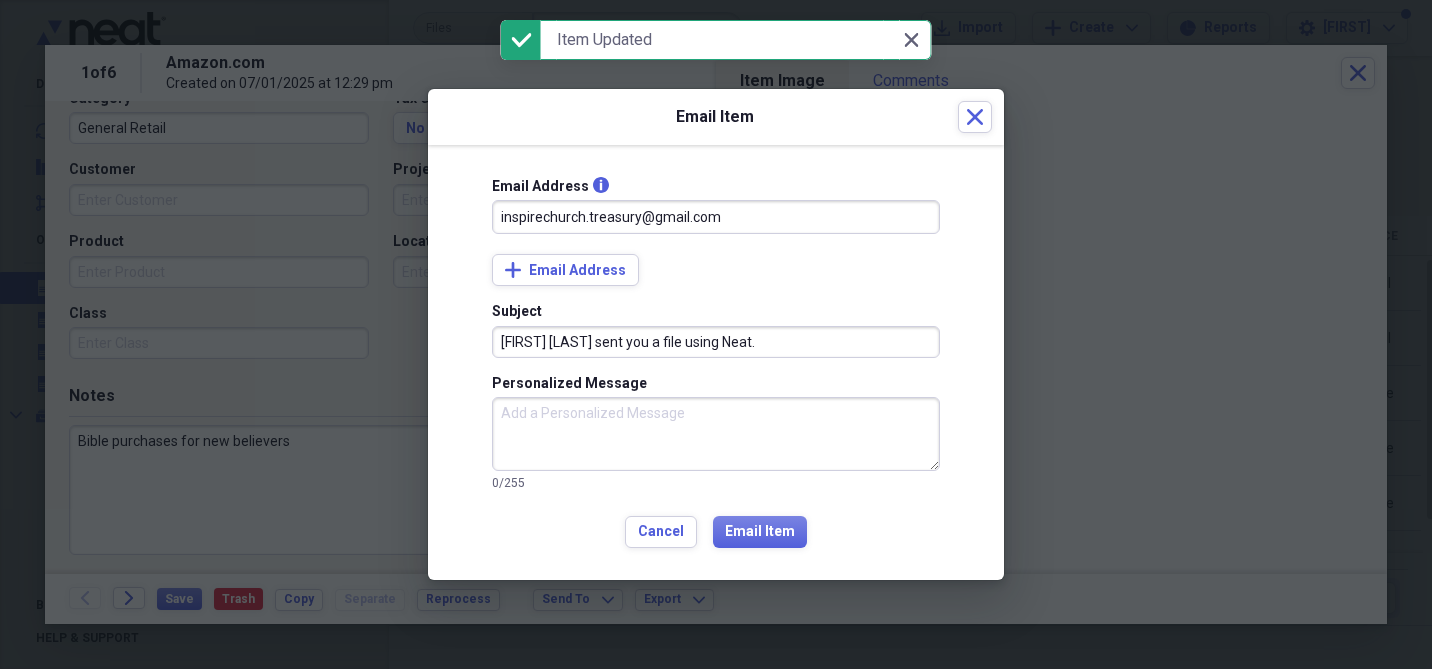 type on "inspirechurch.treasury@gmail.com" 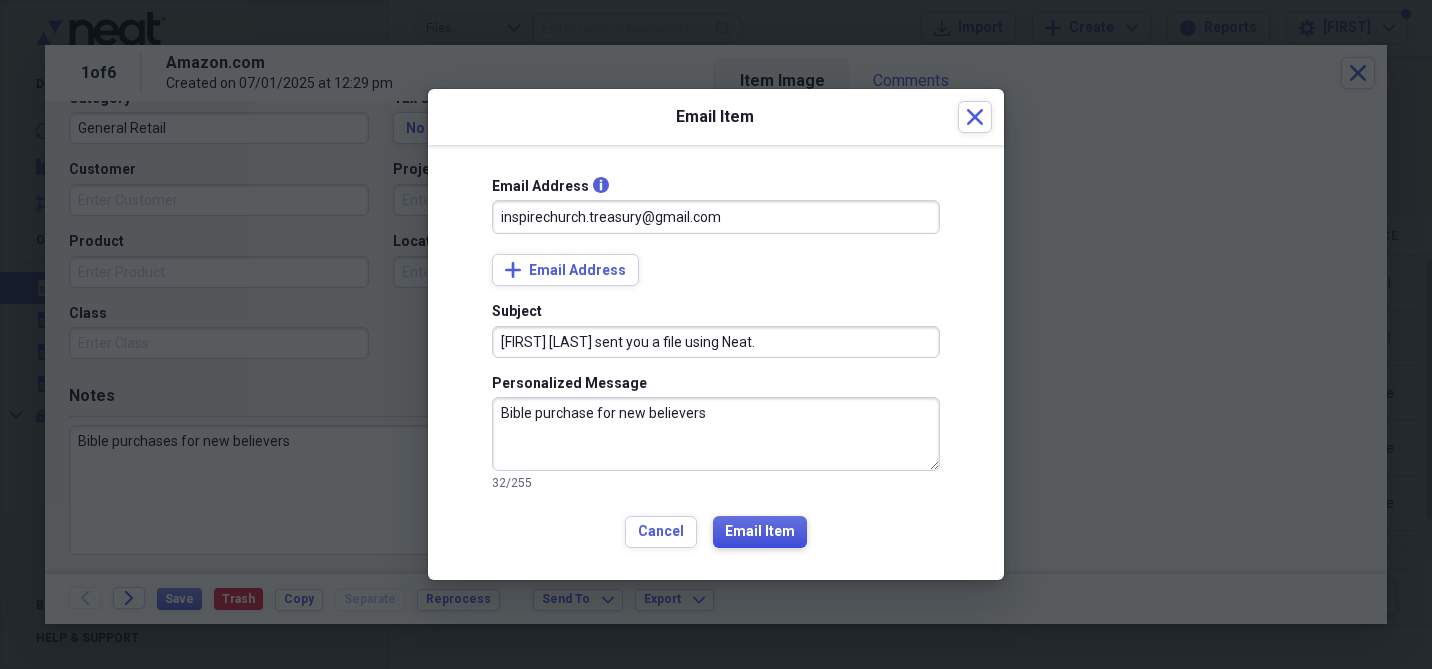 type on "Bible purchase for new believers" 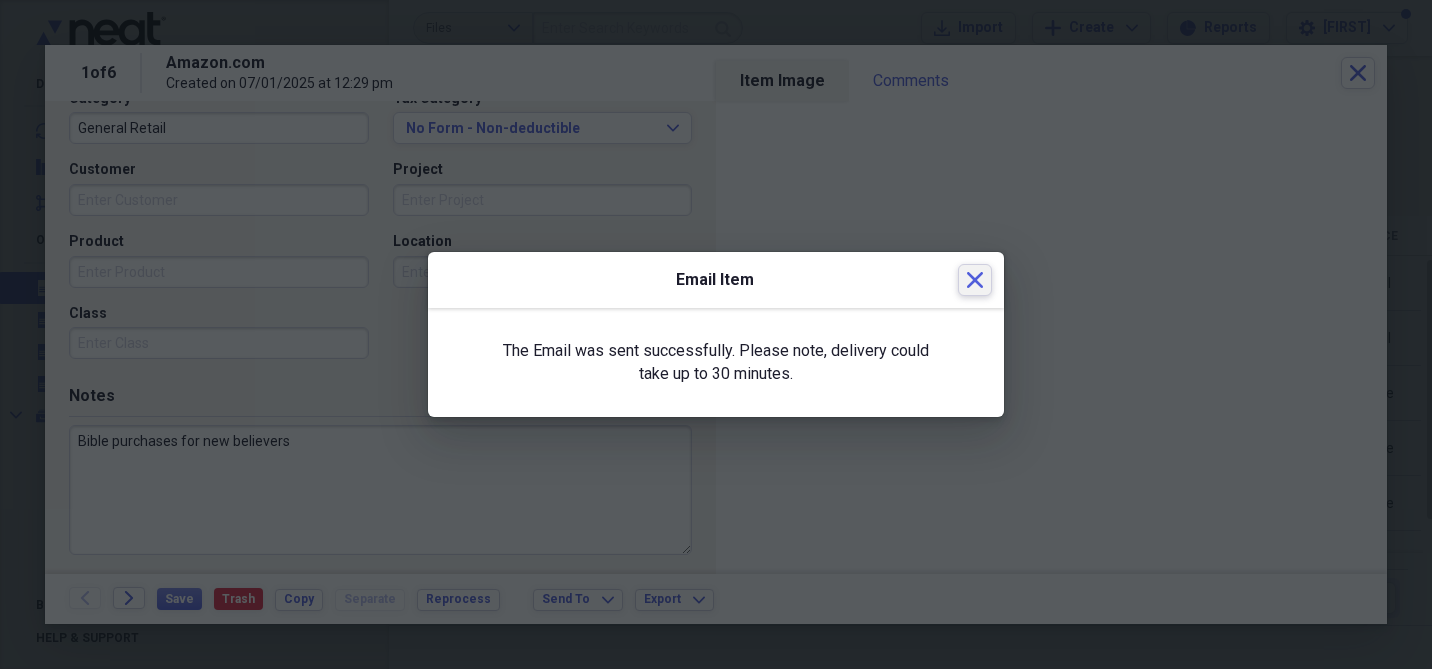click 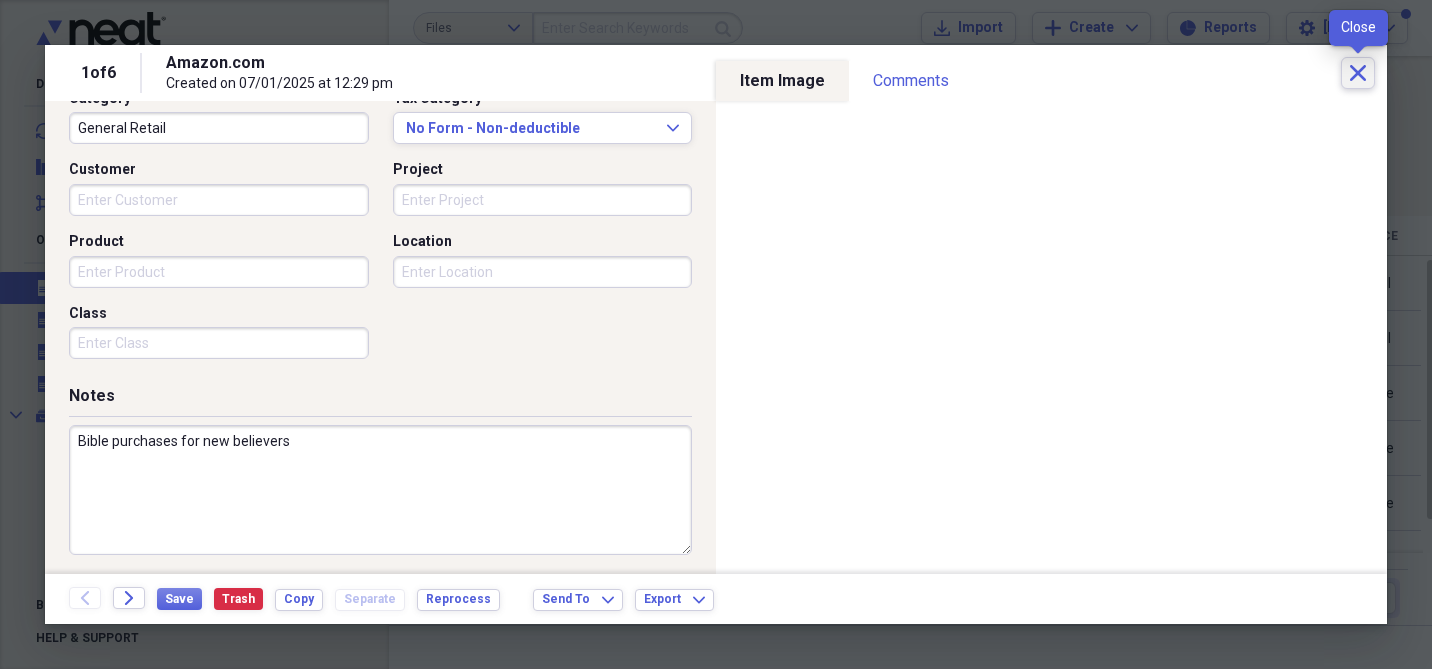 click on "Close" at bounding box center [1358, 73] 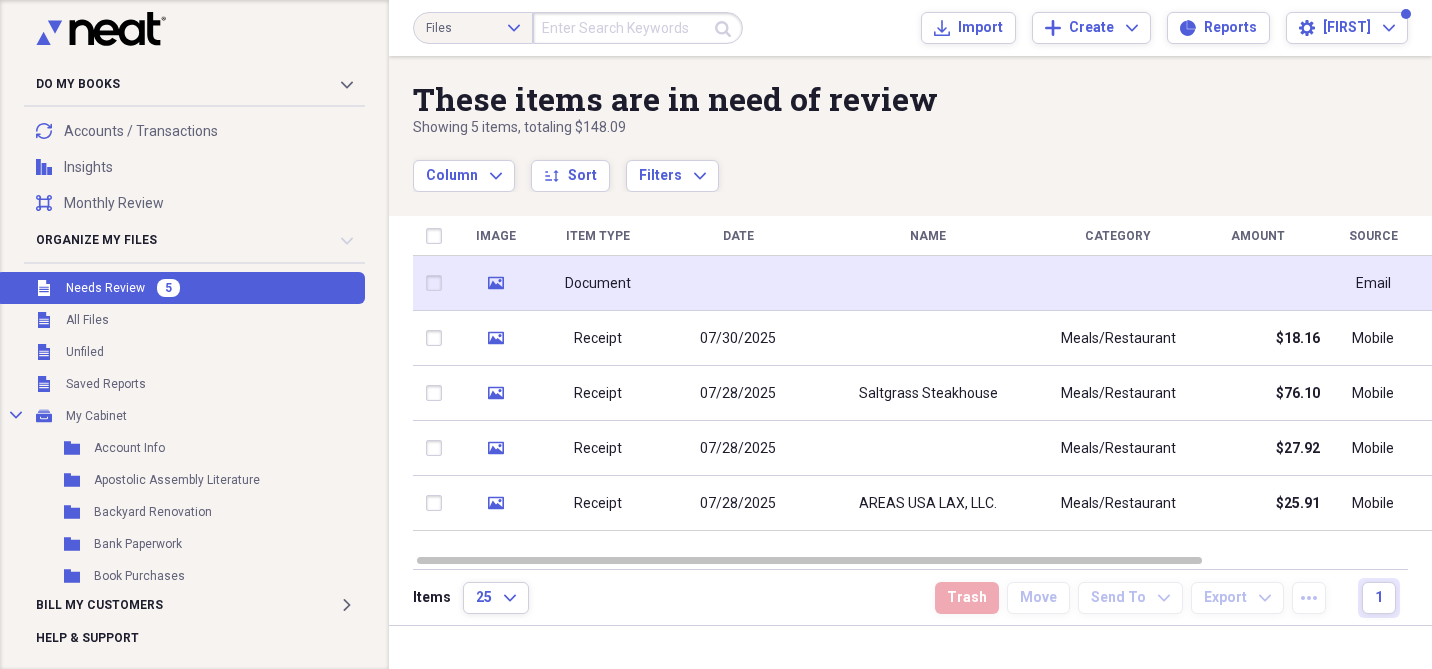 click at bounding box center (928, 283) 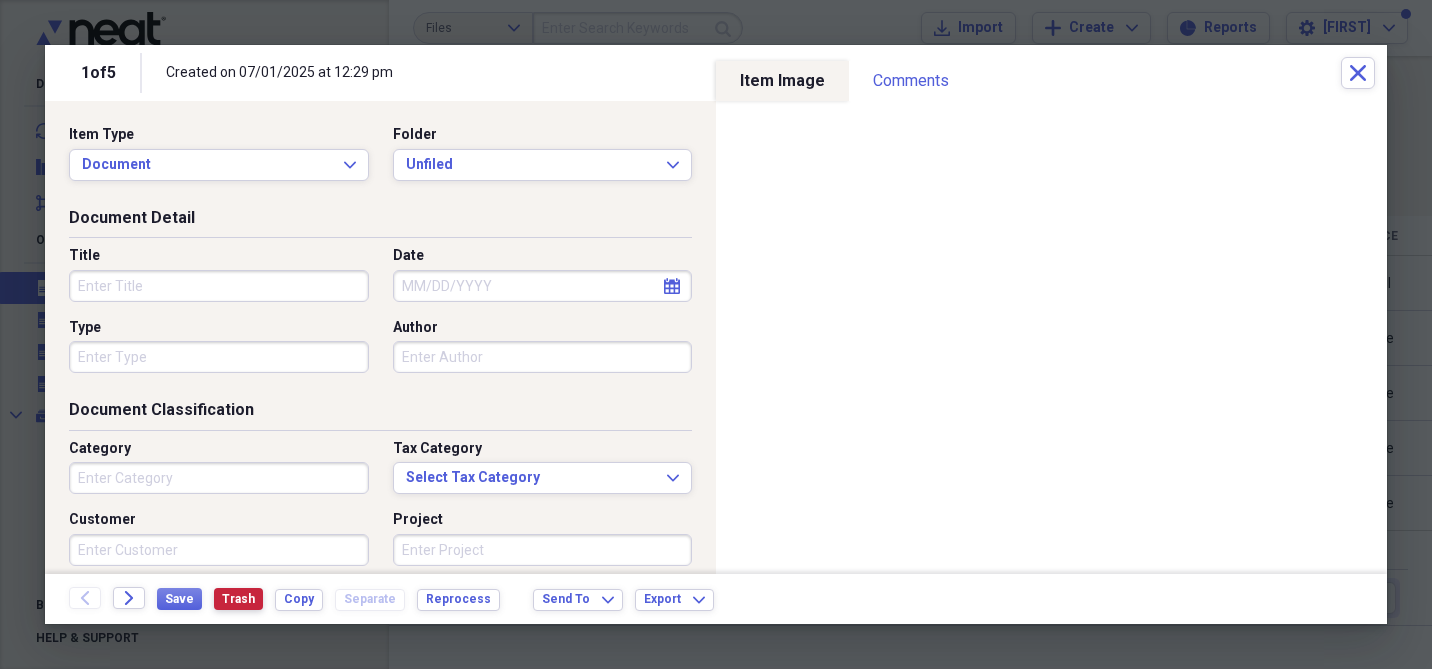 click on "Trash" at bounding box center [238, 599] 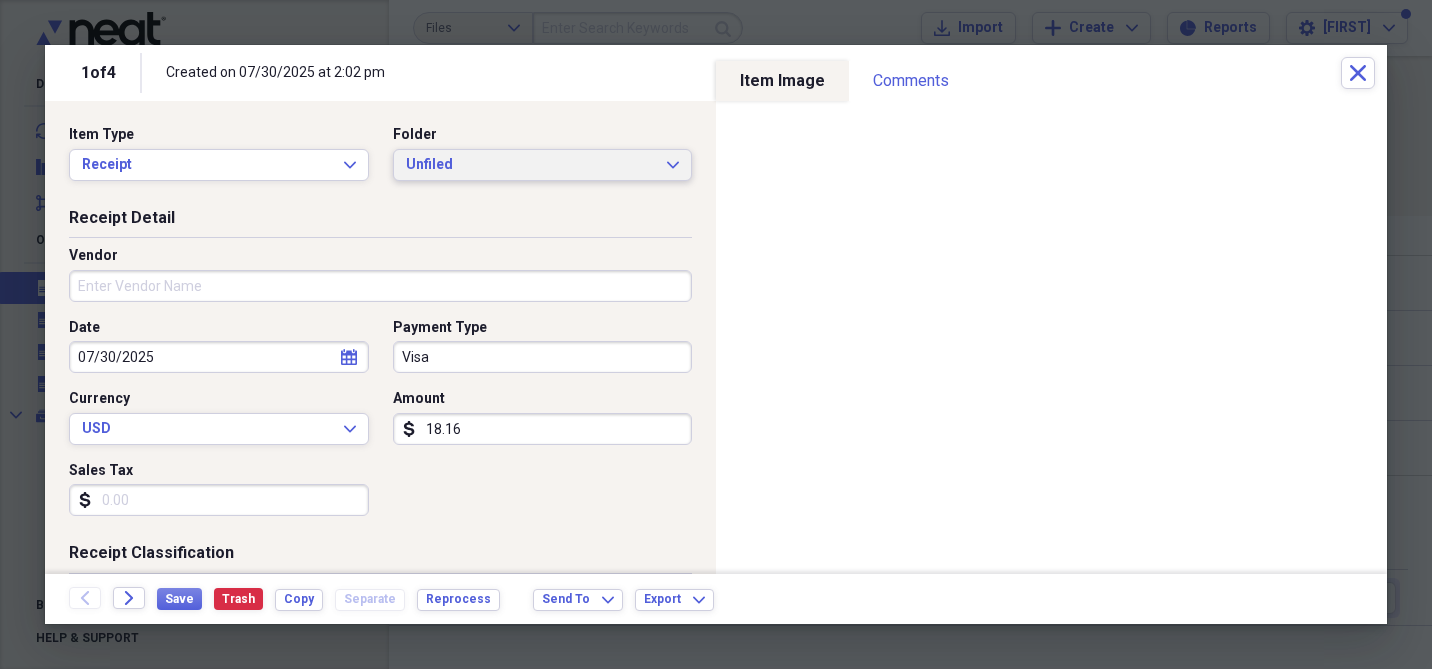 click on "Unfiled" at bounding box center (531, 165) 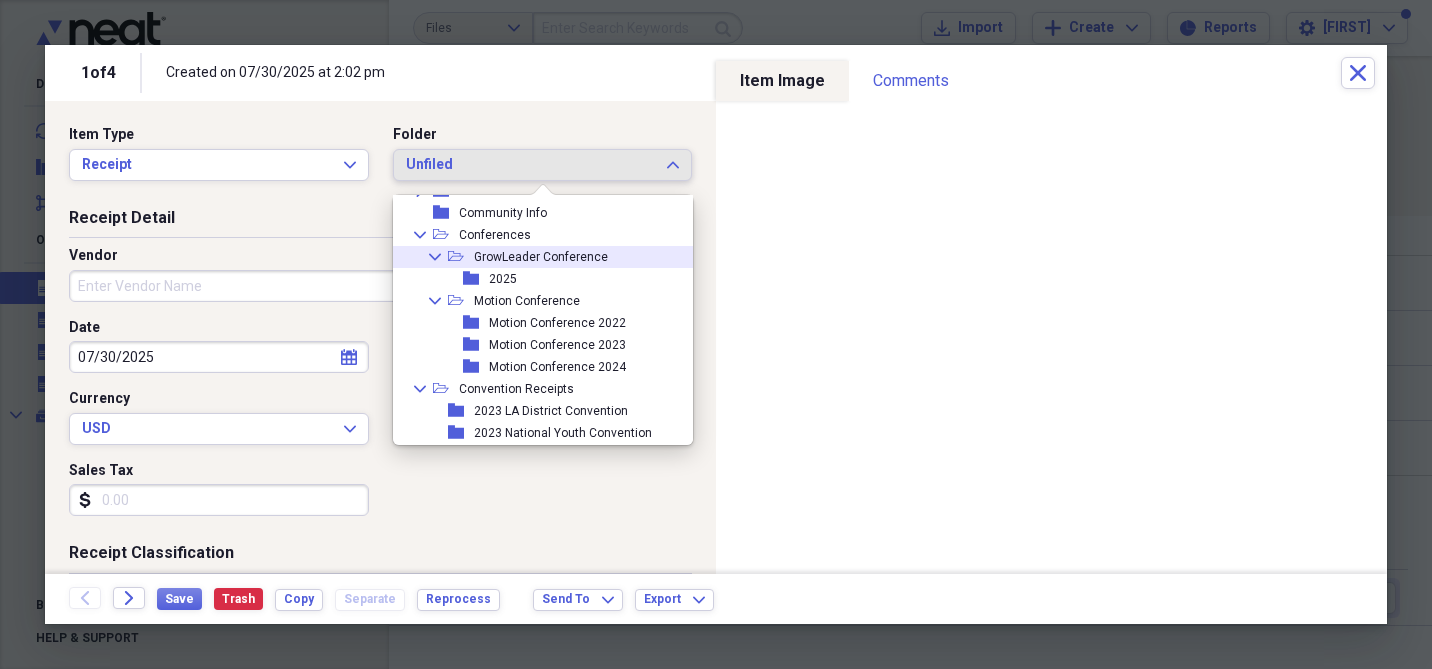 scroll, scrollTop: 187, scrollLeft: 0, axis: vertical 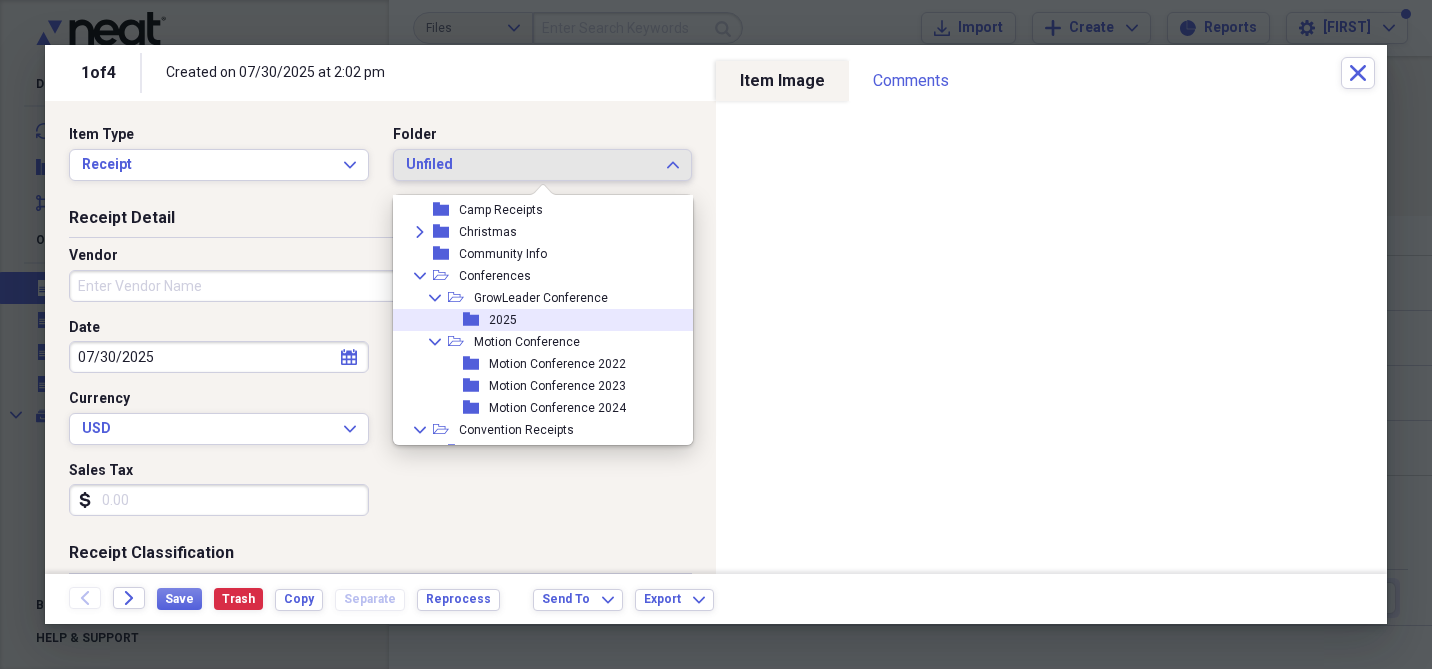 click on "2025" at bounding box center (503, 320) 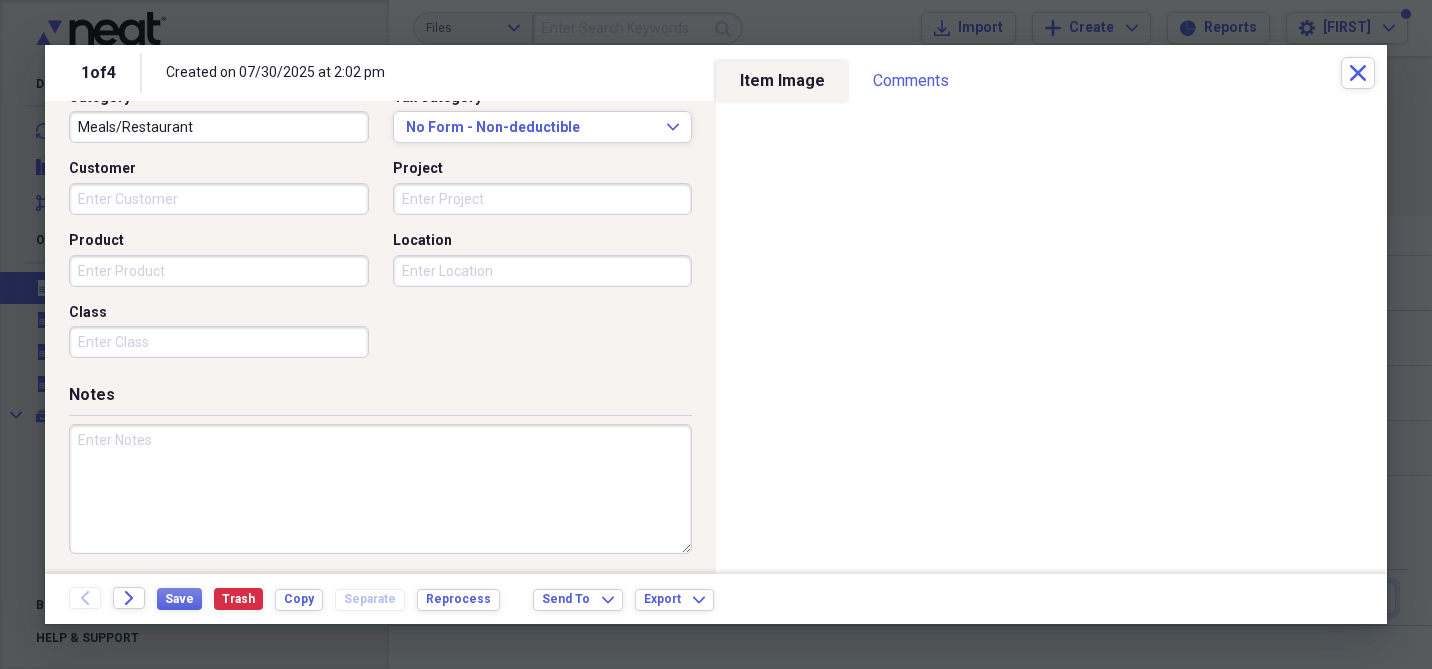 scroll, scrollTop: 541, scrollLeft: 0, axis: vertical 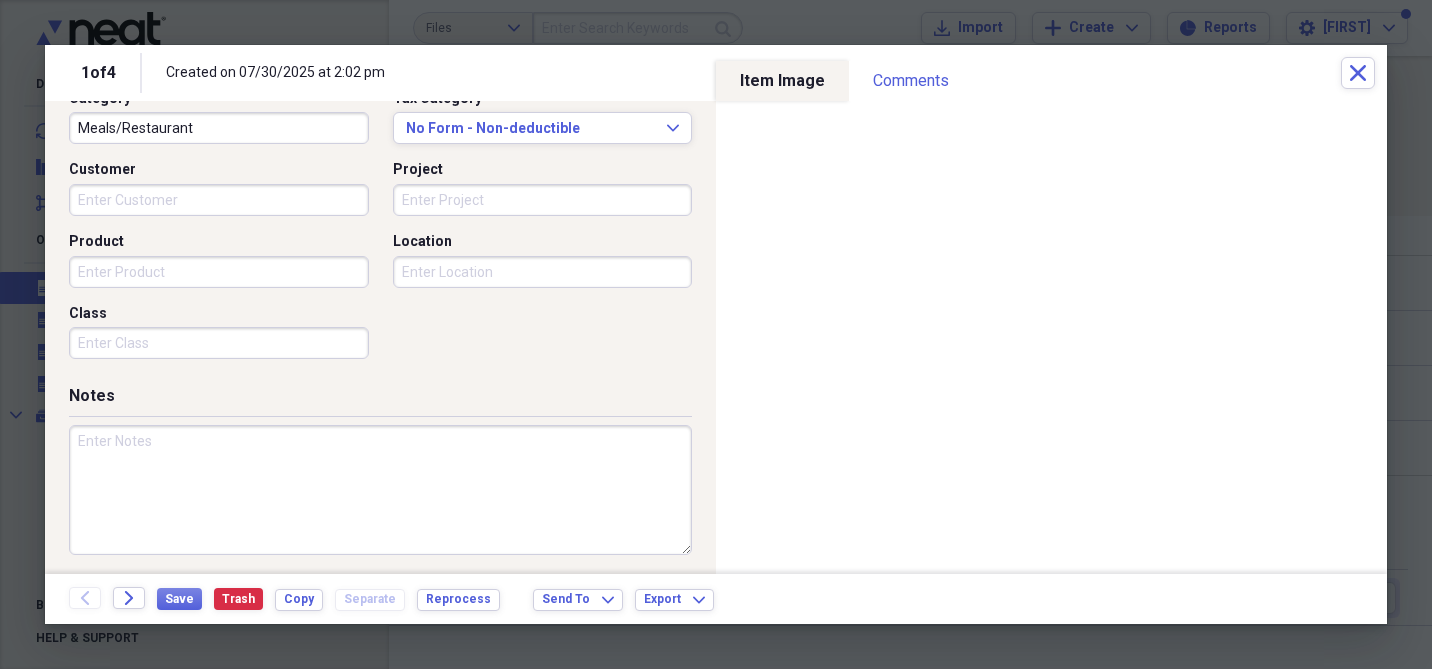 click at bounding box center (380, 490) 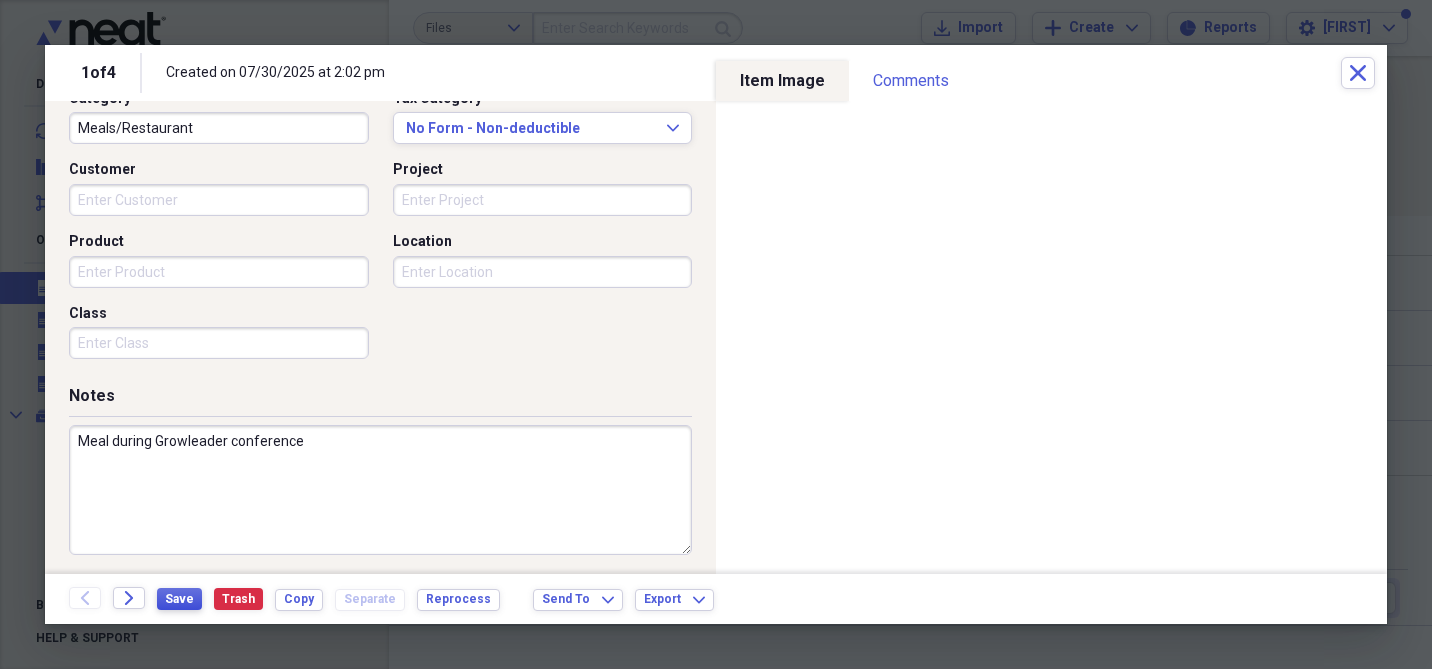 click on "Save" at bounding box center [179, 599] 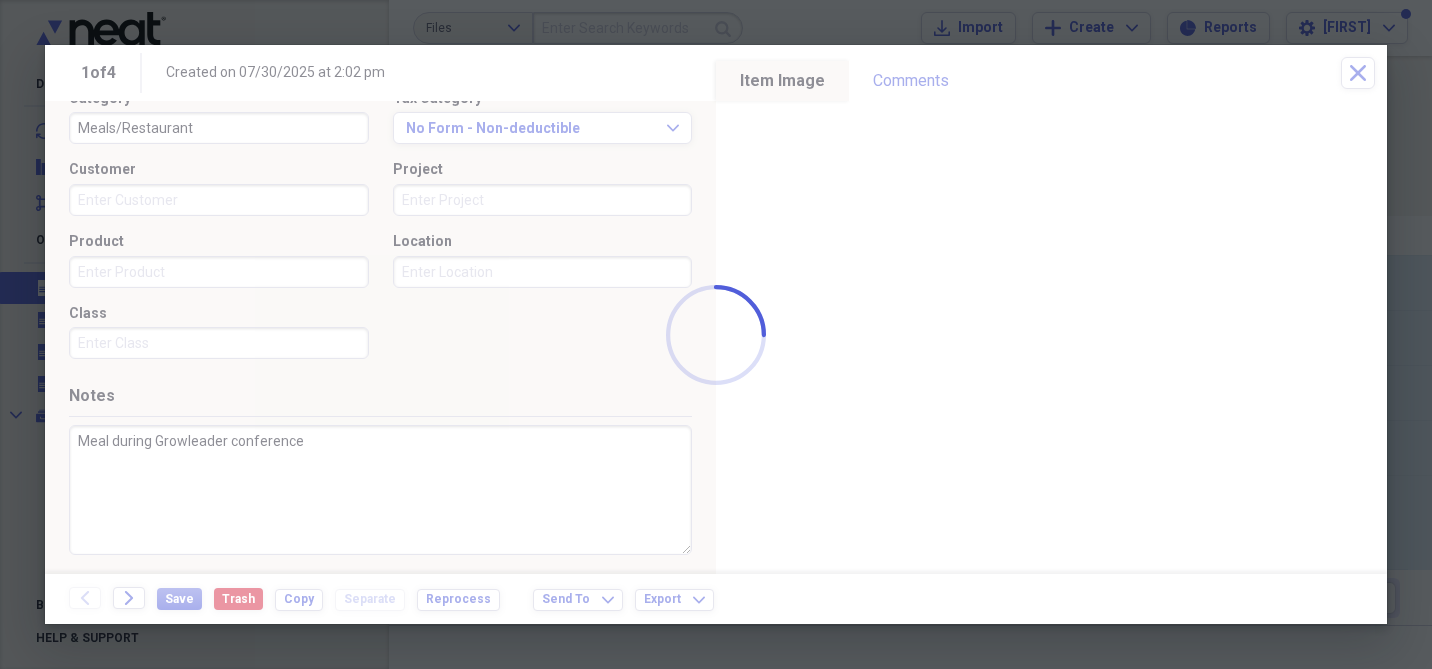 type on "Meal during Growleader conference" 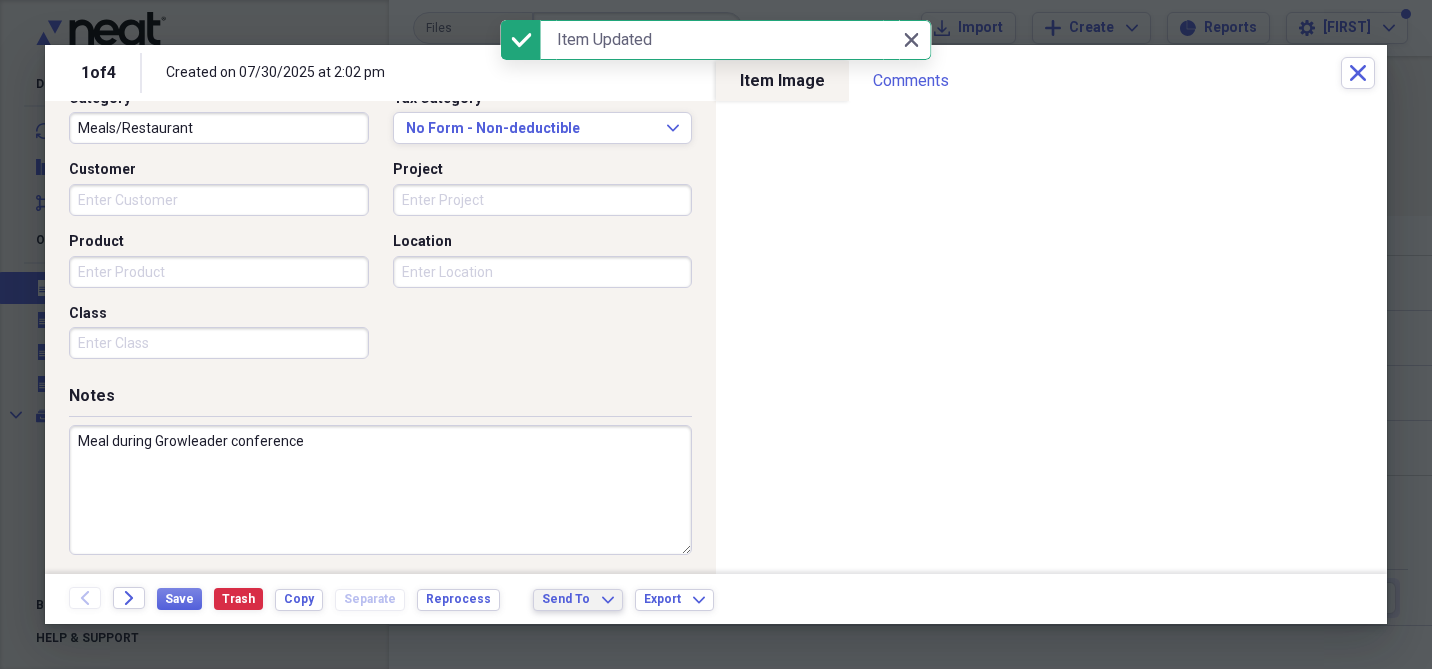 click on "Send To" at bounding box center (566, 599) 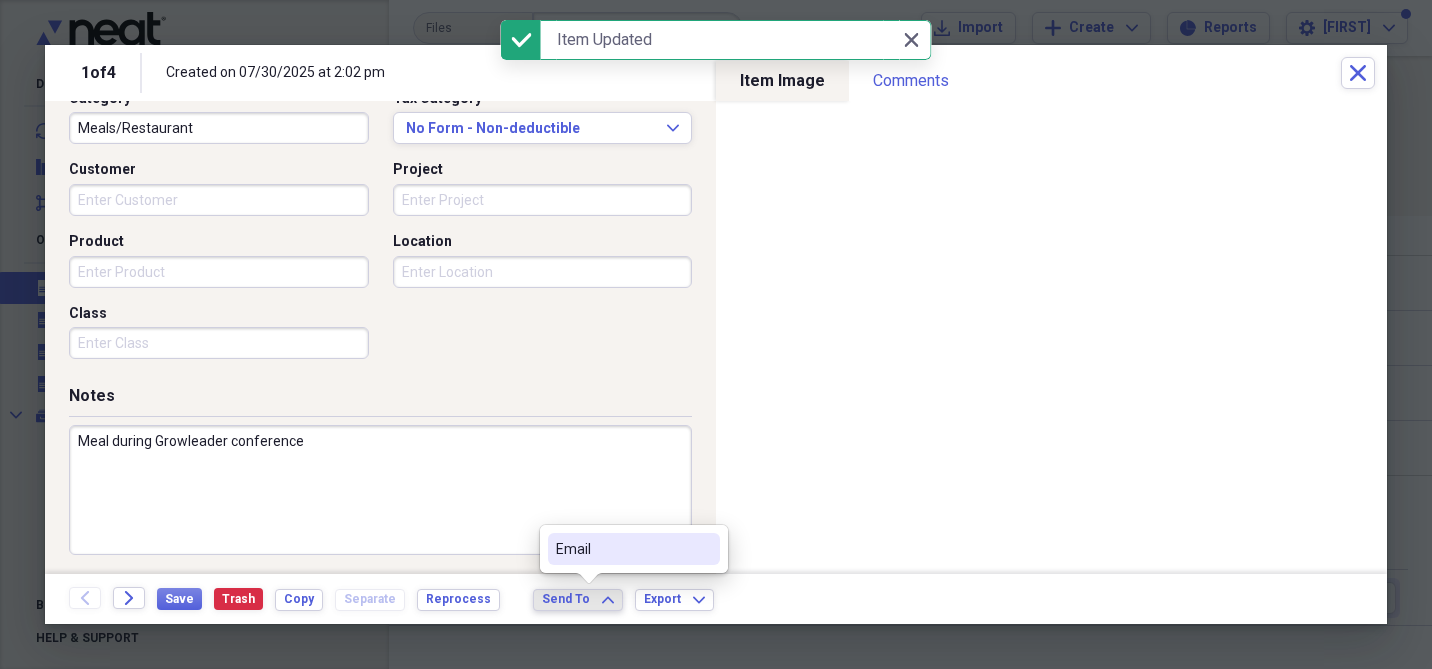 click on "Email" at bounding box center [622, 549] 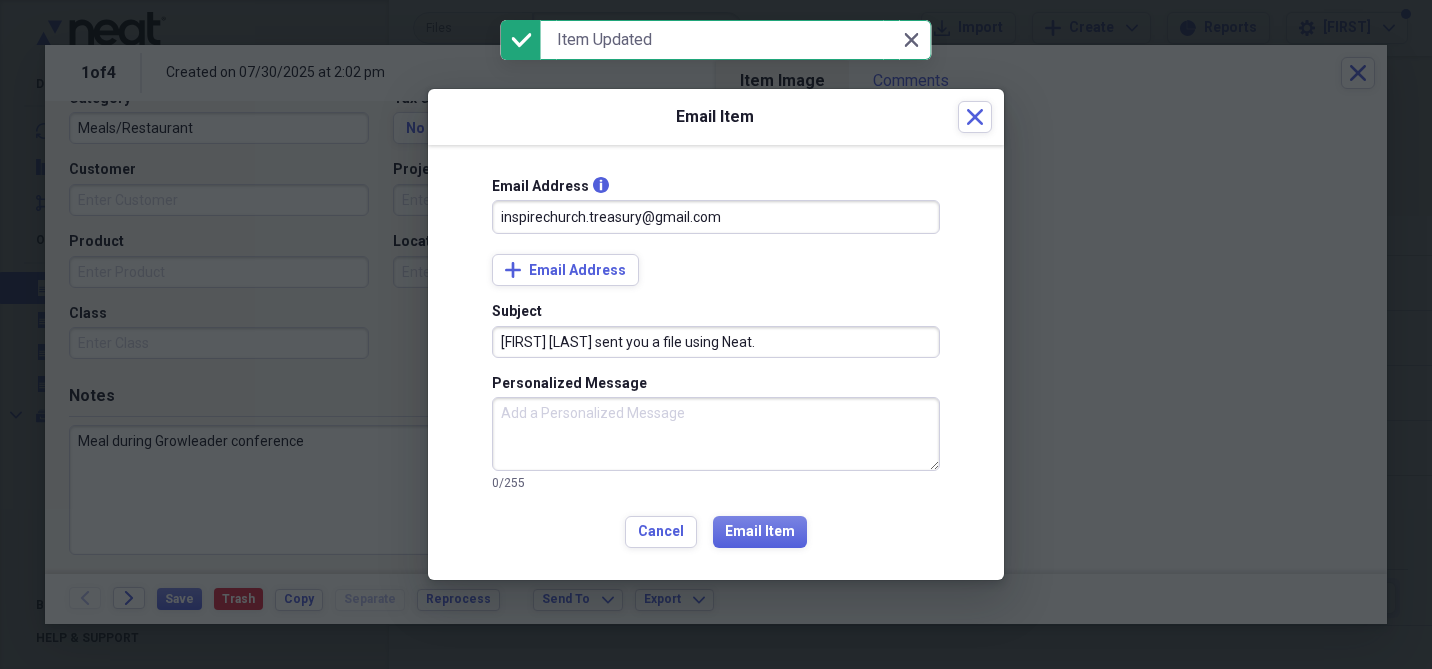 type on "inspirechurch.treasury@gmail.com" 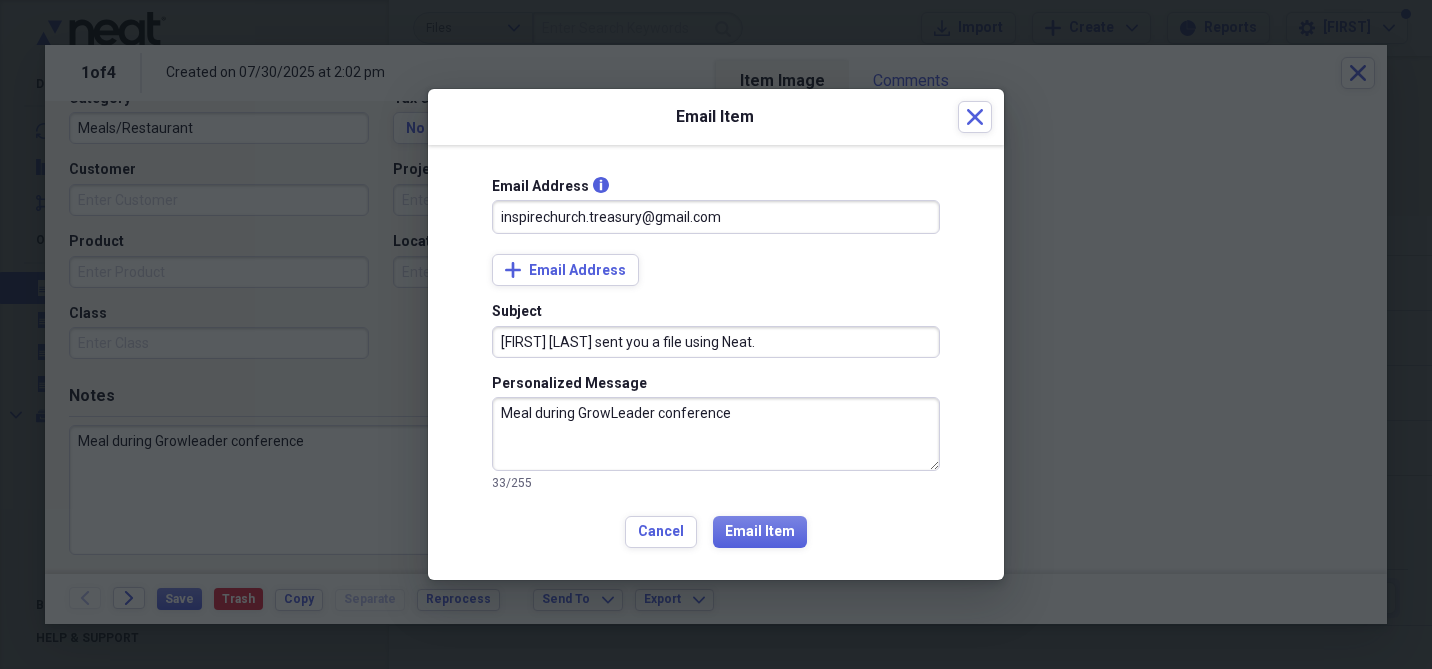 type on "Meal during GrowLeader conference" 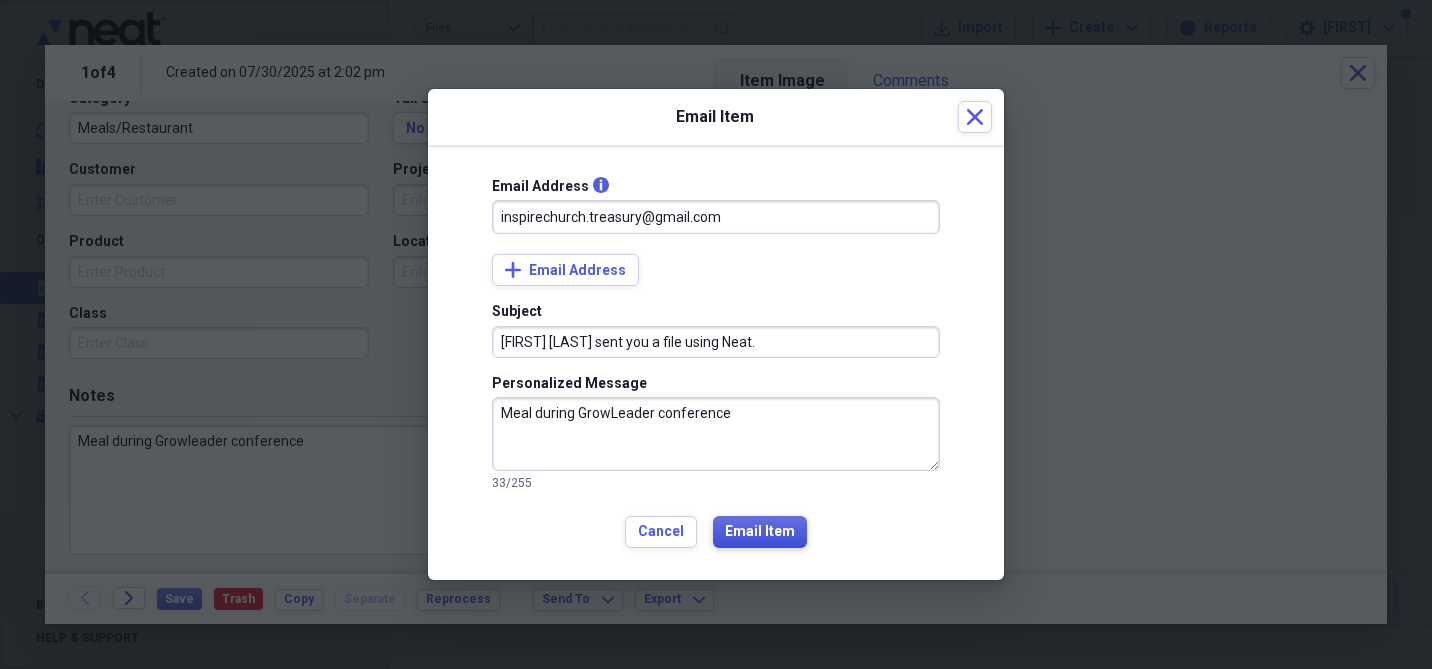 click on "Email Item" at bounding box center [760, 532] 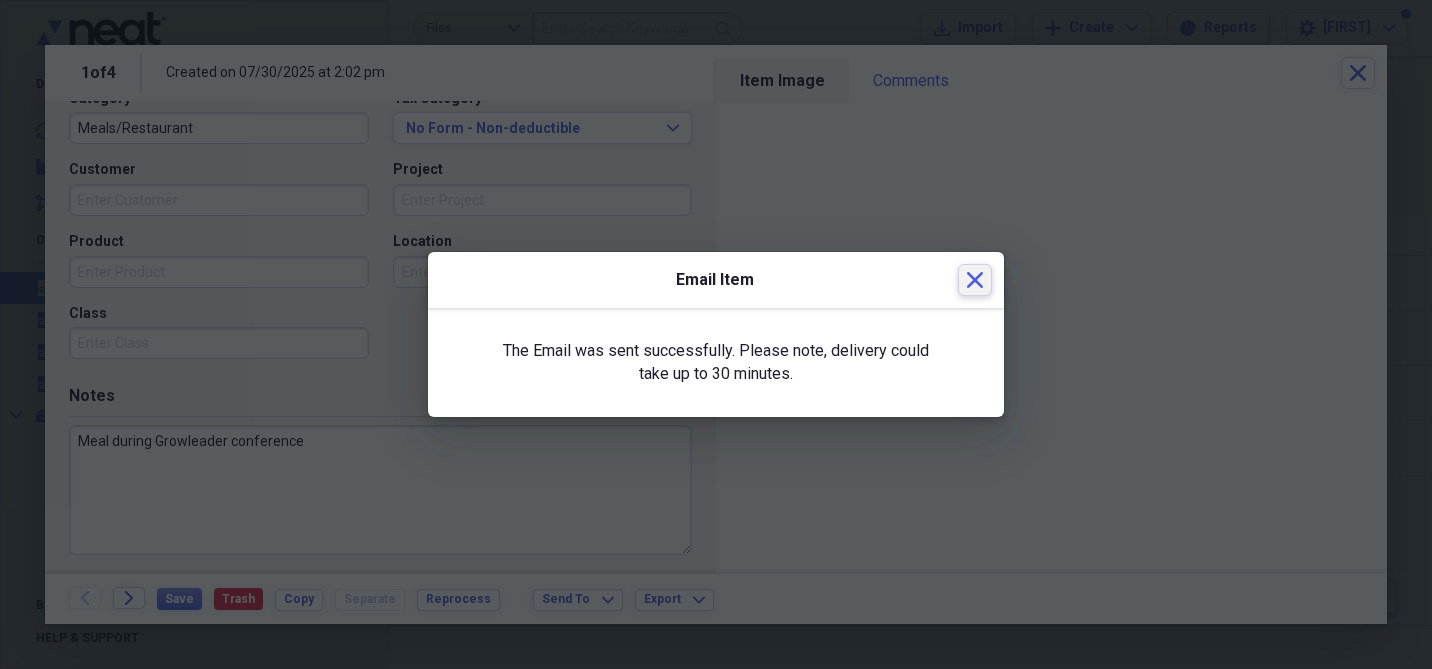 click on "Close" 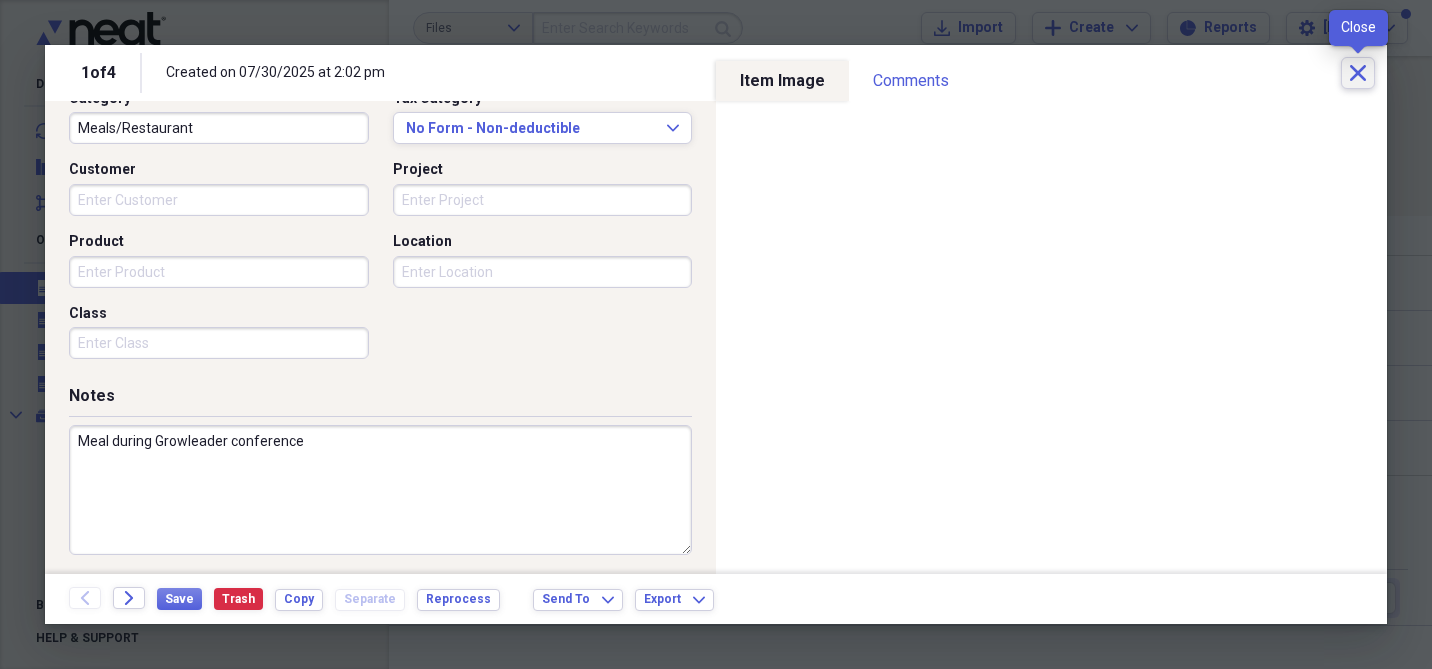 click on "Close" 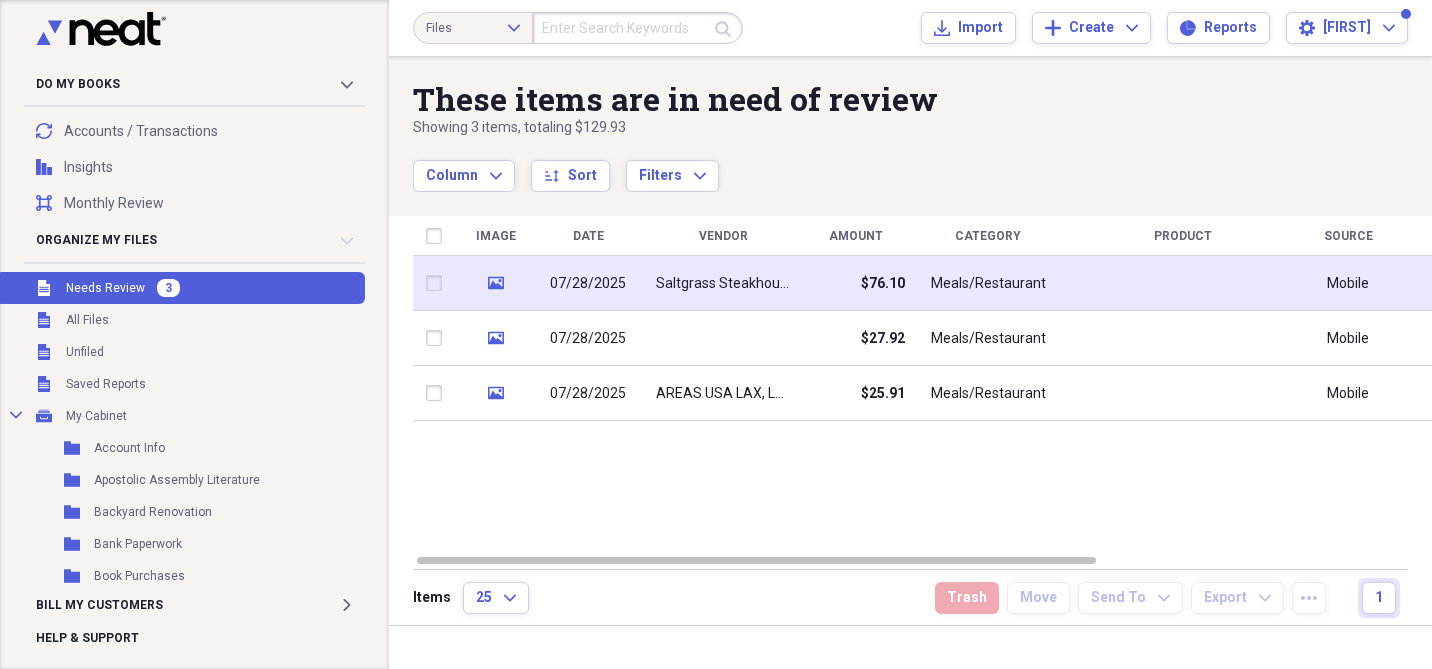 click on "Meals/Restaurant" at bounding box center (988, 284) 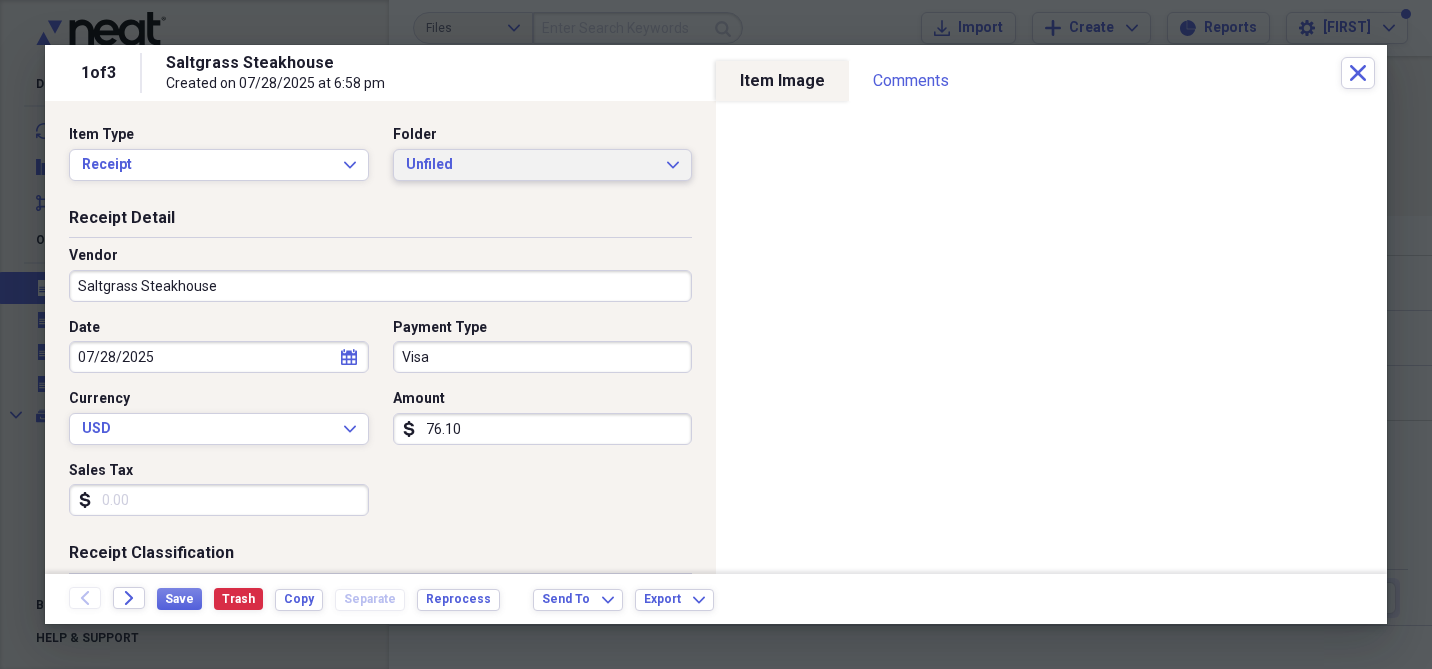click on "Unfiled" at bounding box center [531, 165] 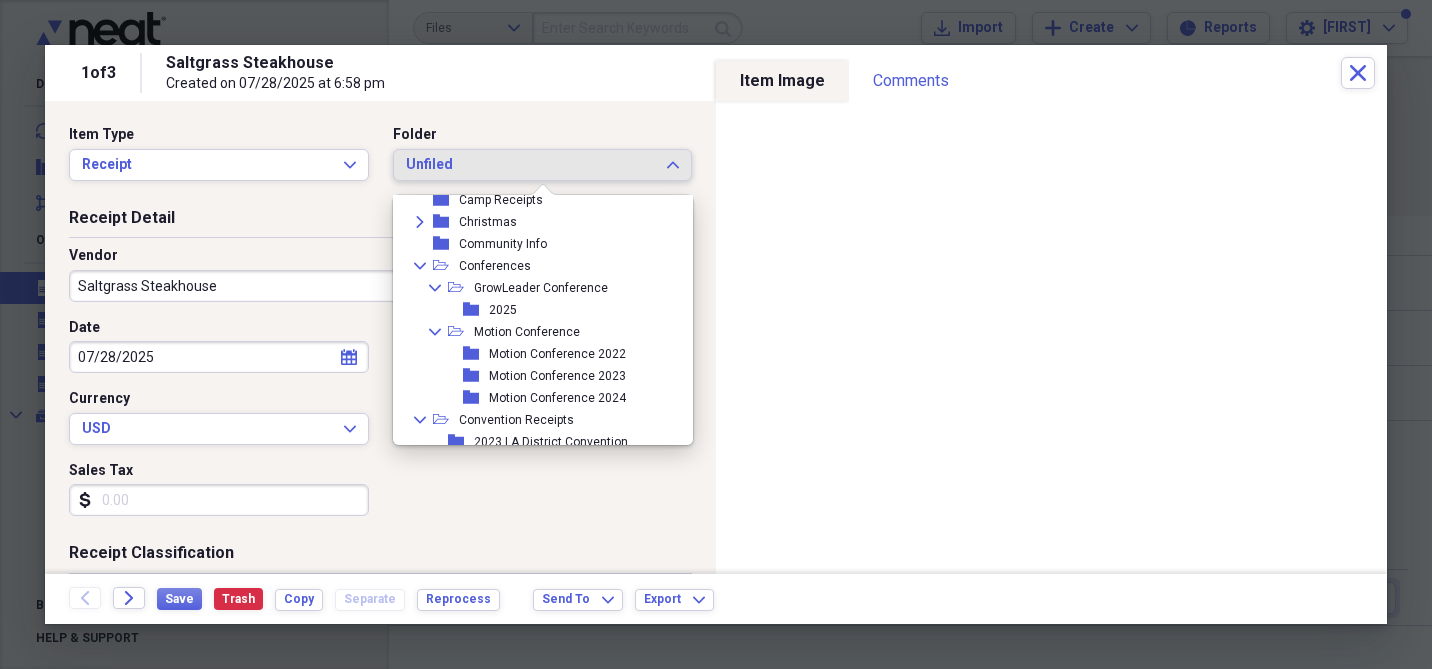 scroll, scrollTop: 205, scrollLeft: 0, axis: vertical 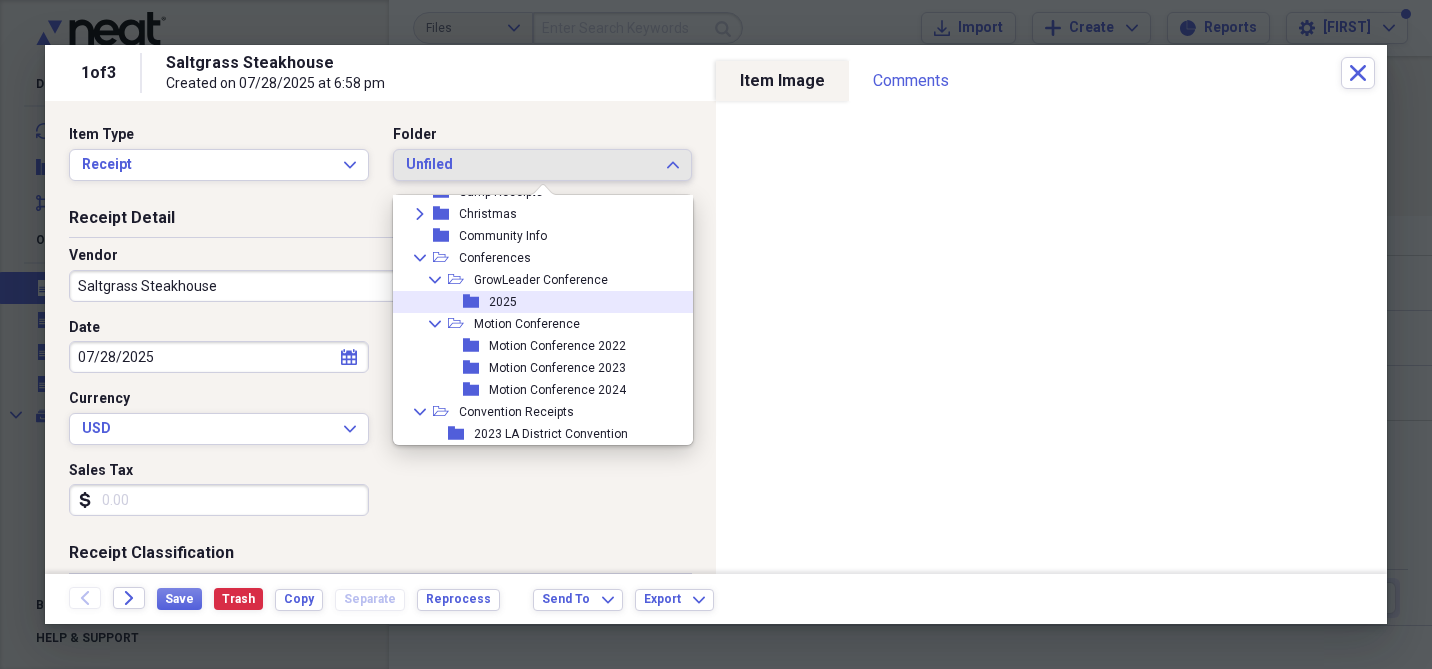 click on "2025" at bounding box center [503, 302] 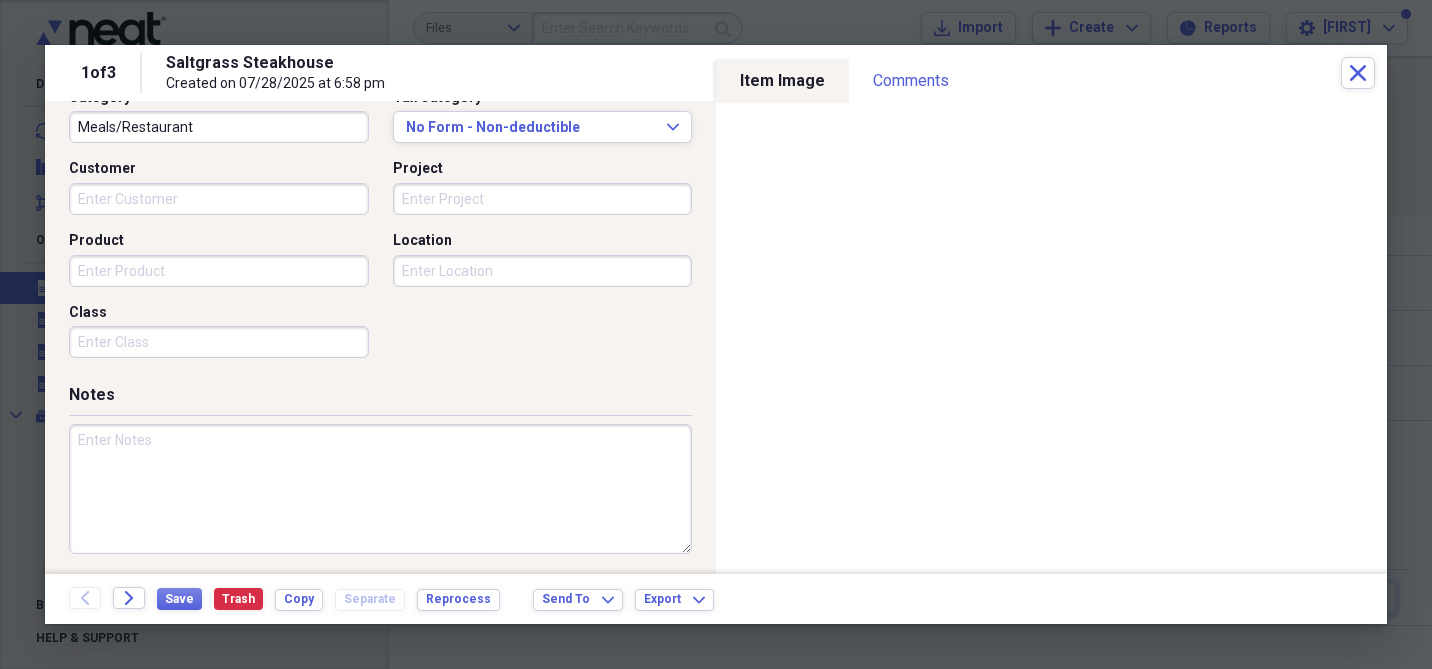 scroll, scrollTop: 541, scrollLeft: 0, axis: vertical 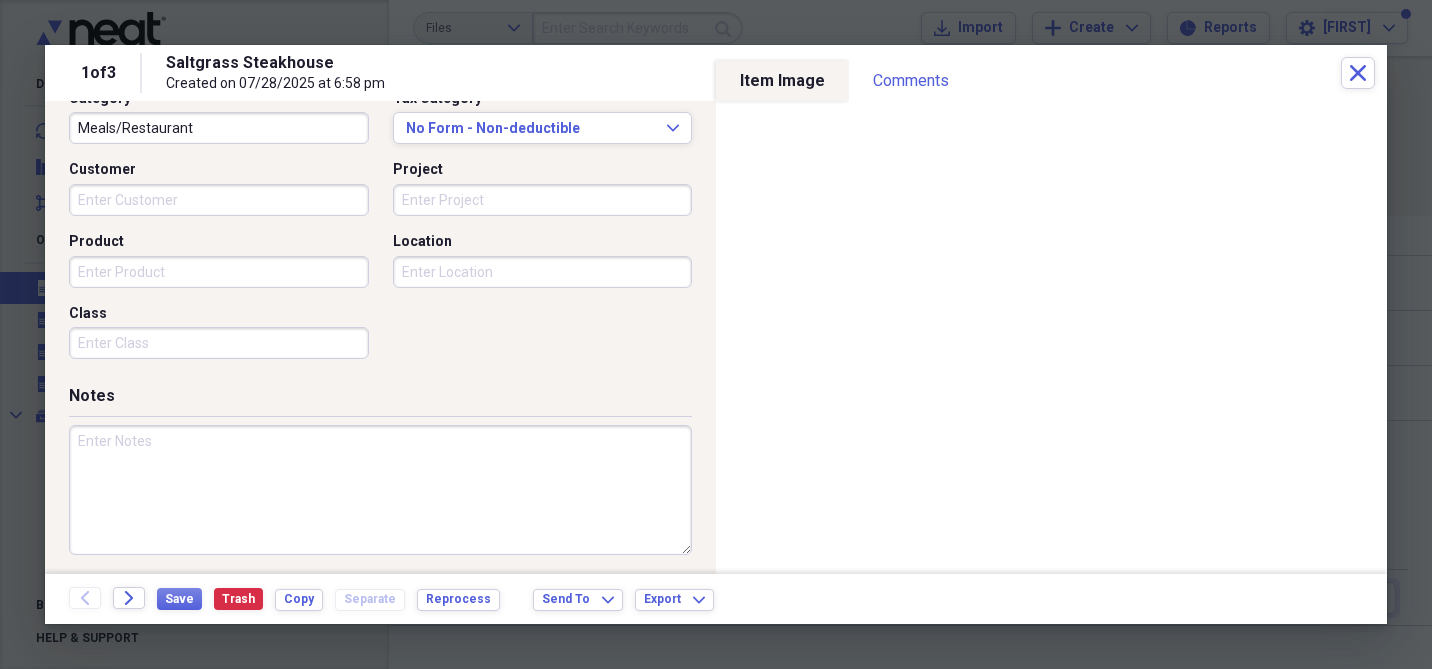 click at bounding box center [380, 490] 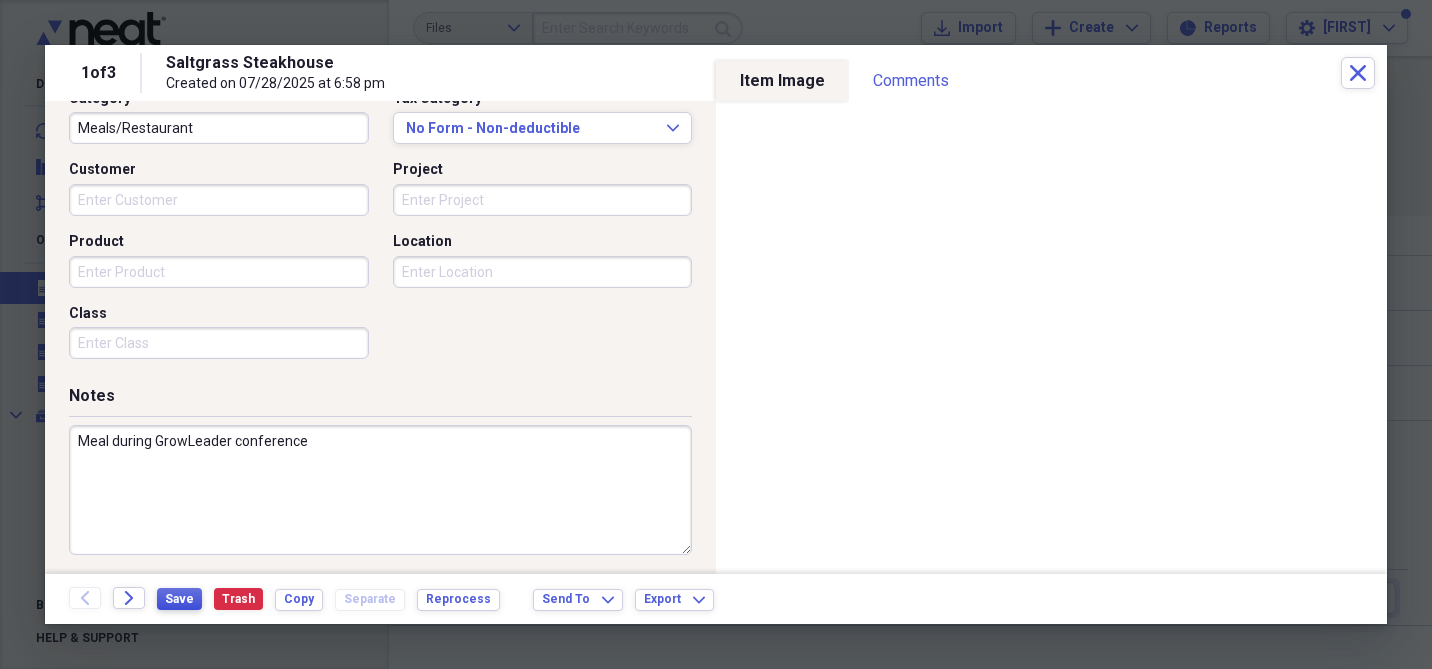 click on "Save" at bounding box center [179, 599] 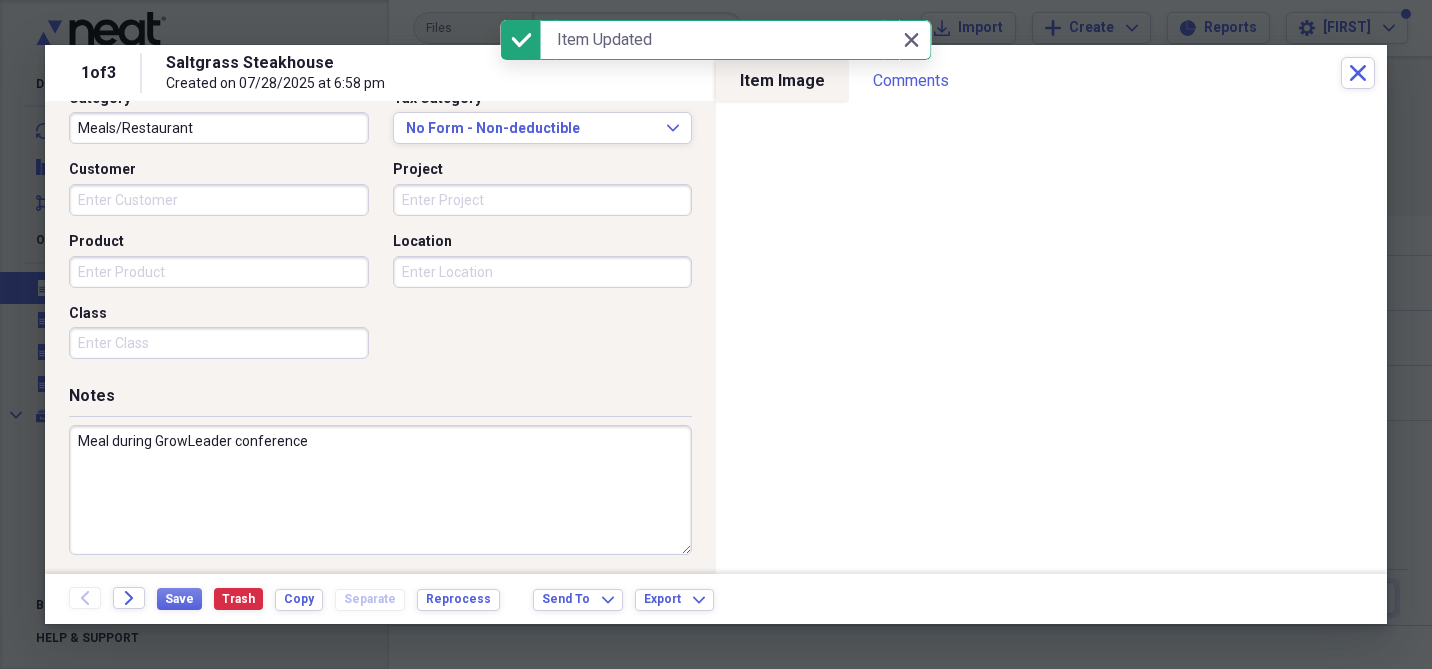 type on "Meal during GrowLeader conference" 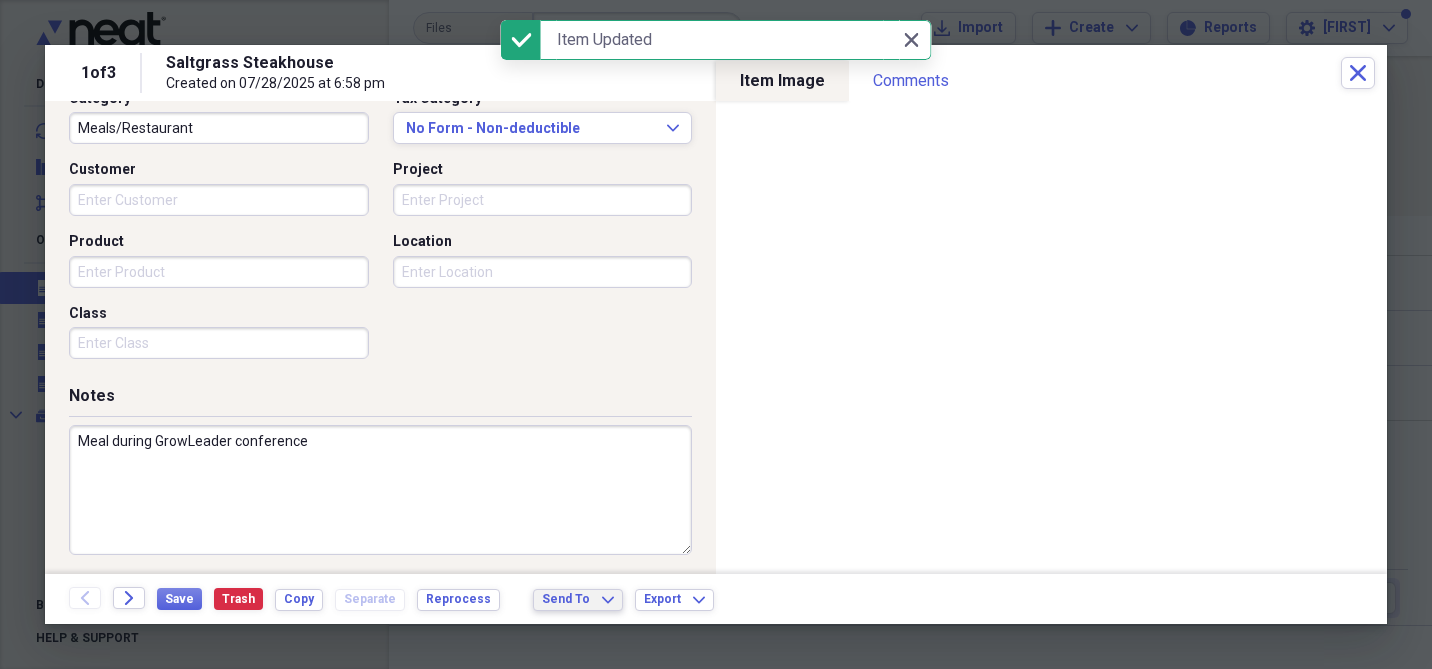 click on "Send To" at bounding box center (566, 599) 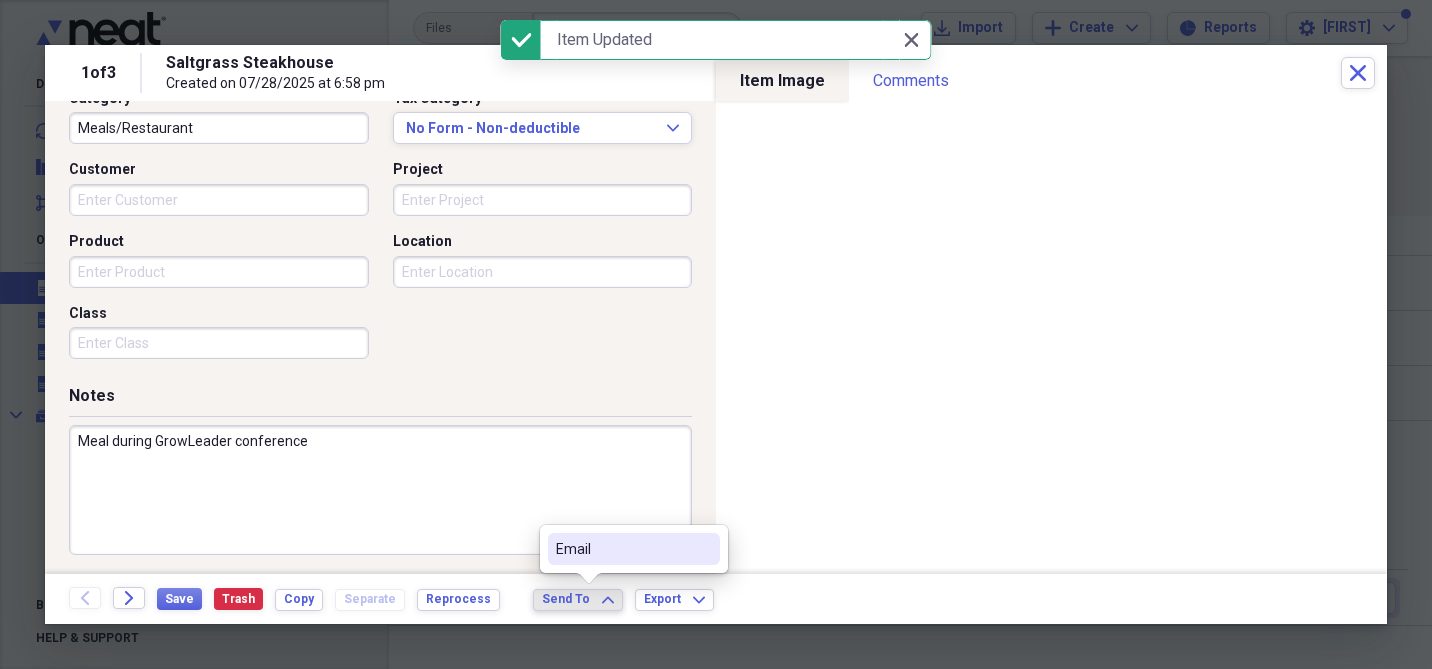 click on "Email" at bounding box center (634, 549) 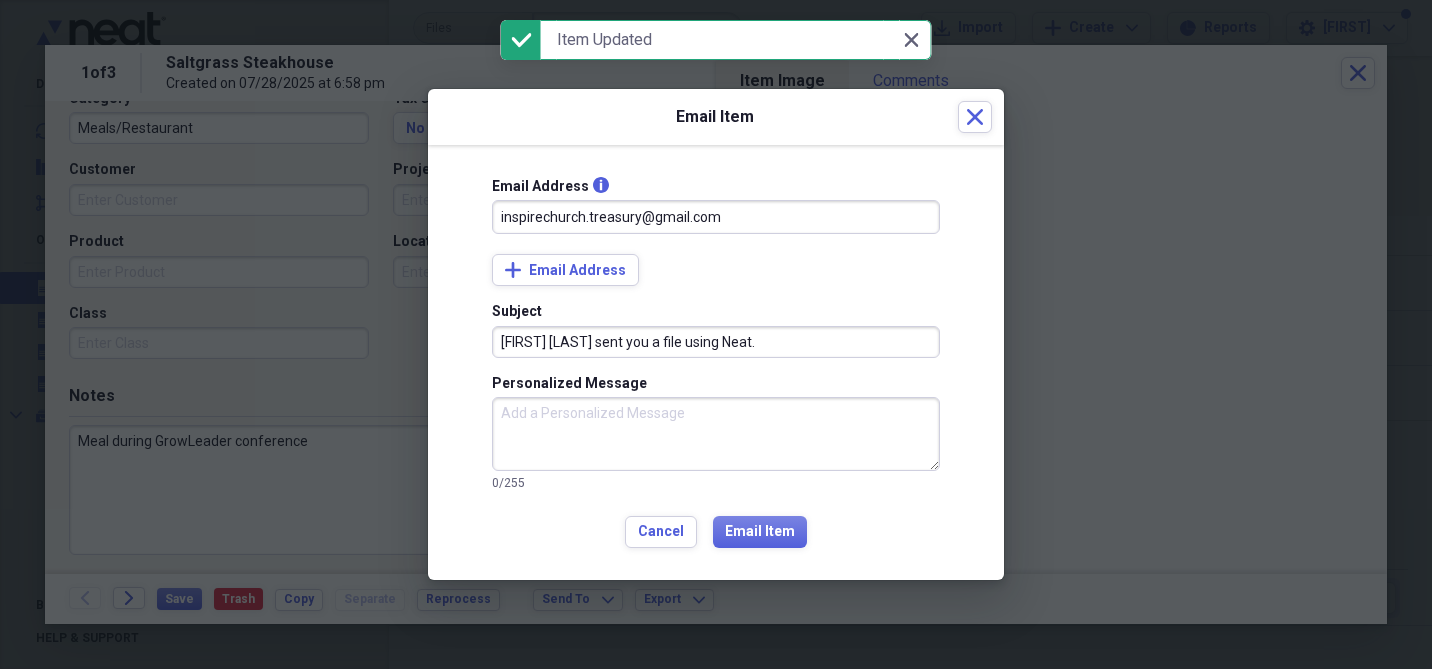 type on "inspirechurch.treasury@gmail.com" 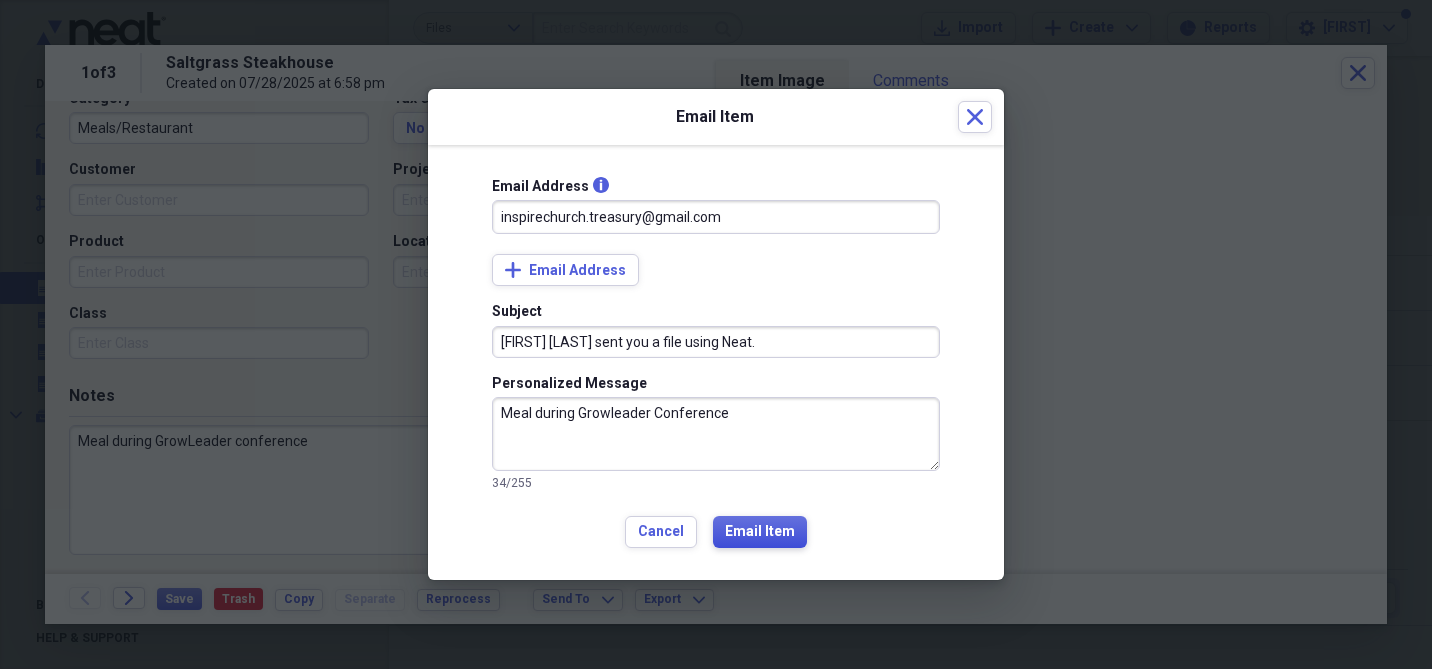 type on "Meal during Growleader Conference" 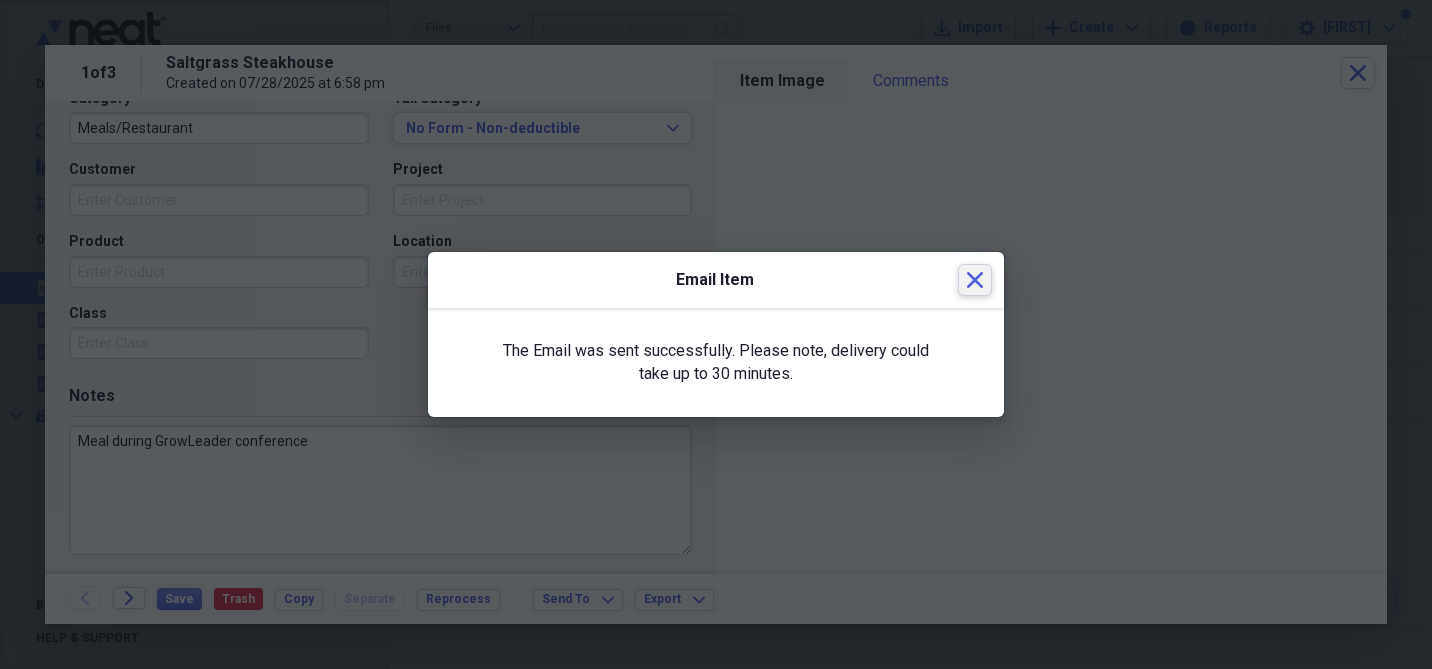 click 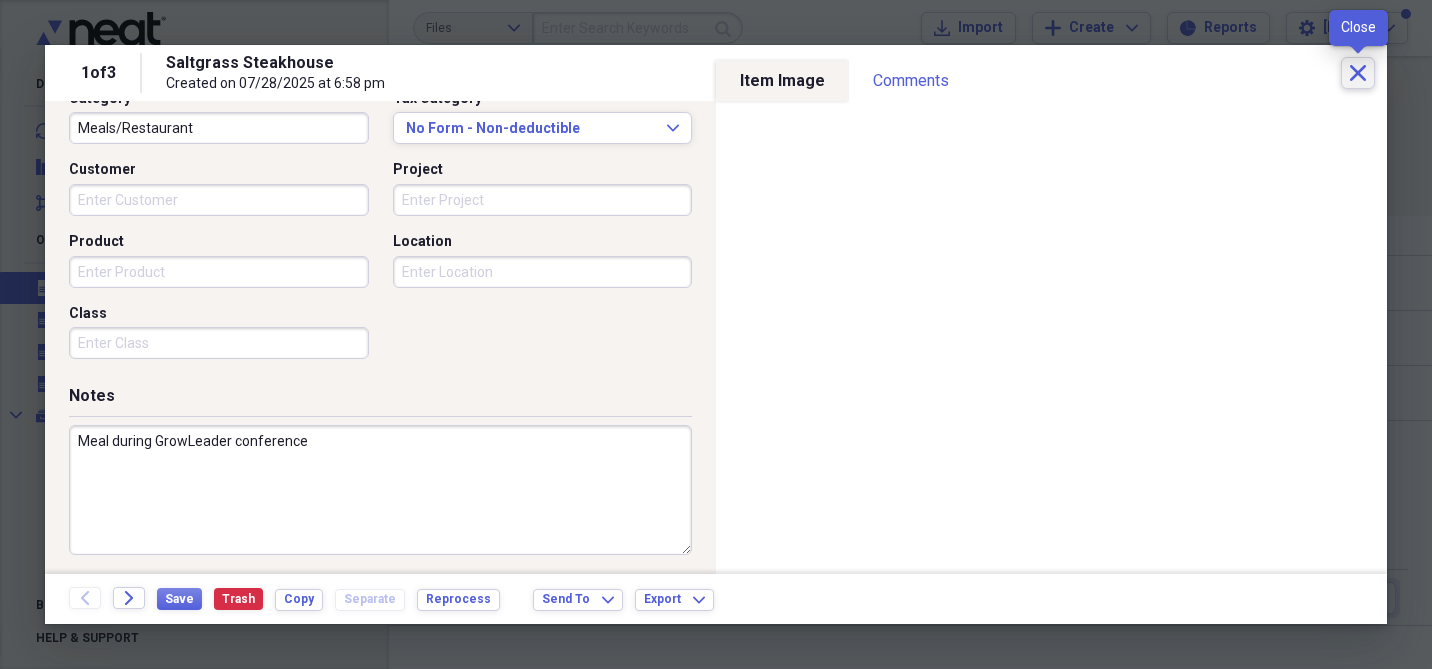 click 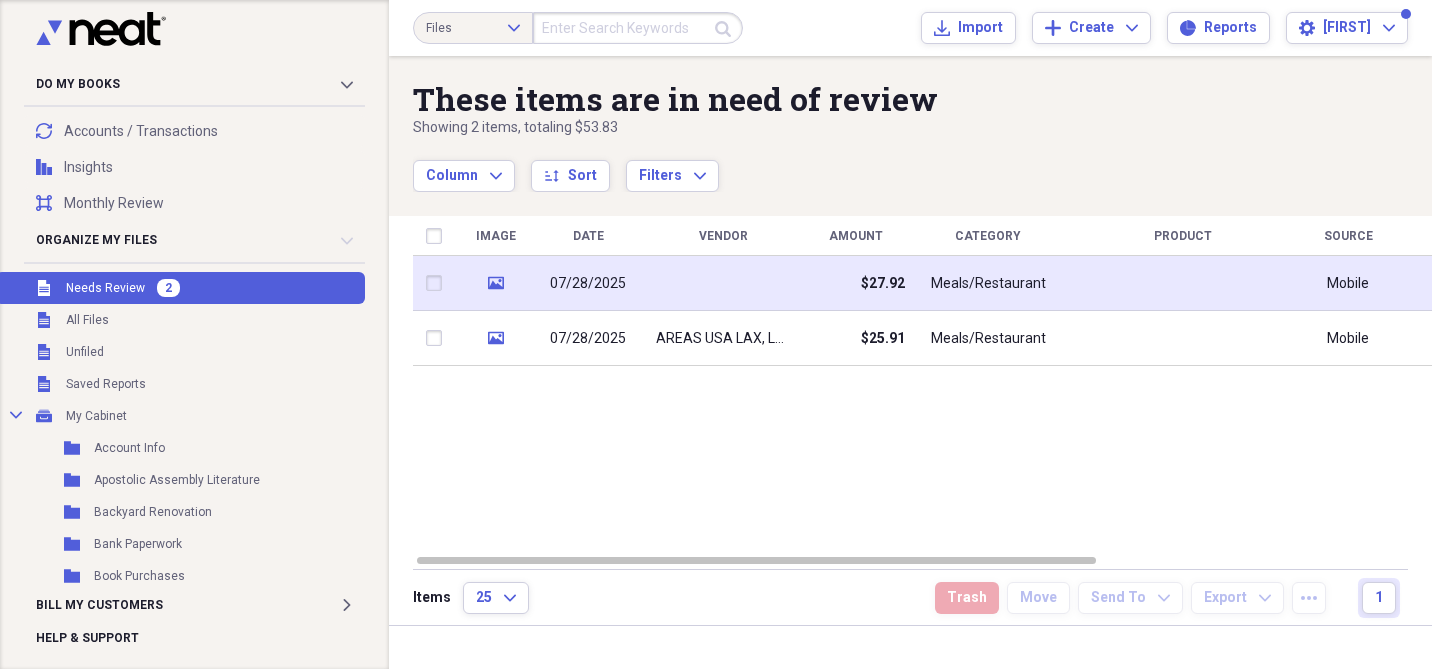 click on "Meals/Restaurant" at bounding box center [988, 283] 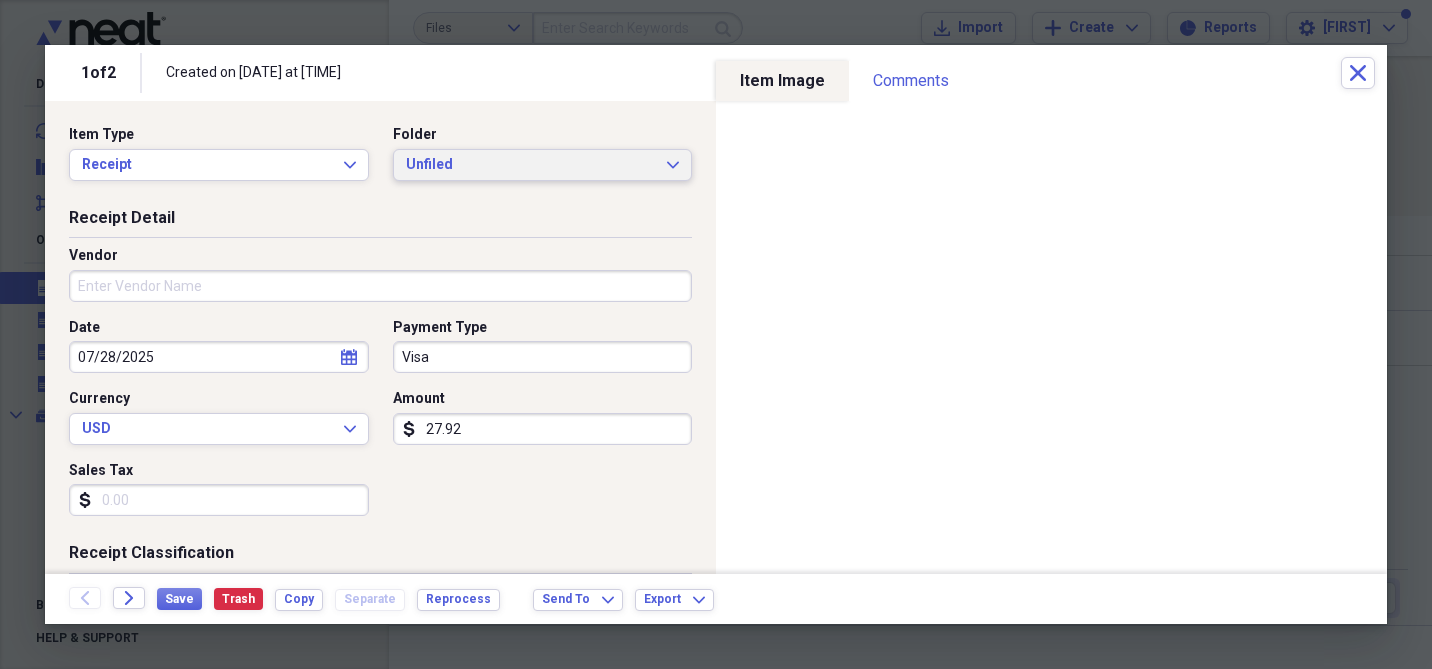 click on "Unfiled Expand" at bounding box center (543, 165) 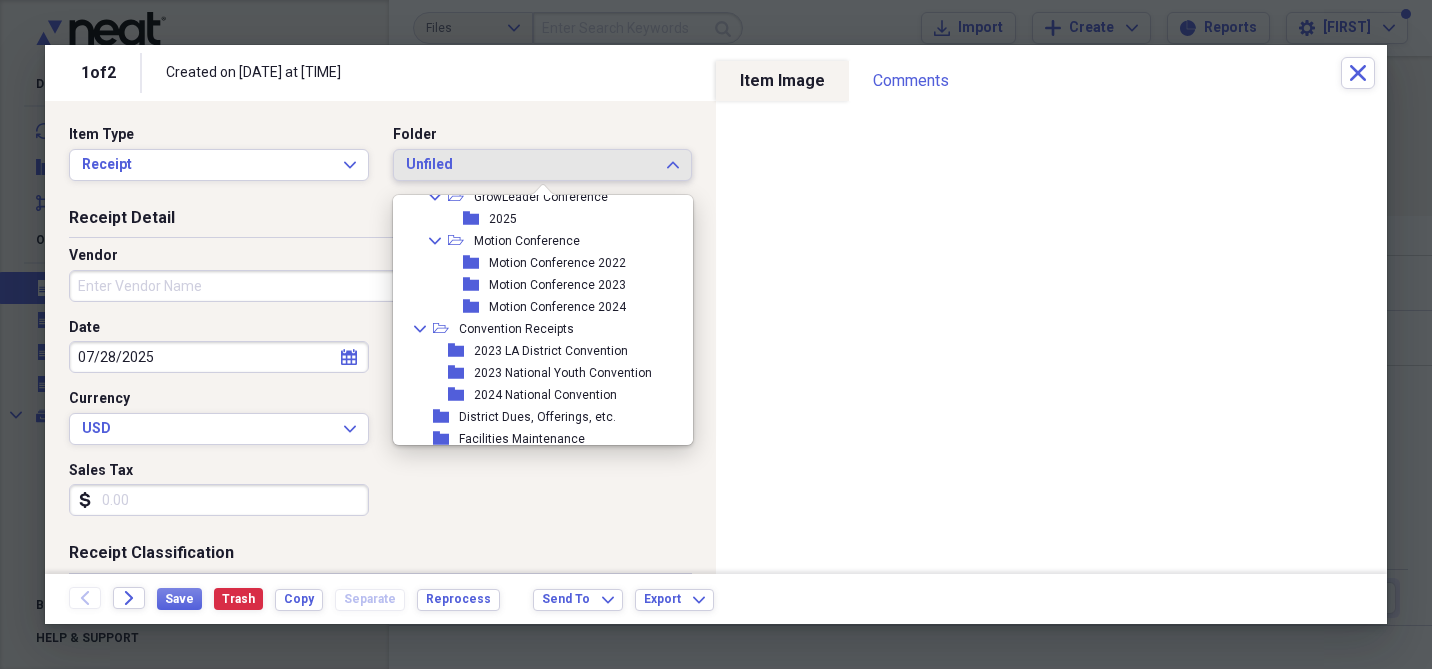 scroll, scrollTop: 235, scrollLeft: 0, axis: vertical 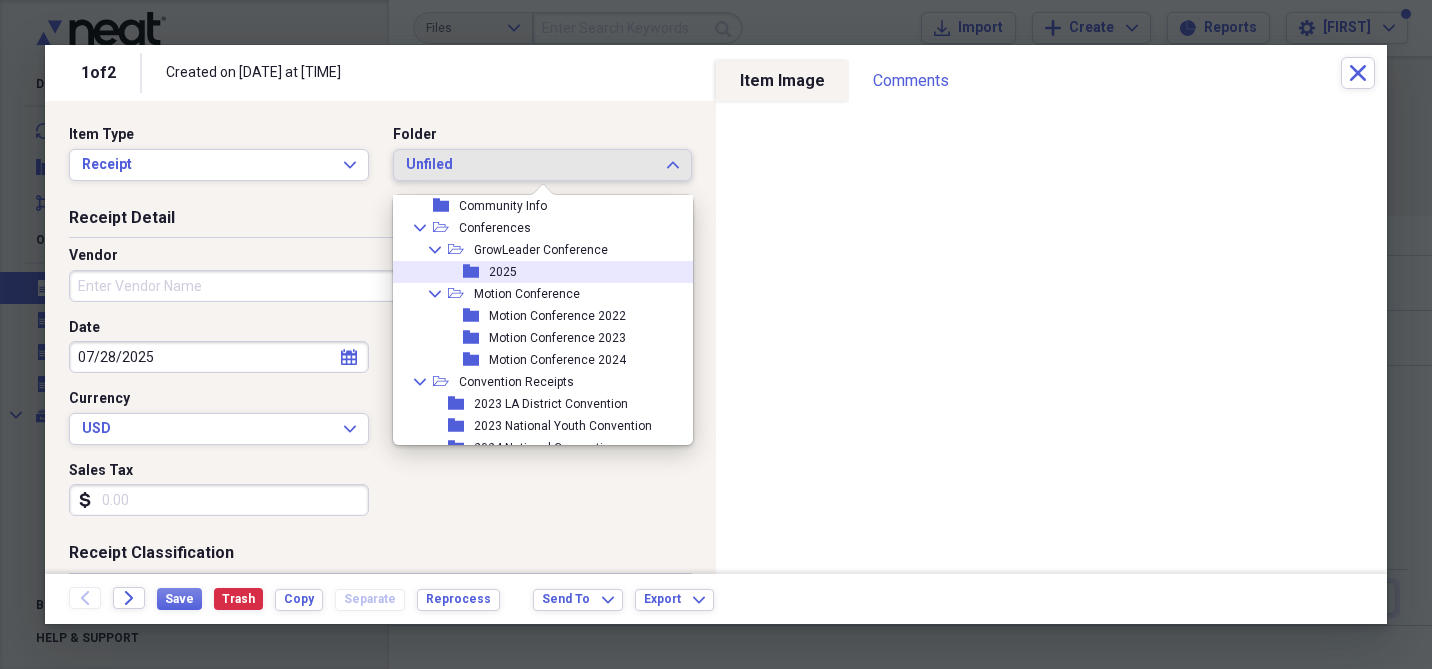 click on "2025" at bounding box center (503, 272) 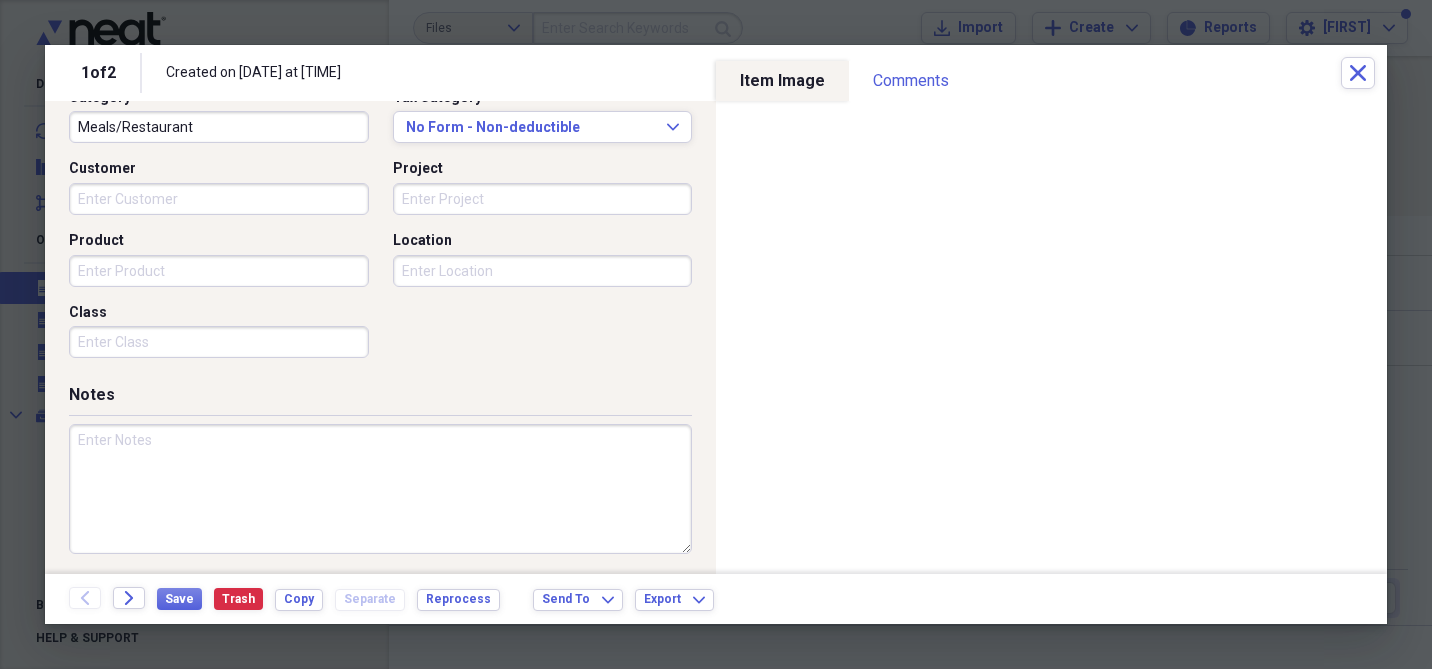 scroll, scrollTop: 541, scrollLeft: 0, axis: vertical 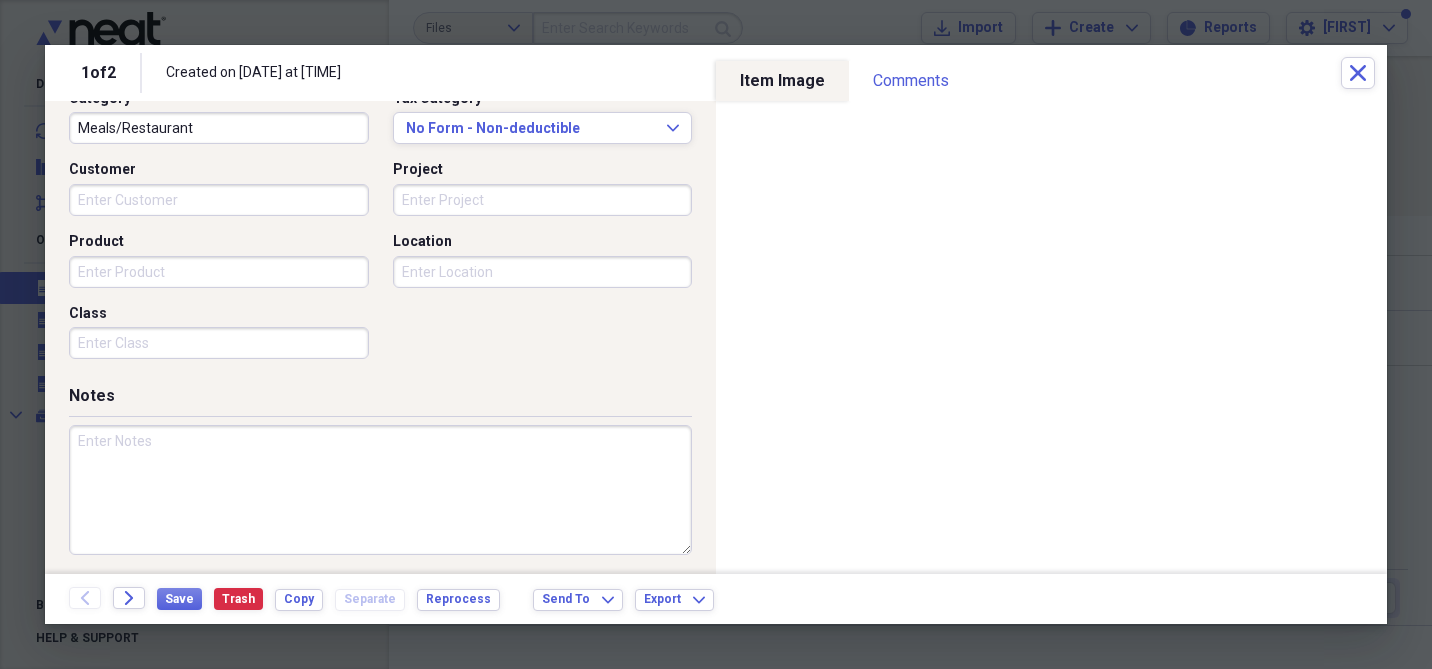 click at bounding box center (380, 490) 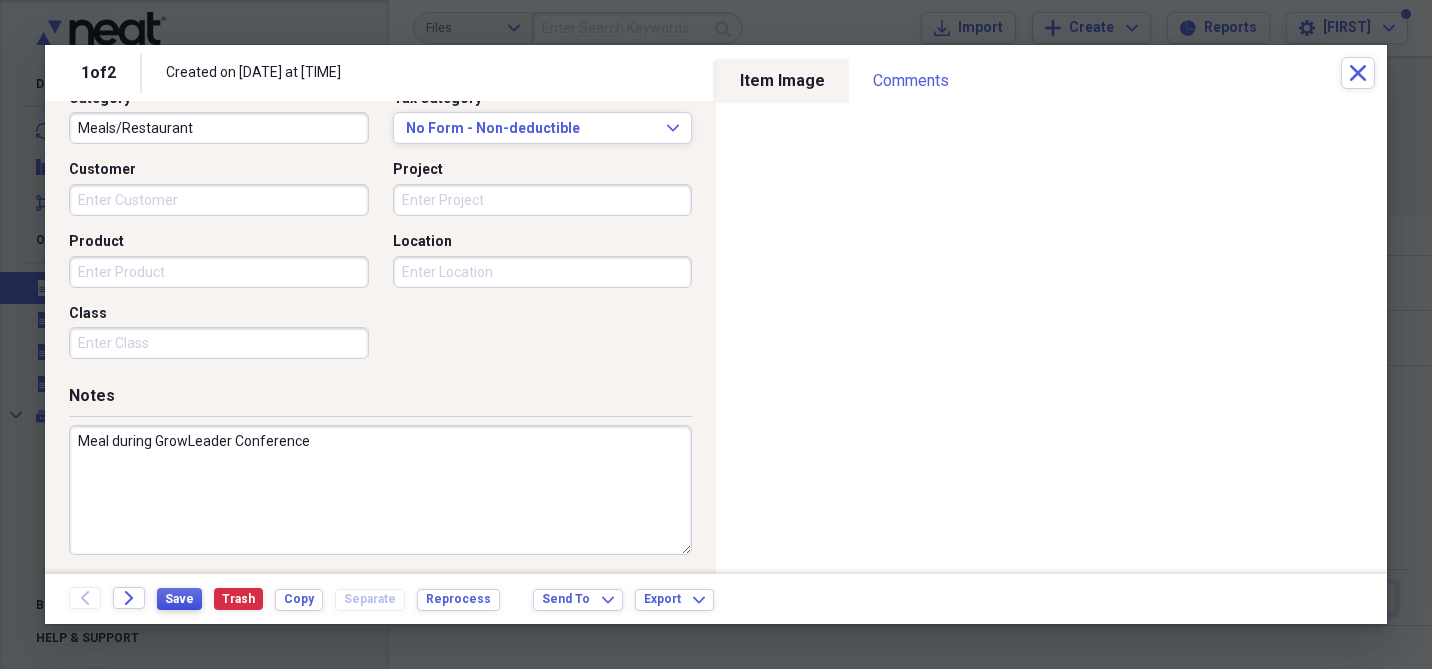 click on "Save" at bounding box center [179, 599] 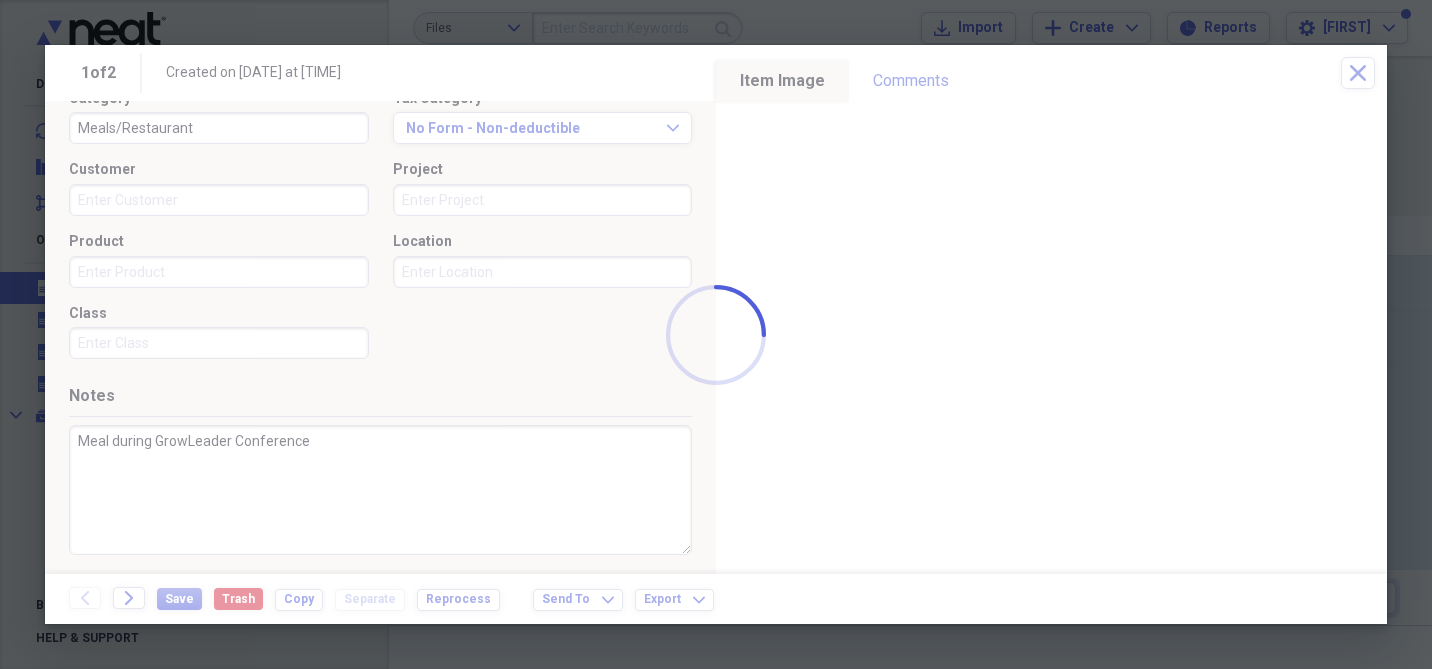 type on "Meal during GrowLeader Conference" 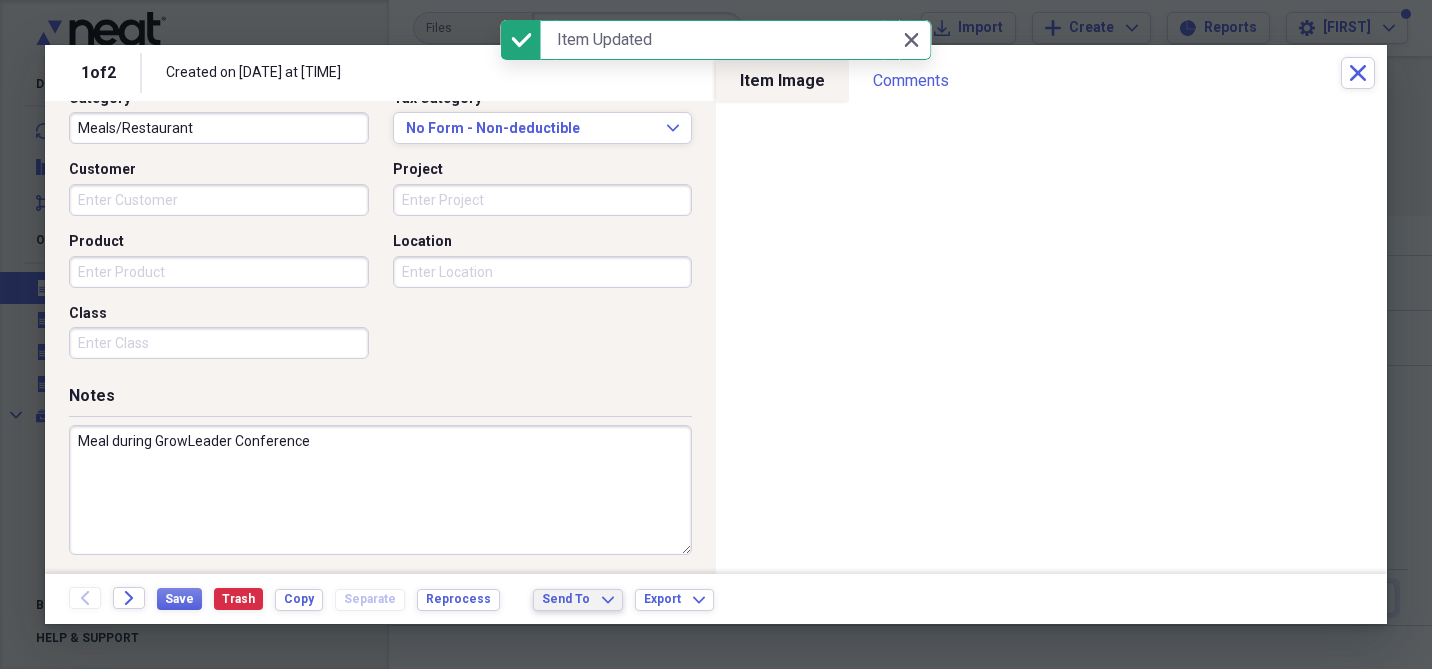 click on "Send To Expand" at bounding box center [578, 599] 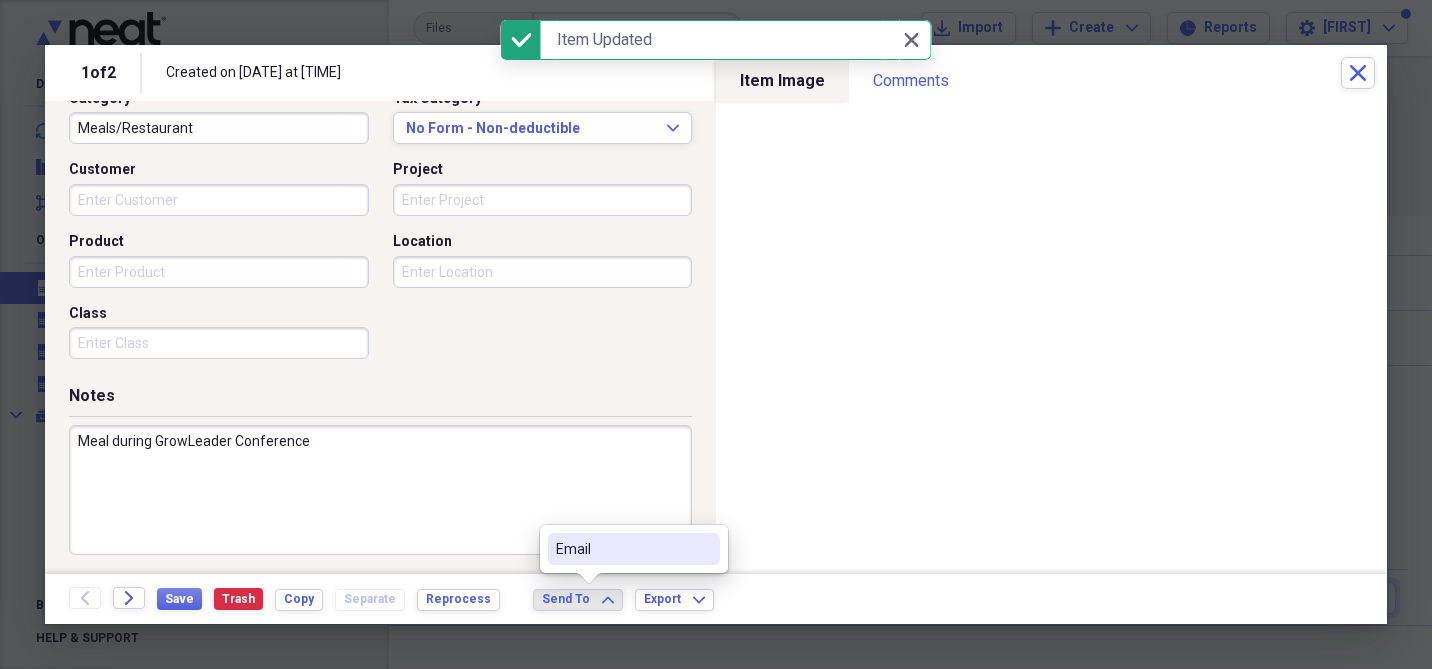 click on "Email" at bounding box center [622, 549] 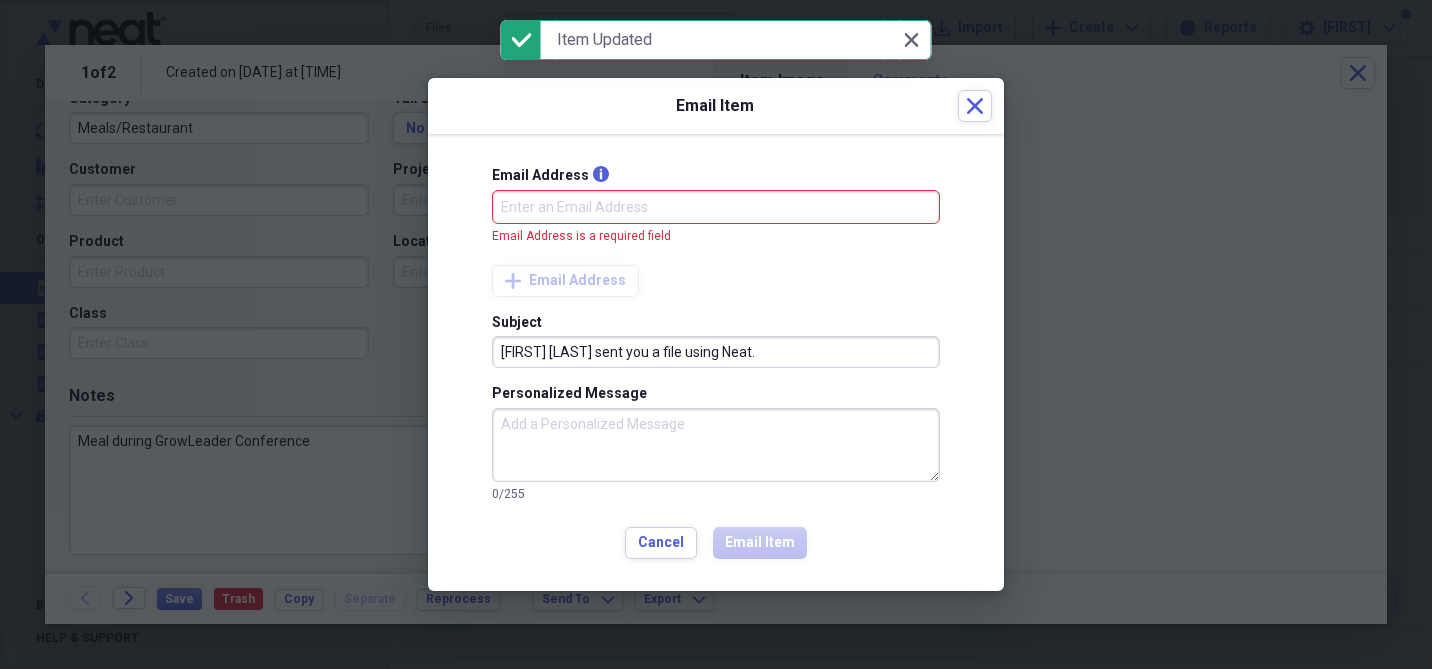 click on "Email Address info" at bounding box center (716, 207) 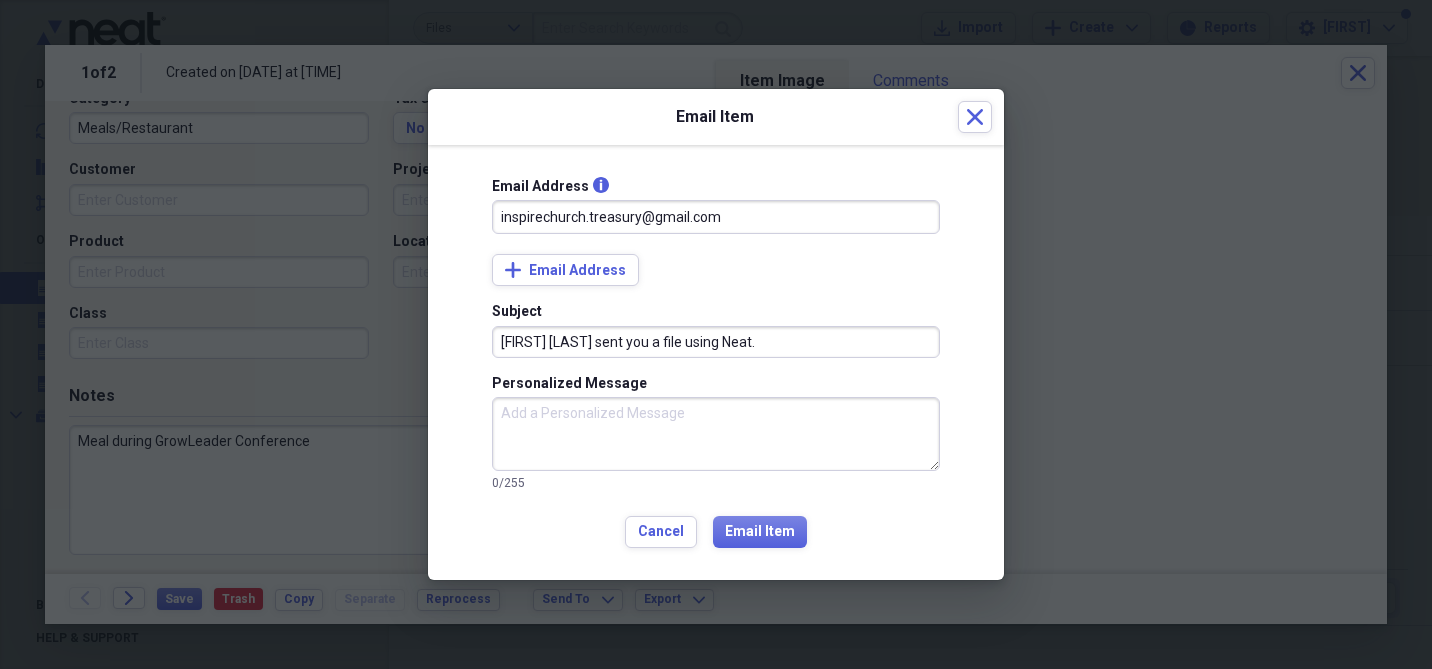type on "inspirechurch.treasury@gmail.com" 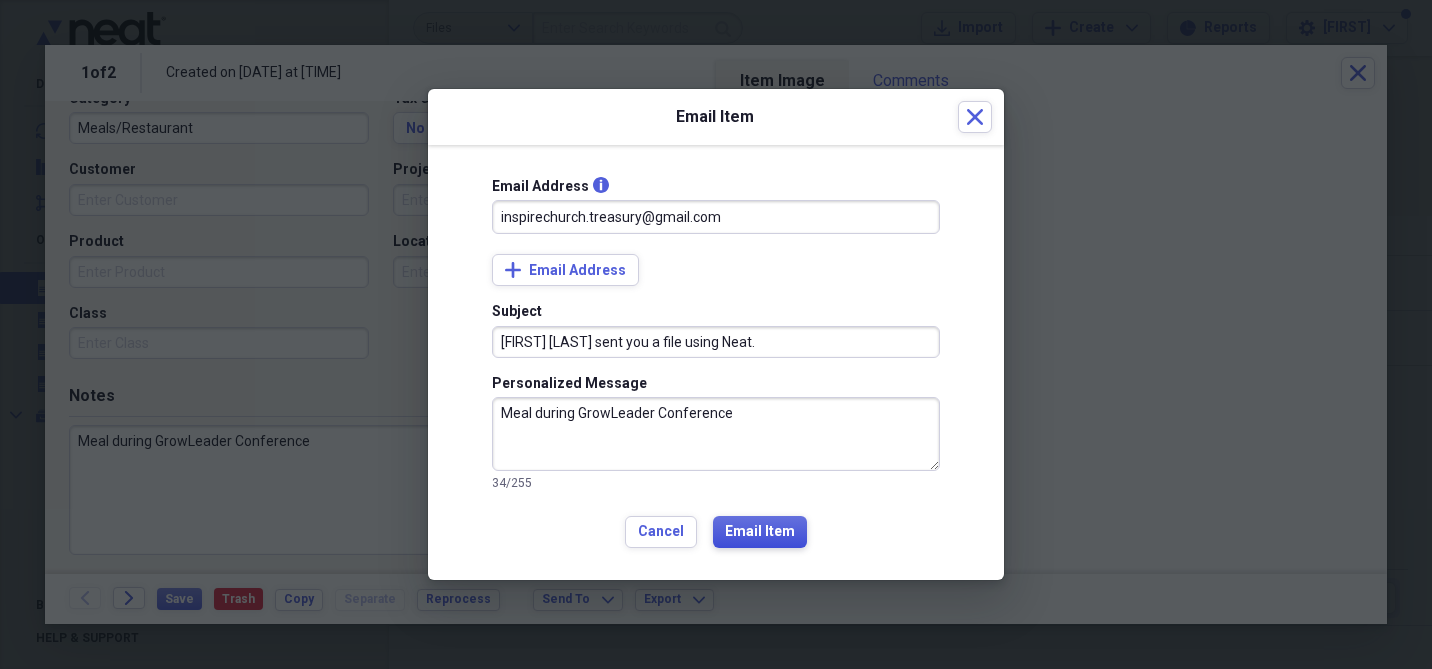 type on "Meal during GrowLeader Conference" 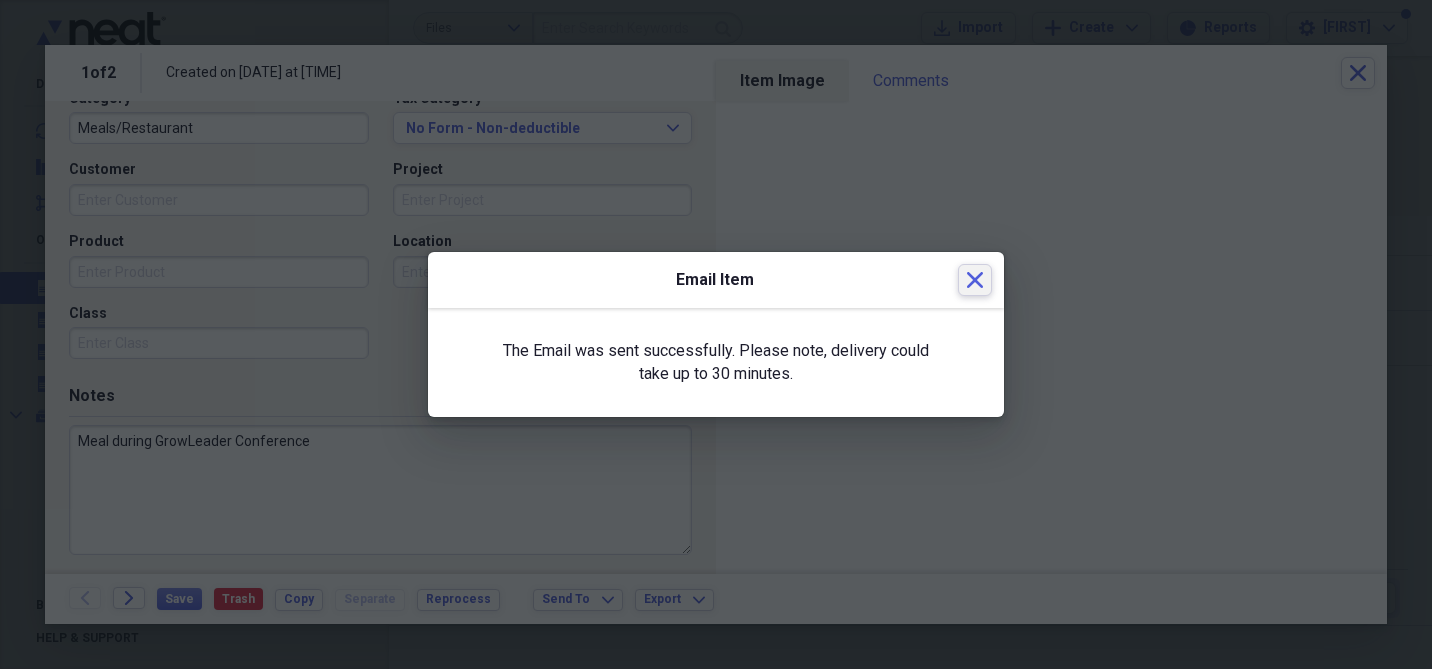 click 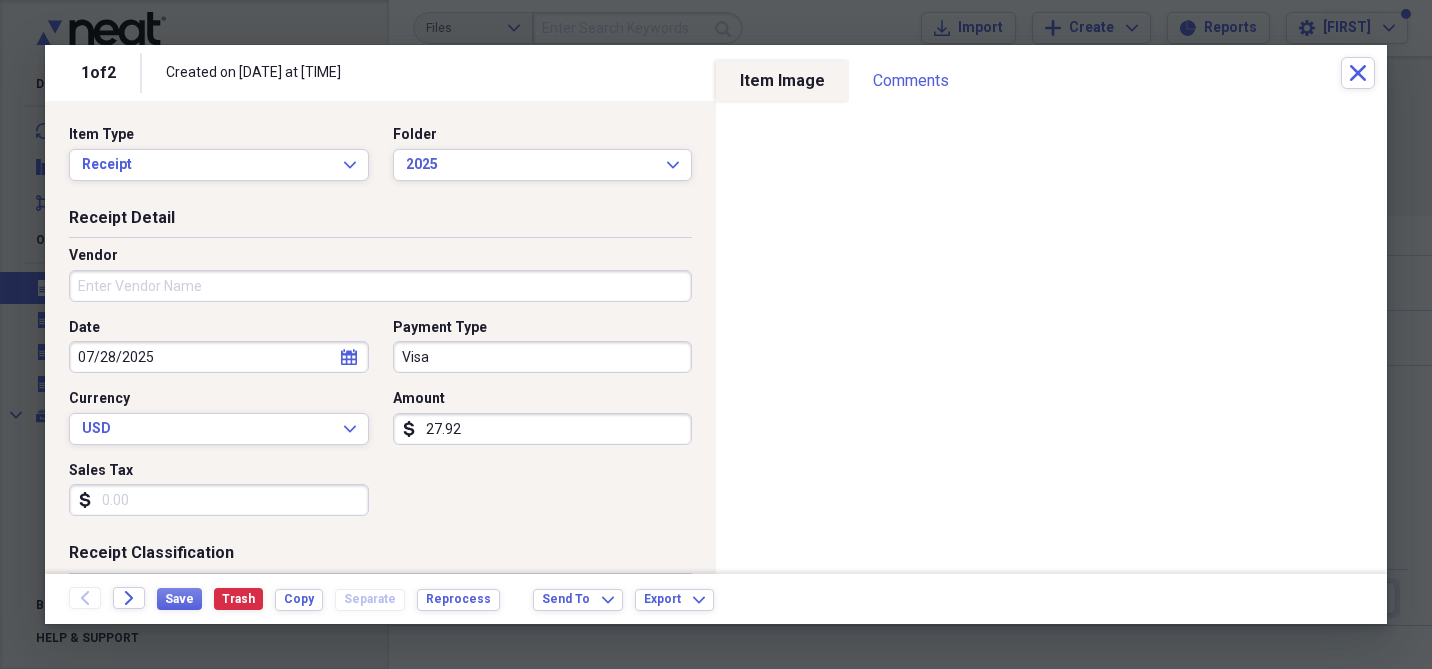scroll, scrollTop: 0, scrollLeft: 0, axis: both 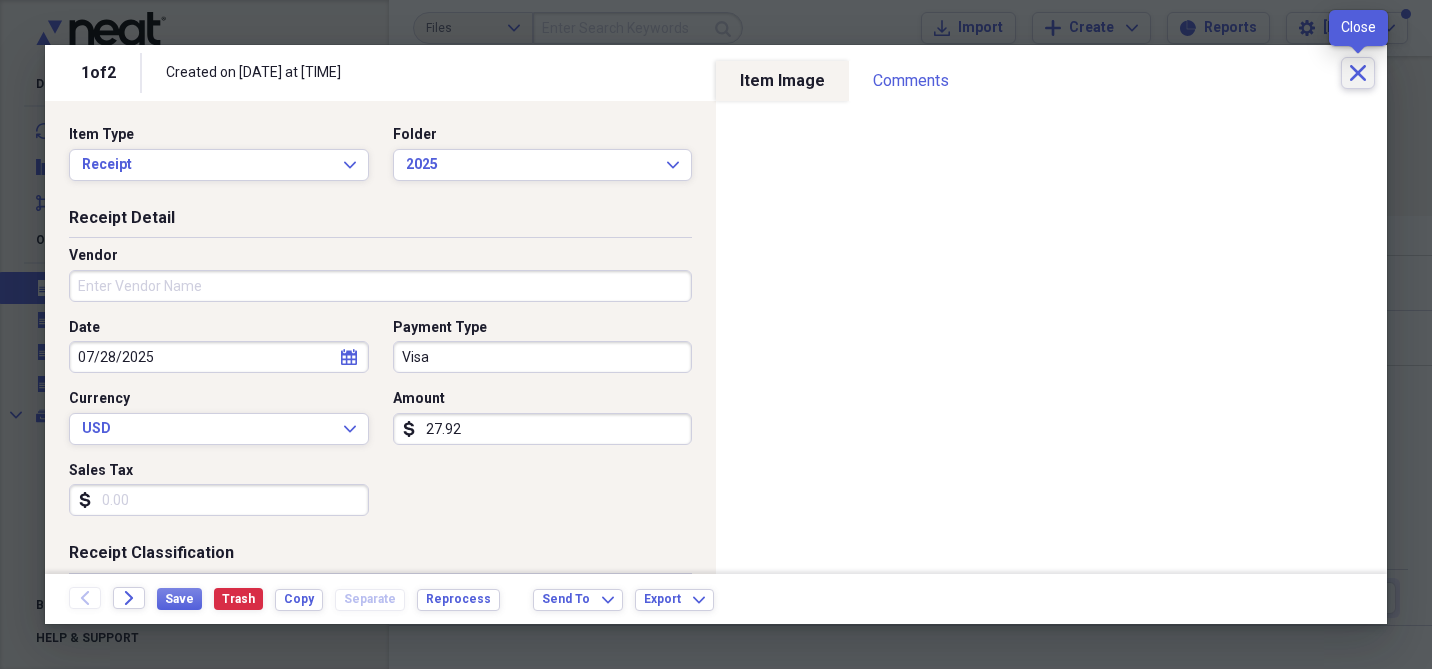 click on "Close" 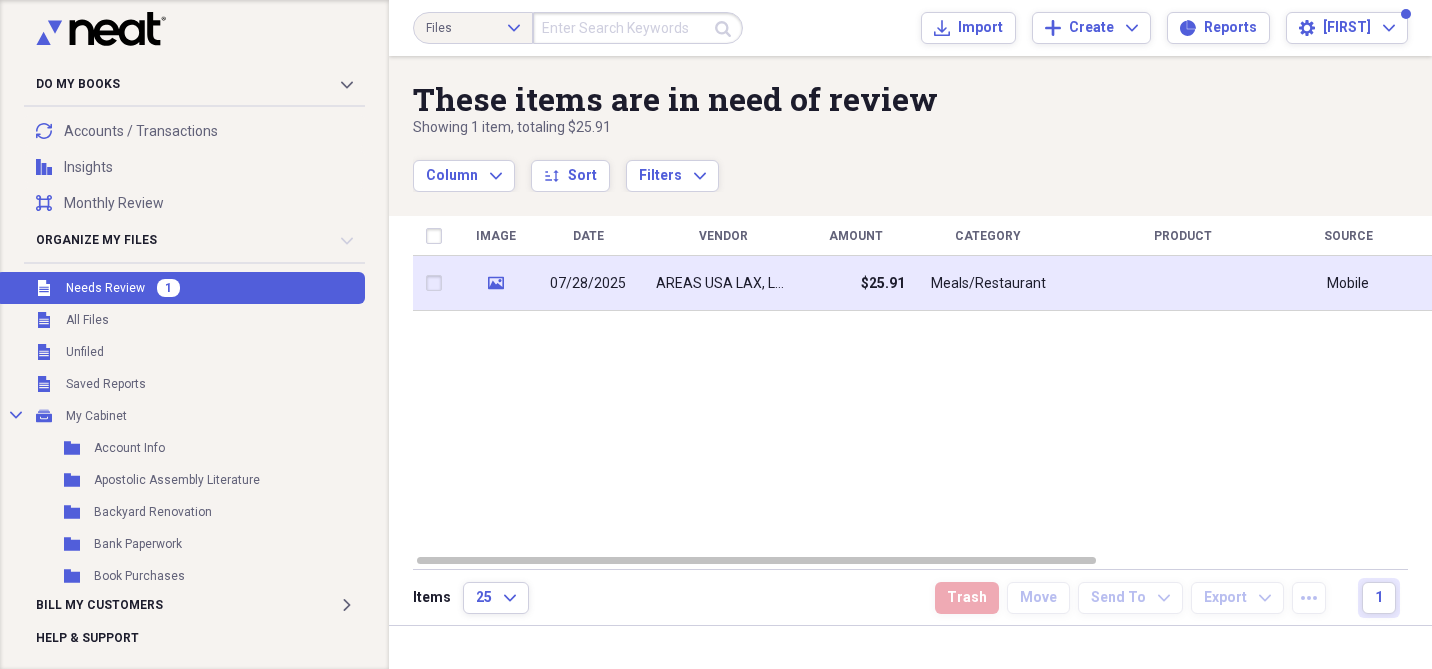 click on "$25.91" at bounding box center [855, 283] 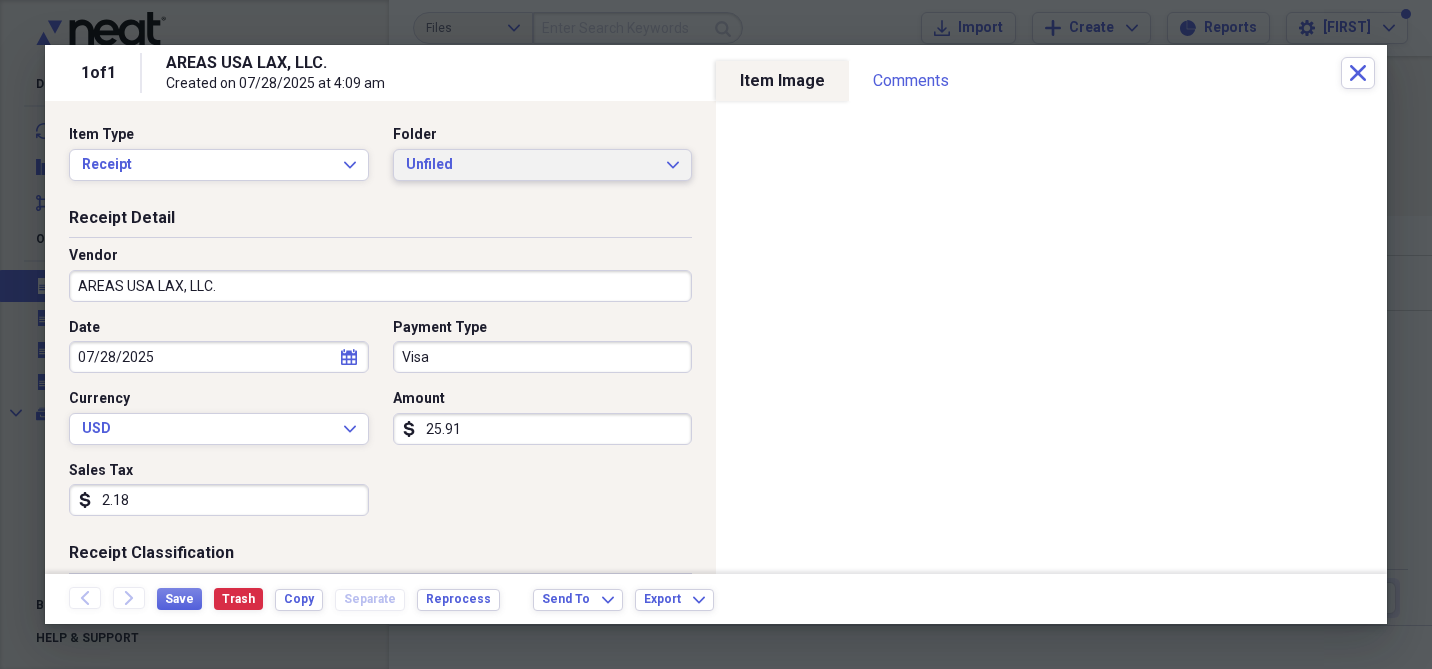 click on "Unfiled" at bounding box center (531, 165) 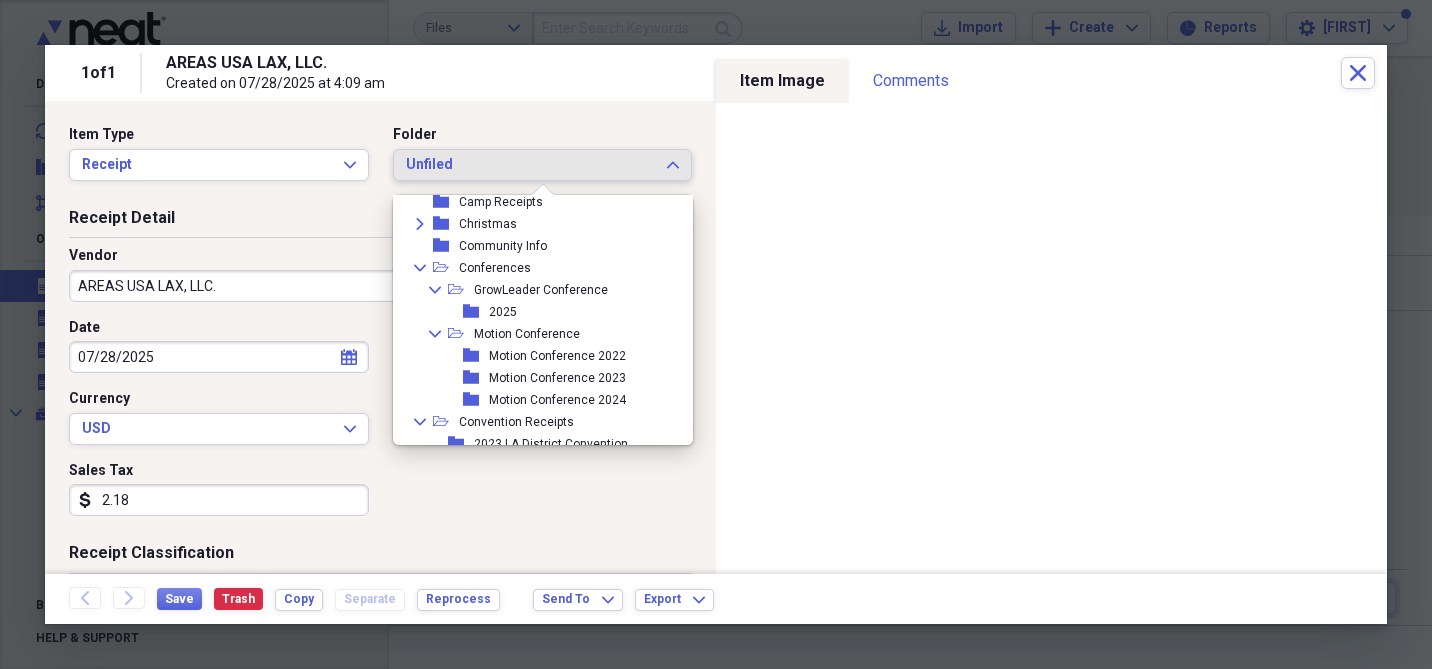 scroll, scrollTop: 189, scrollLeft: 0, axis: vertical 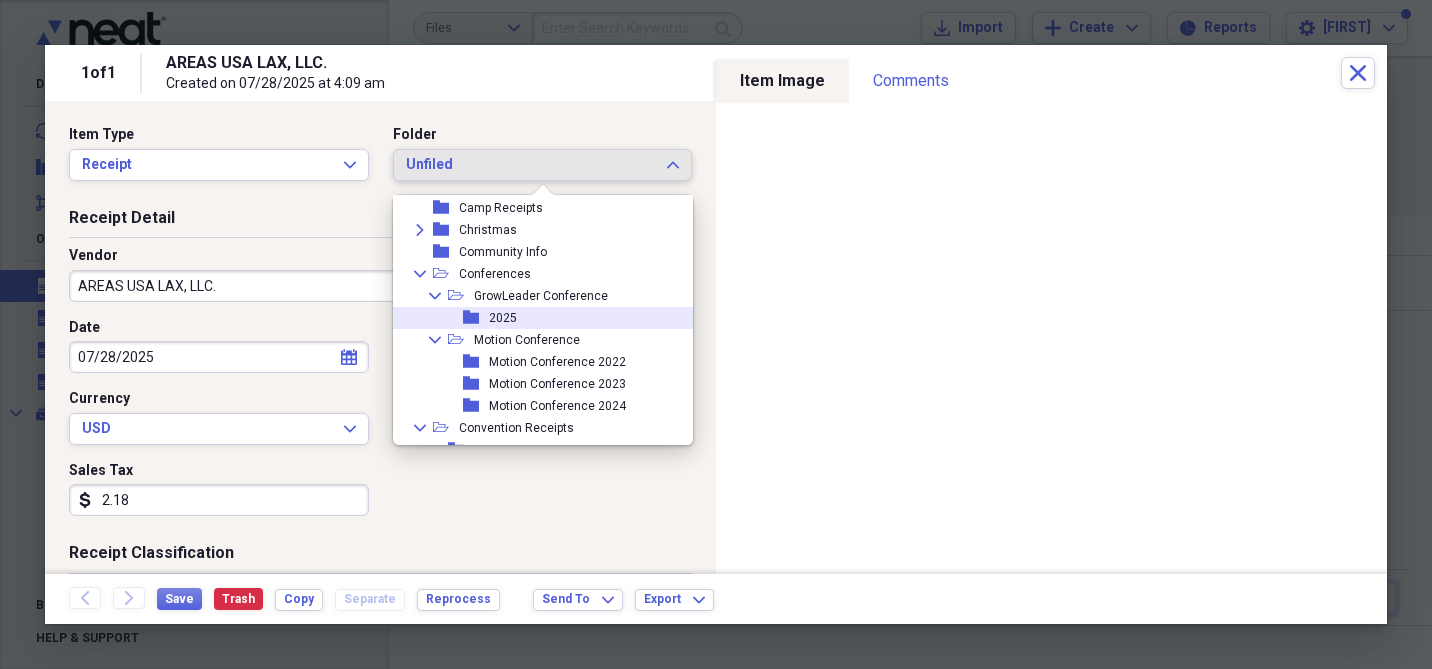 click on "2025" at bounding box center (503, 318) 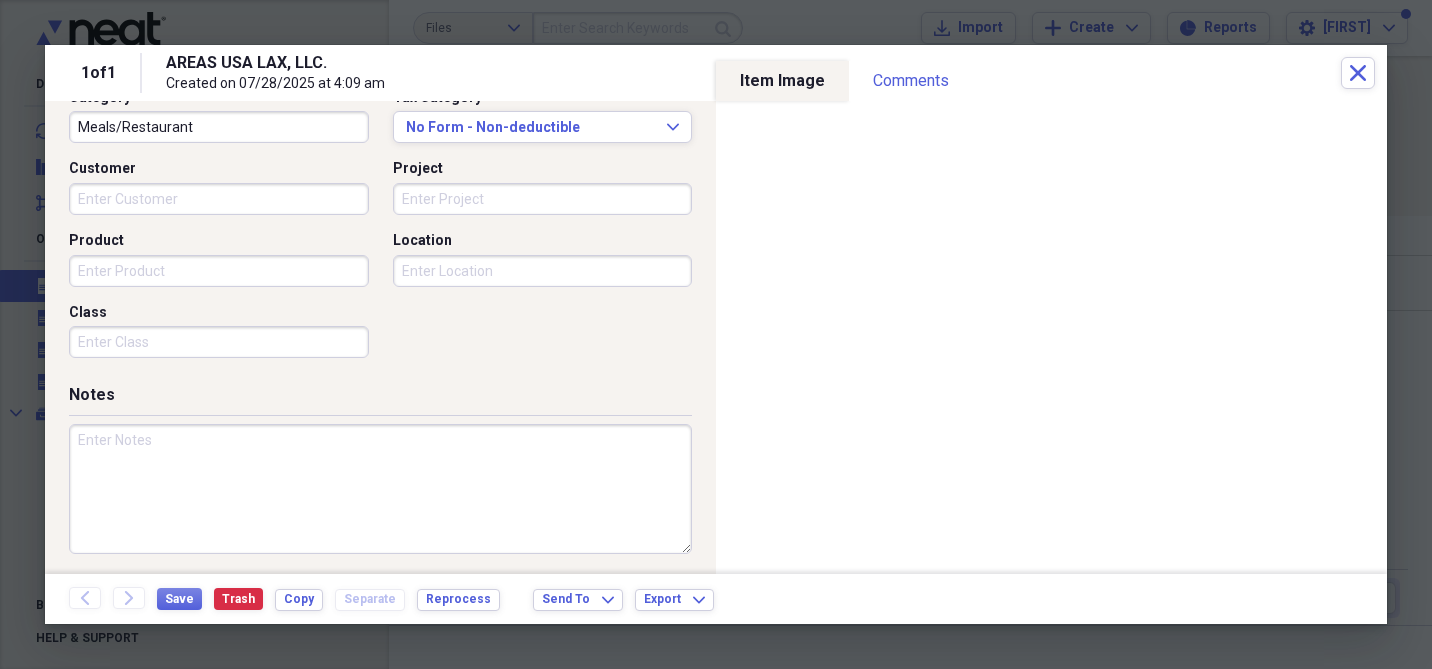 scroll, scrollTop: 541, scrollLeft: 0, axis: vertical 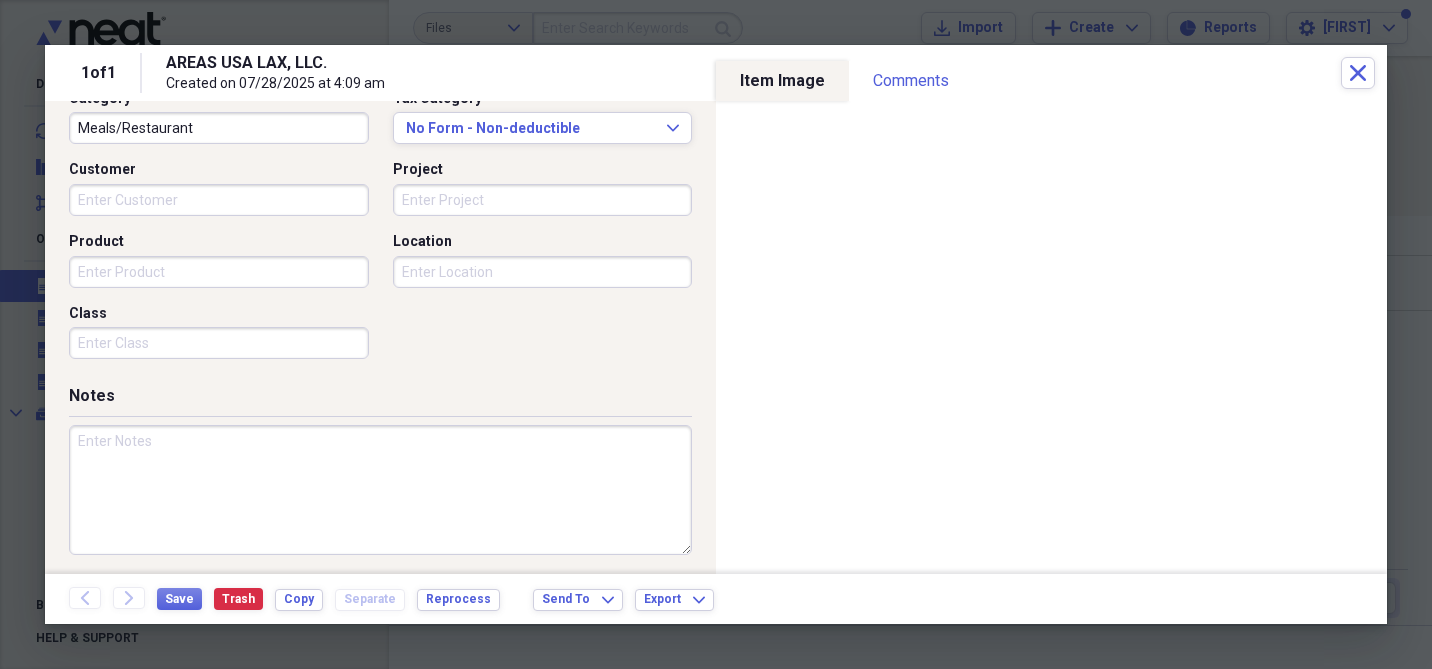 click at bounding box center [380, 490] 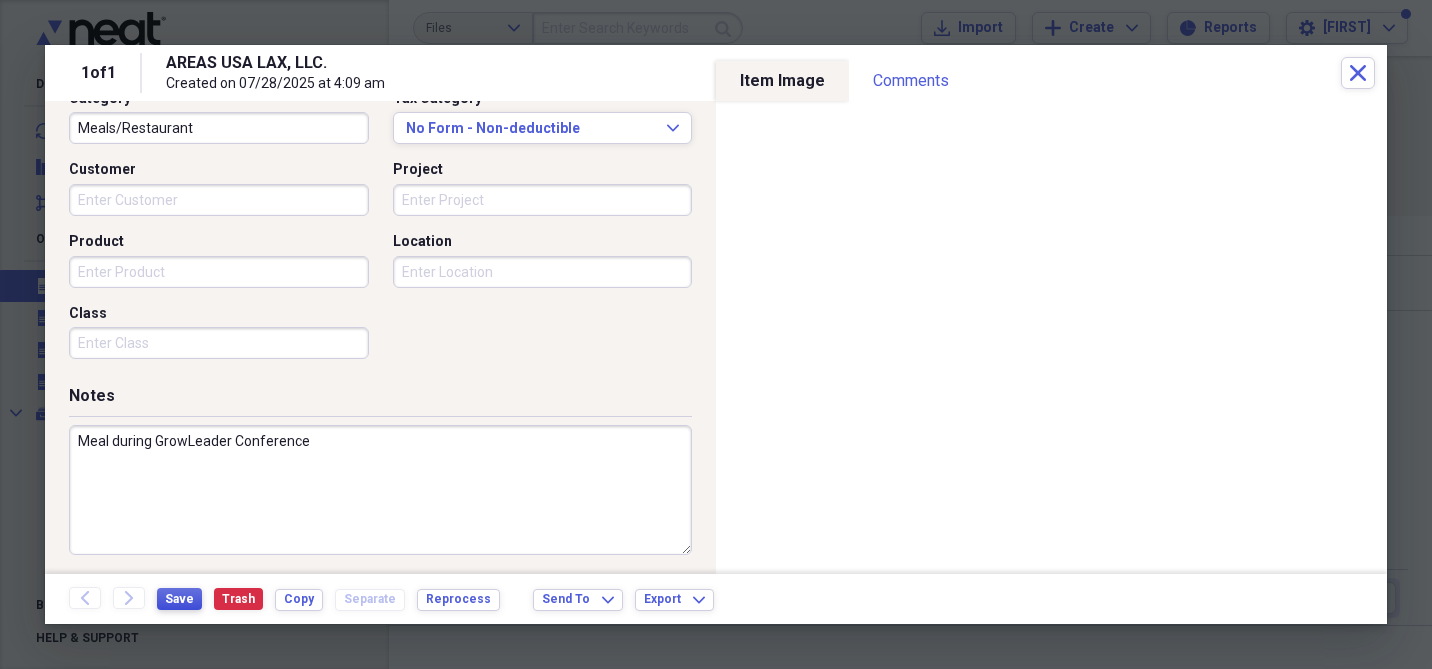 click on "Save" at bounding box center [179, 599] 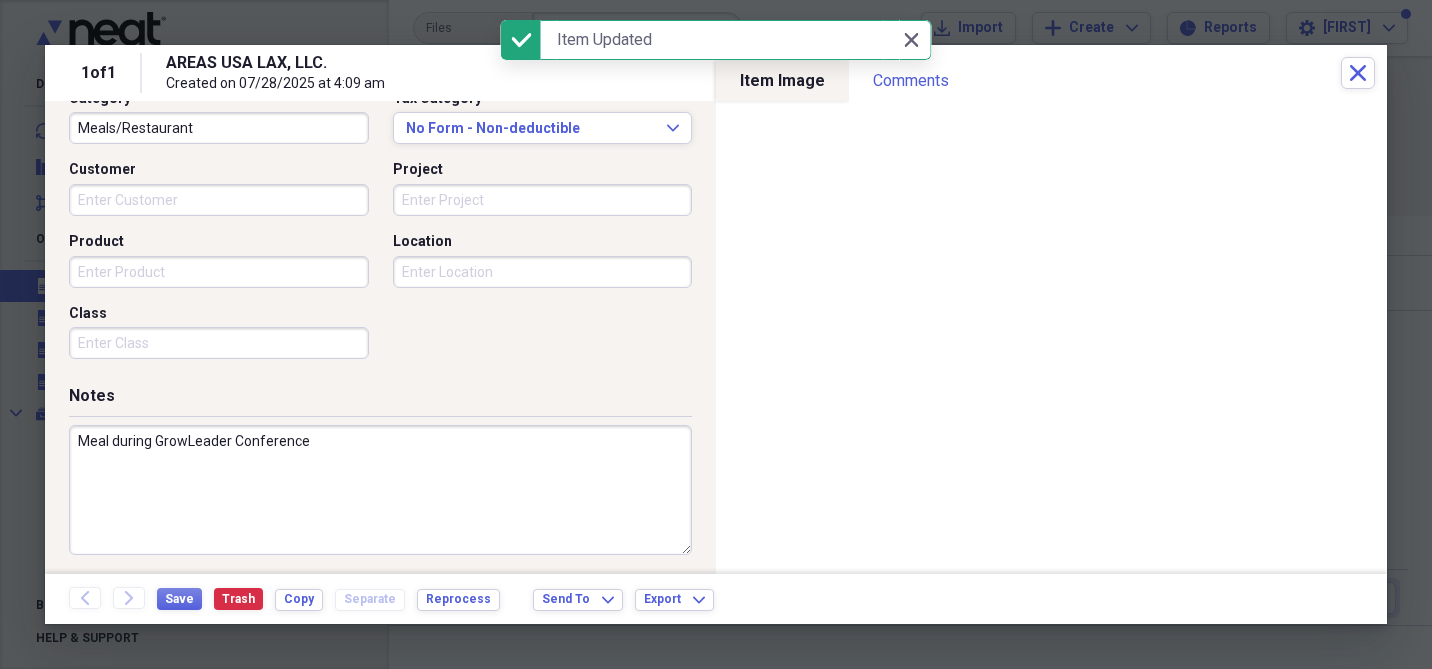 type on "Meal during GrowLeader Conference" 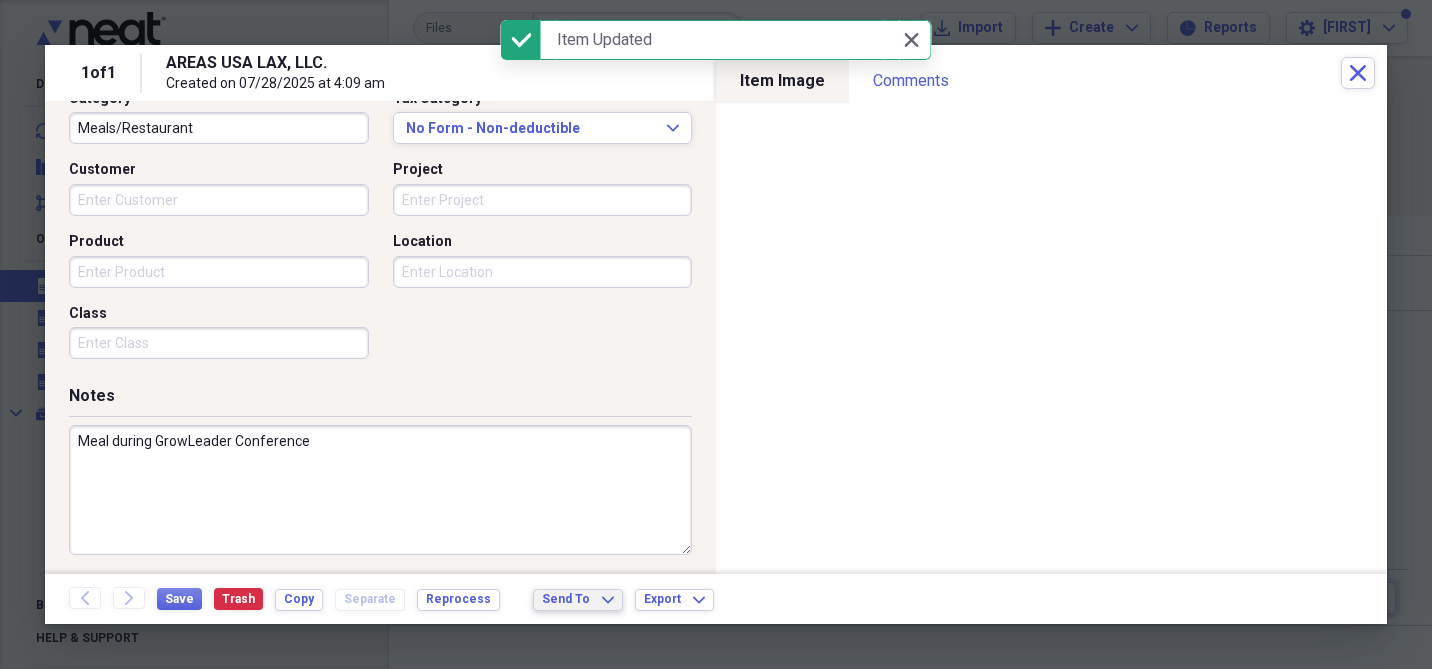 click on "Expand" 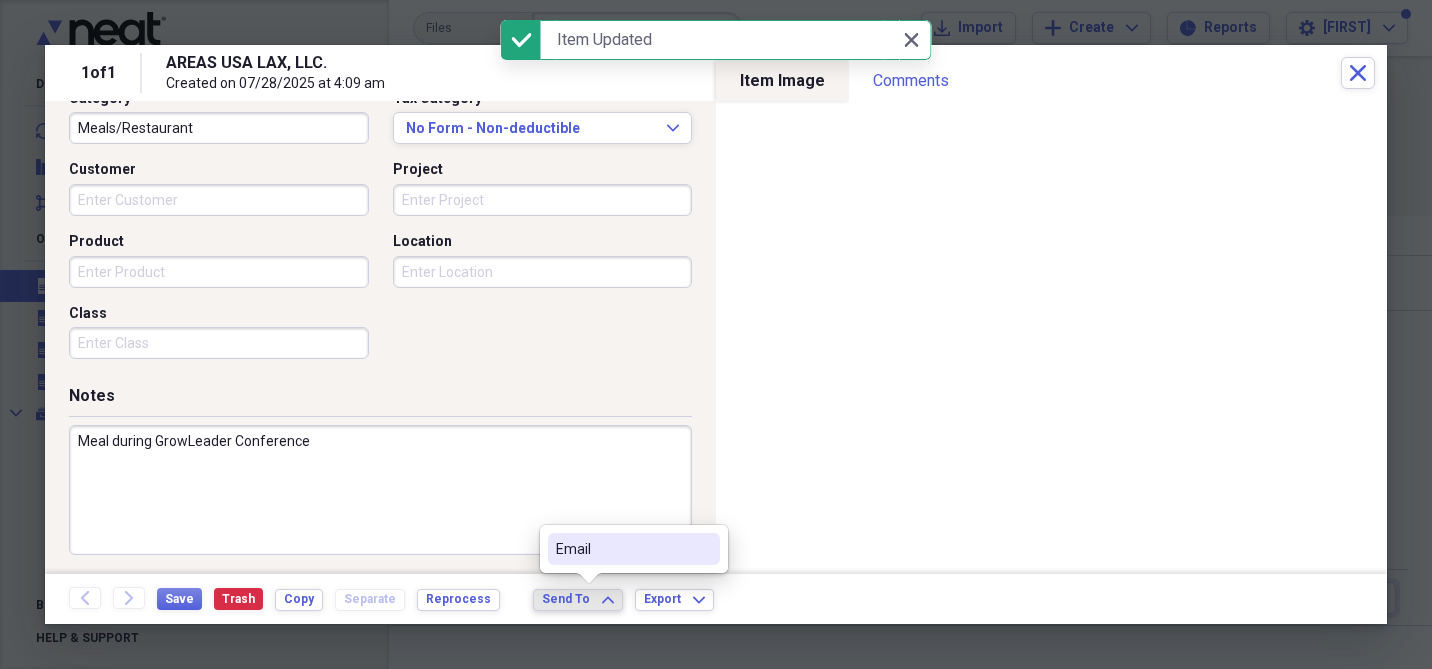 click on "Email" at bounding box center (622, 549) 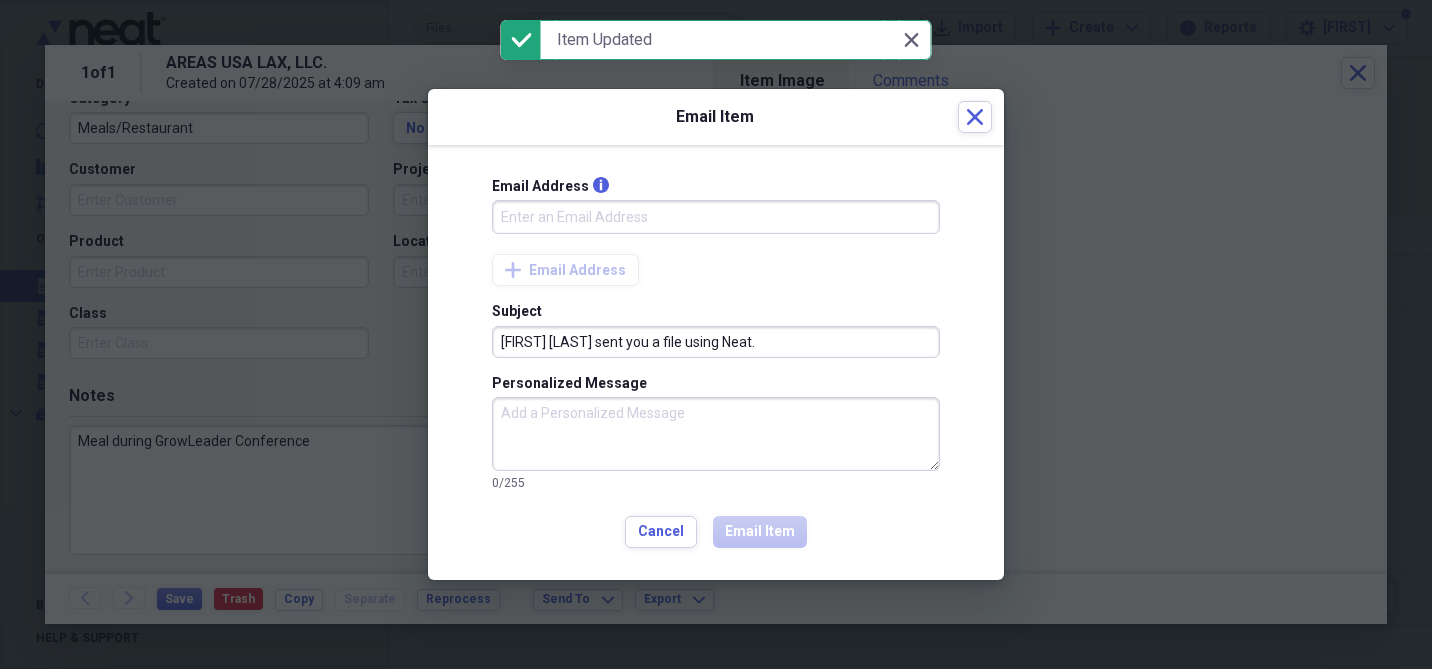 click on "Email Address info" at bounding box center (716, 217) 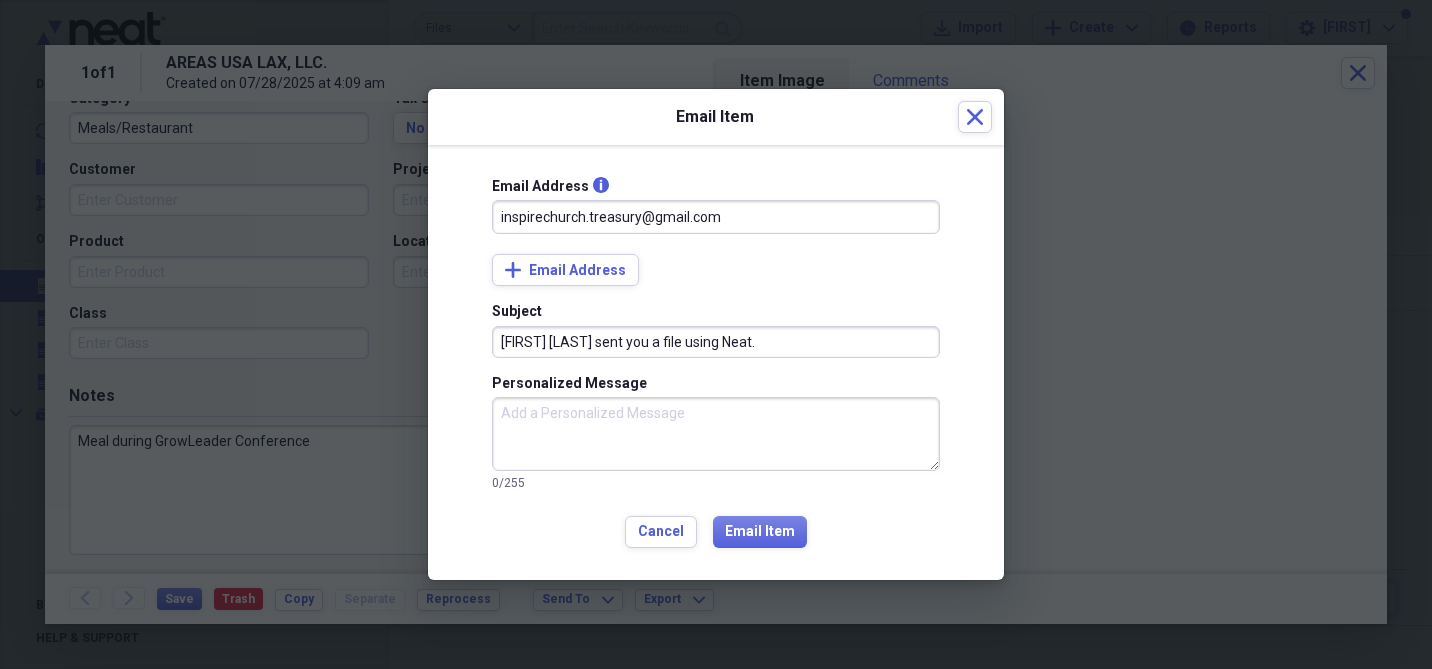 type on "inspirechurch.treasury@gmail.com" 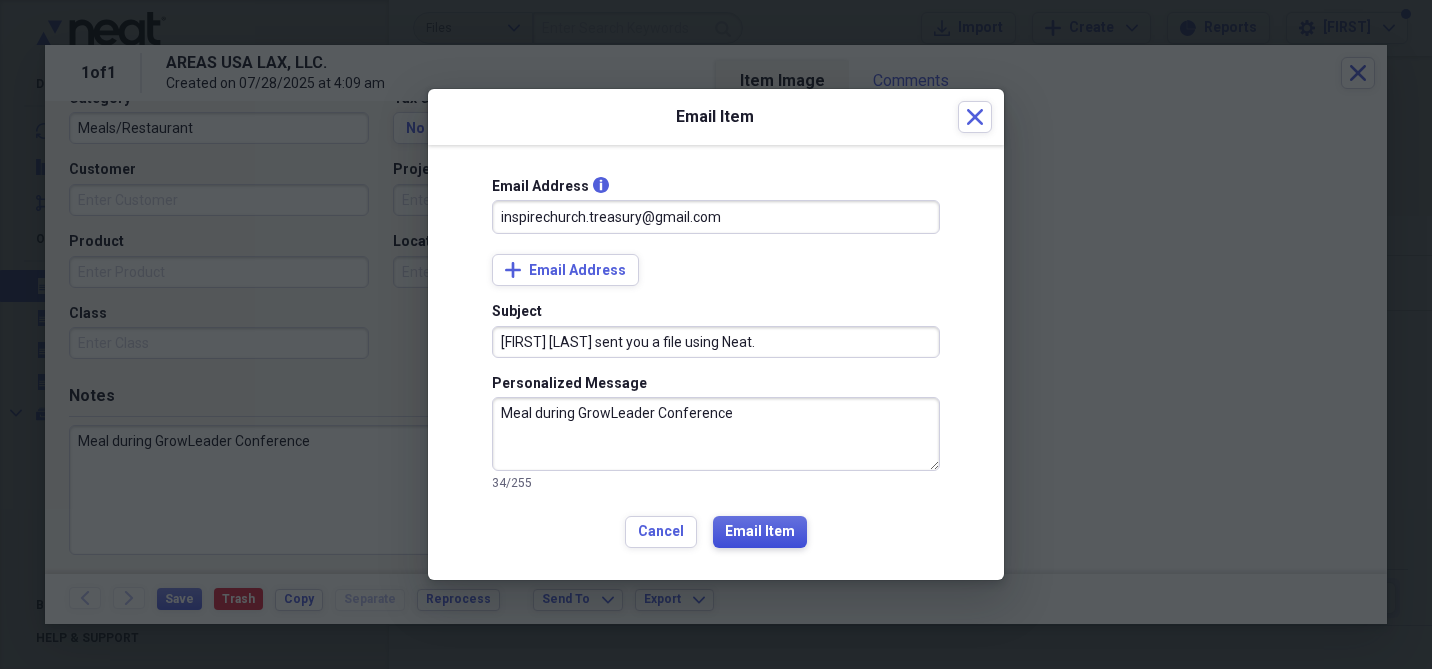 type on "Meal during GrowLeader Conference" 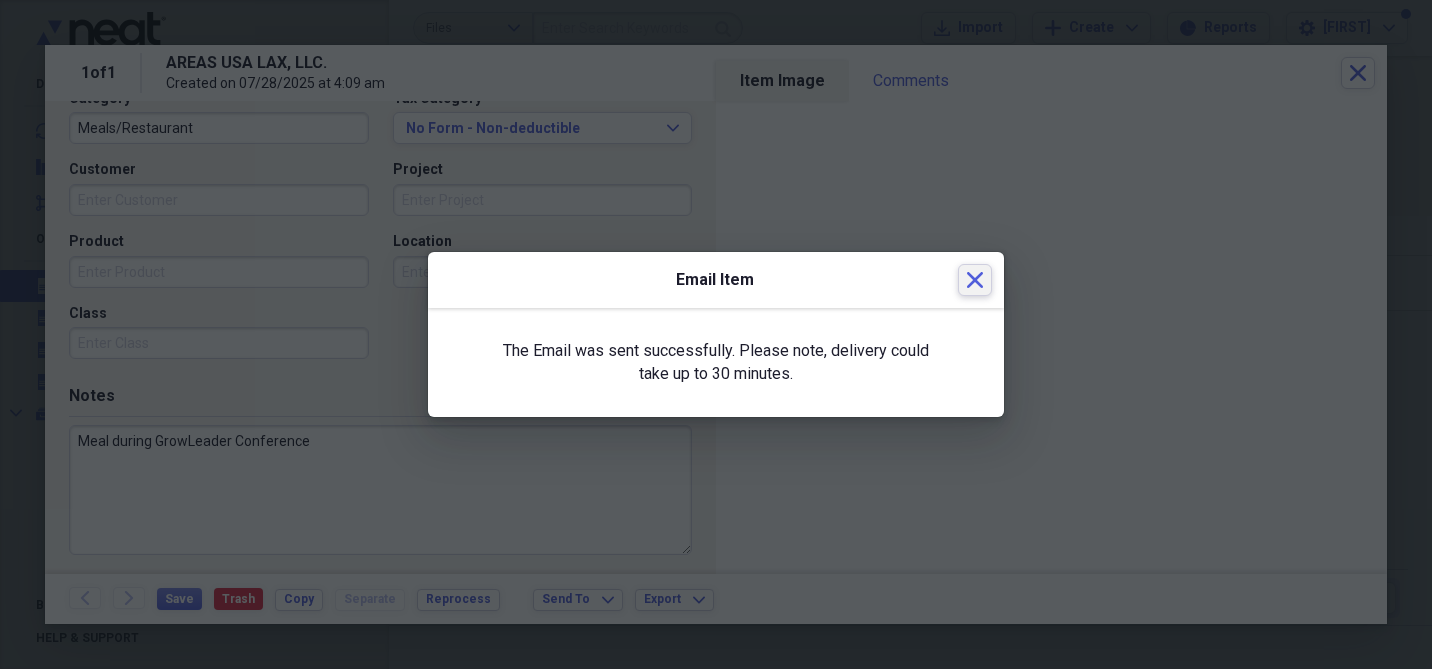 click on "Close" 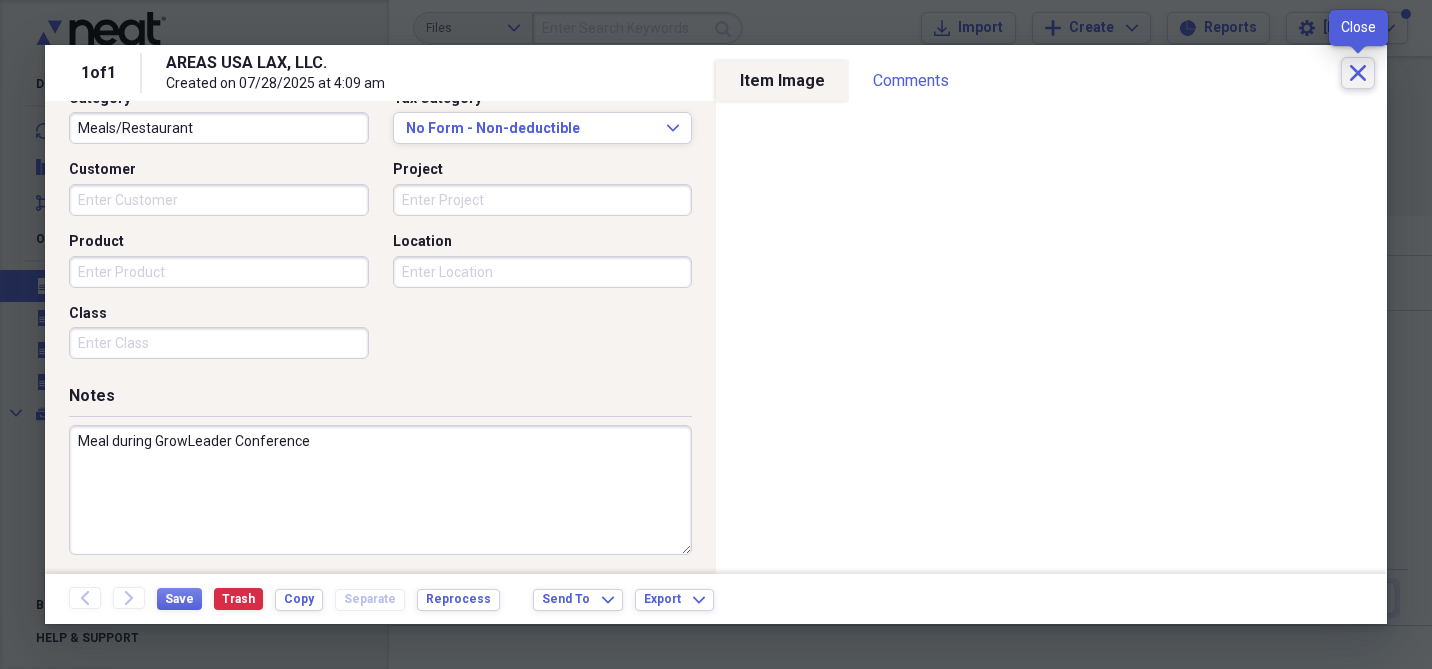 click on "Close" 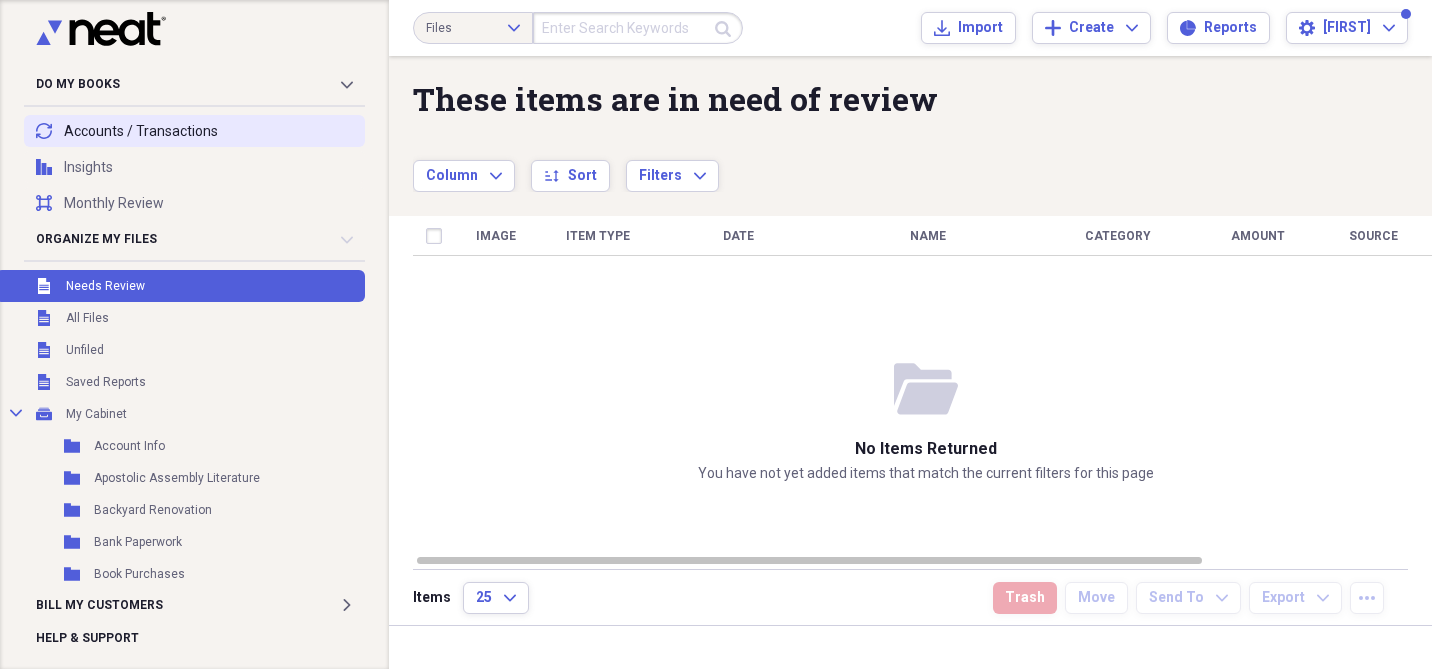 click on "transactions Accounts / Transactions" at bounding box center [194, 131] 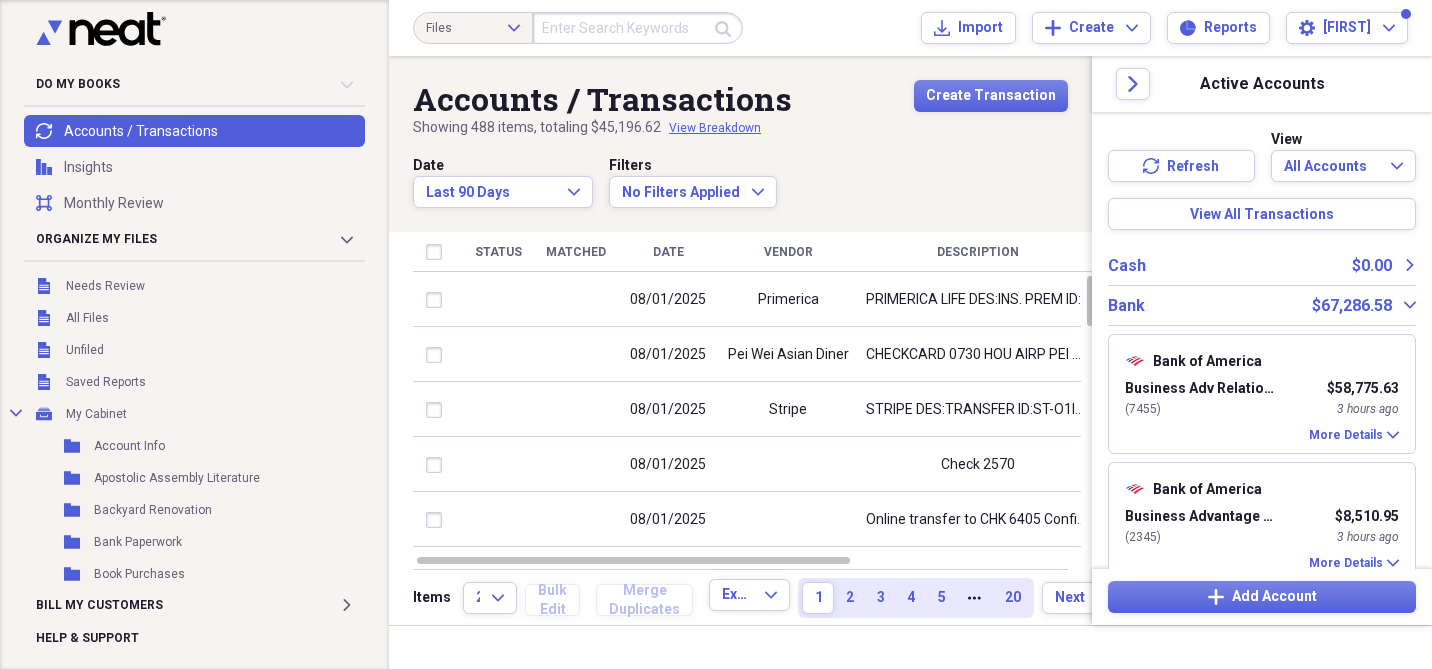 click on "Date Last 90 Days Expand Filters No Filters Applied Expand" at bounding box center [740, 181] 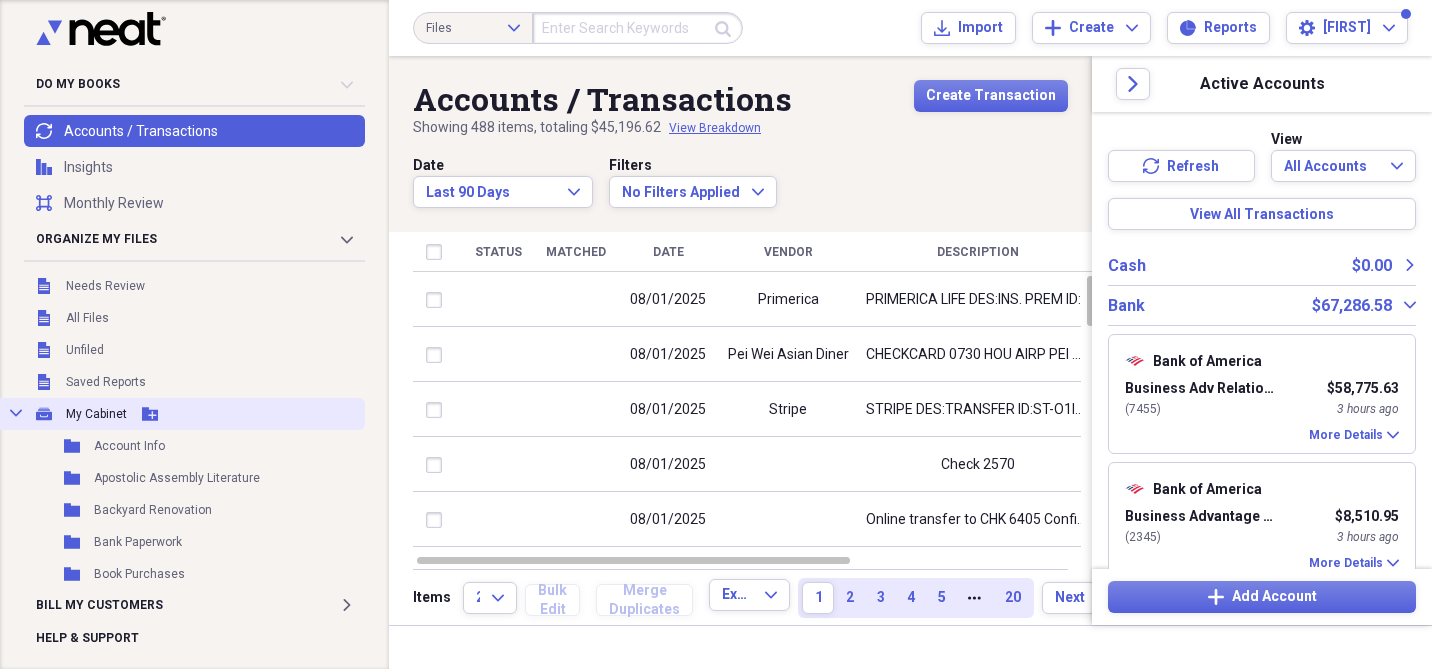 click on "My Cabinet" at bounding box center (96, 414) 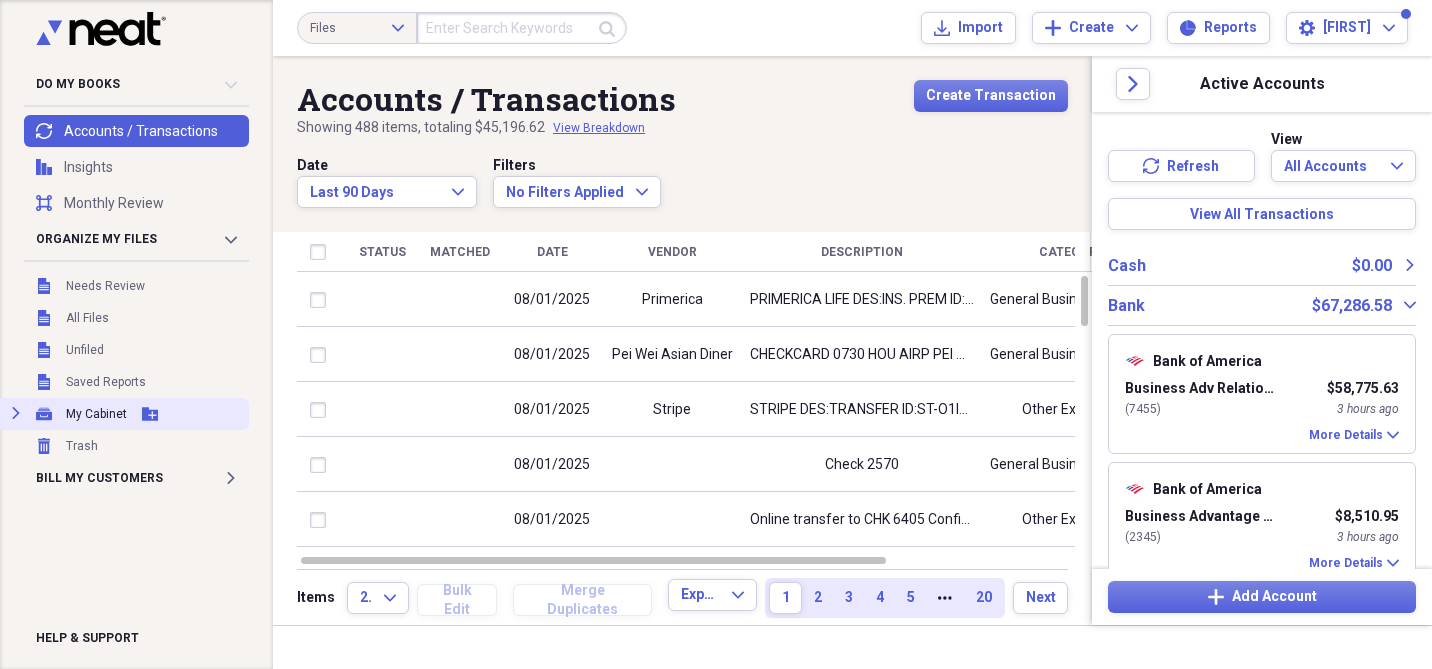 click on "My Cabinet" at bounding box center (96, 414) 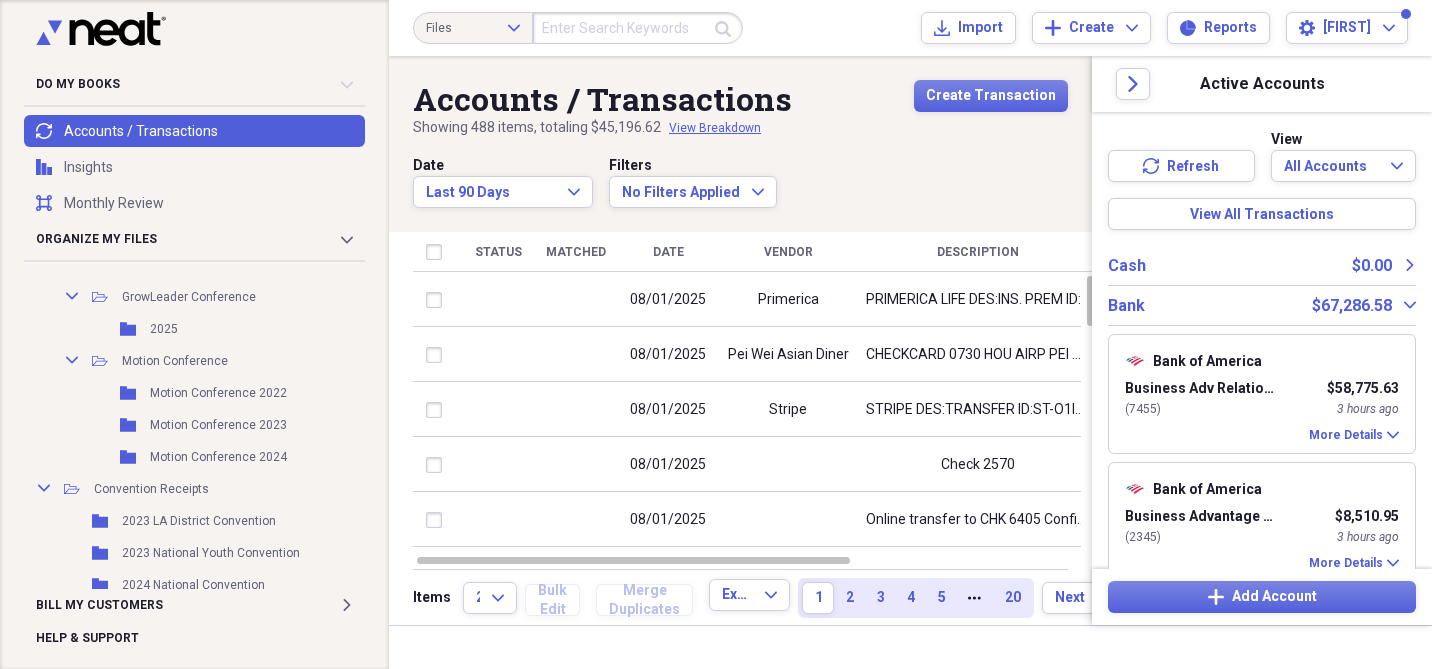 scroll, scrollTop: 500, scrollLeft: 0, axis: vertical 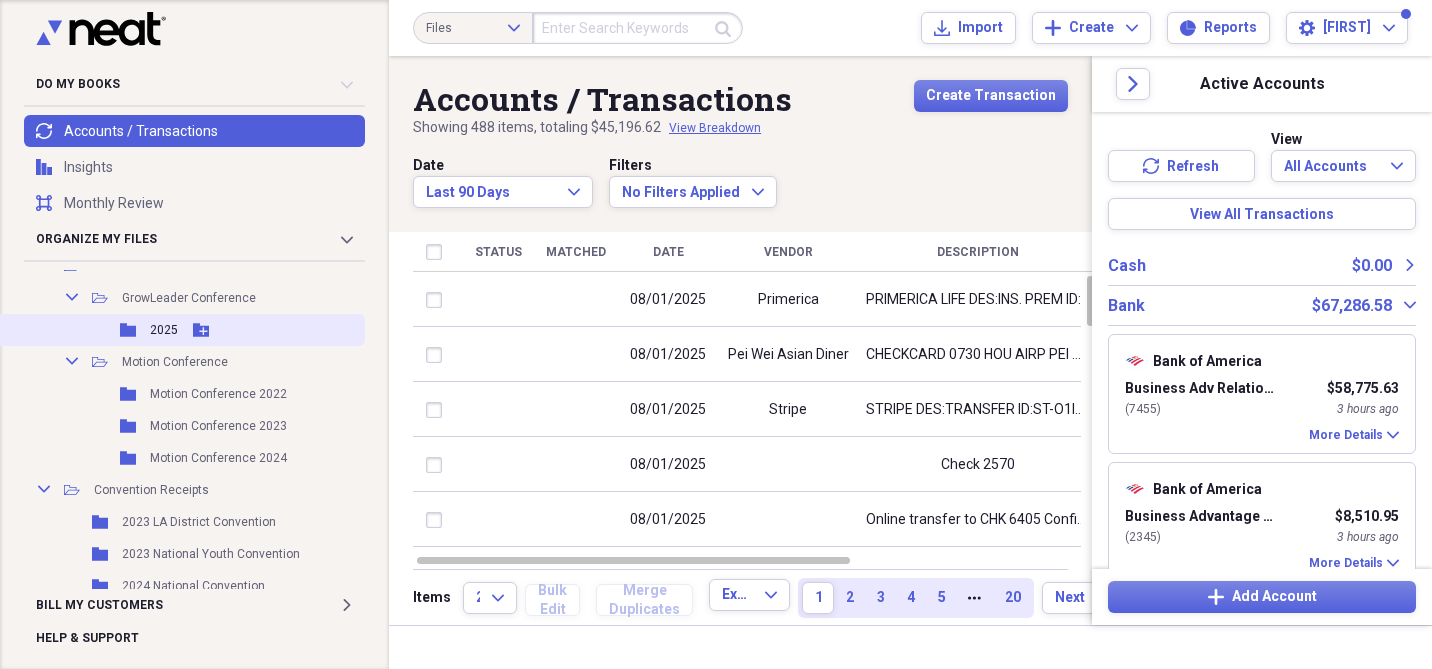 click on "2025" at bounding box center (164, 330) 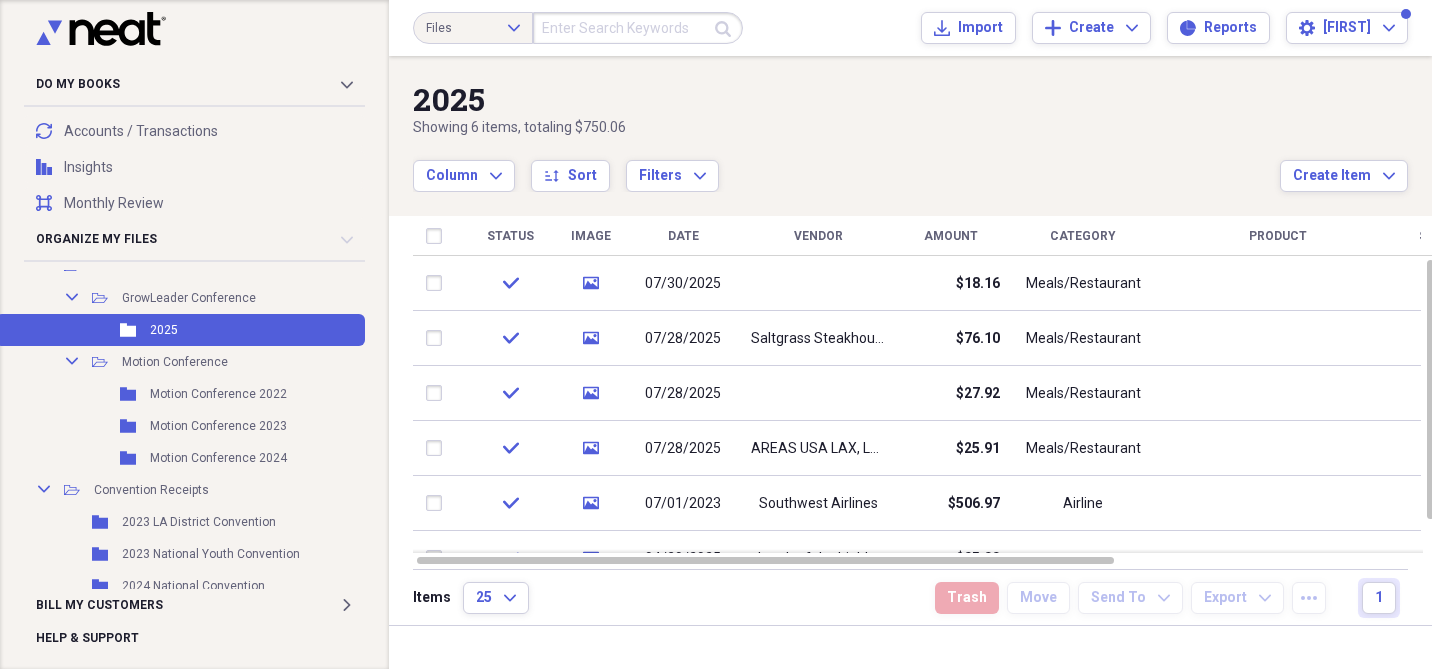 click on "2025" at bounding box center (846, 99) 